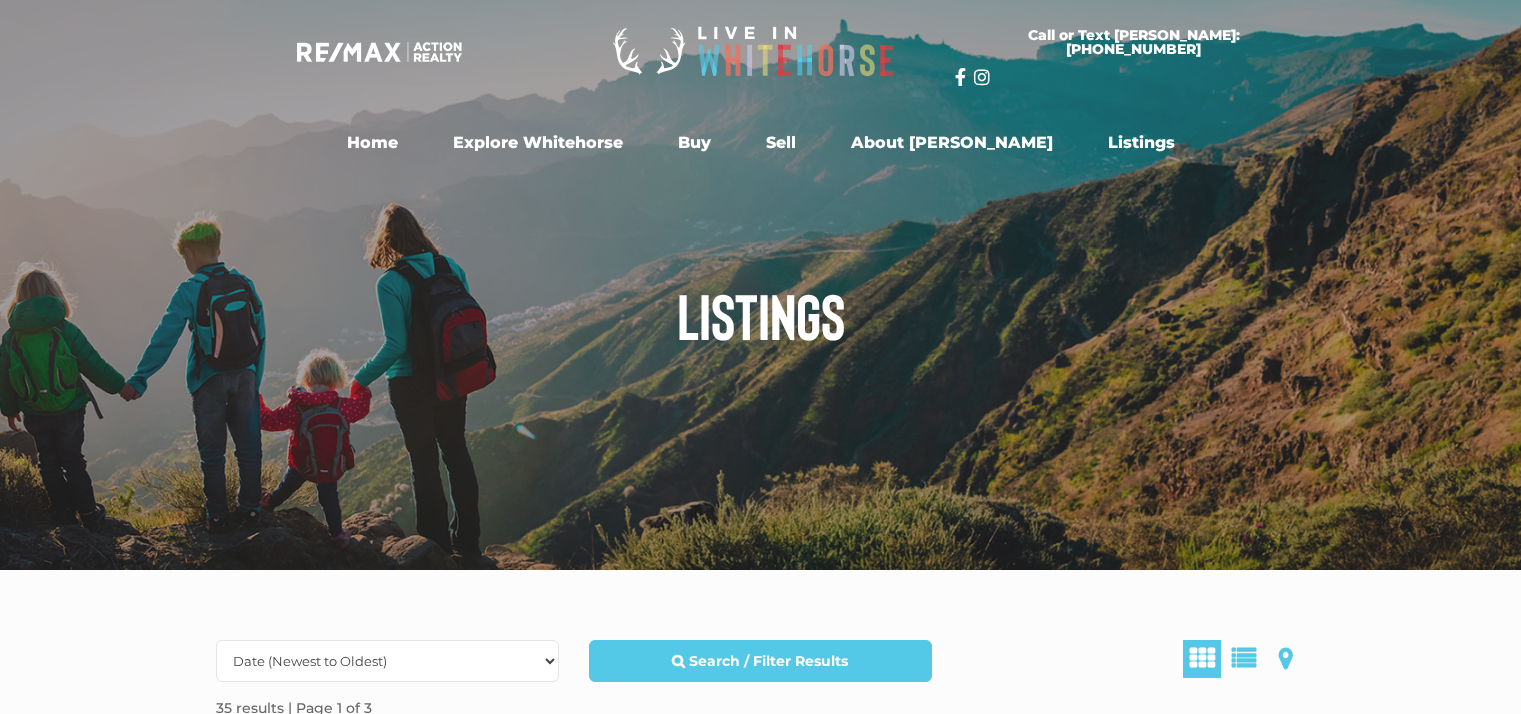 scroll, scrollTop: 0, scrollLeft: 0, axis: both 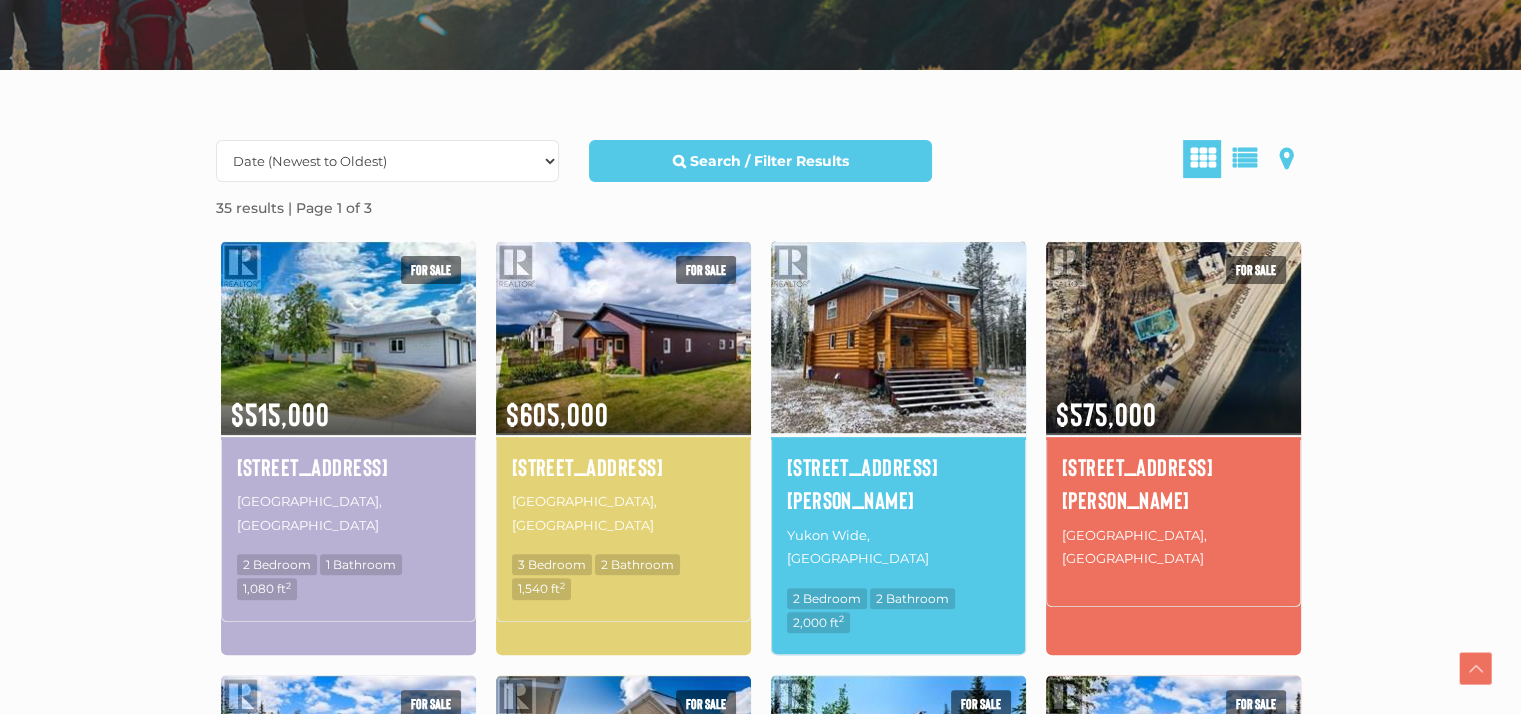 click at bounding box center [898, 337] 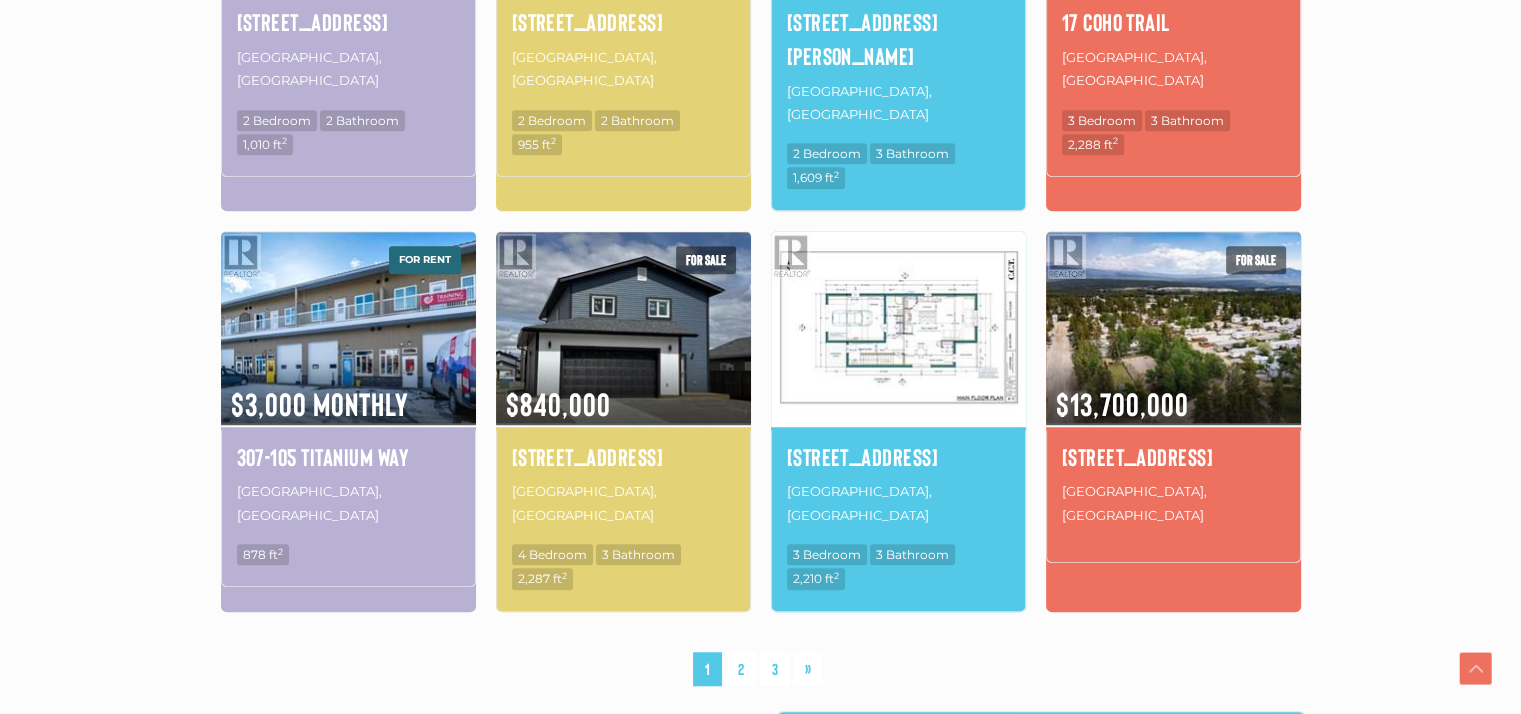 scroll, scrollTop: 1600, scrollLeft: 0, axis: vertical 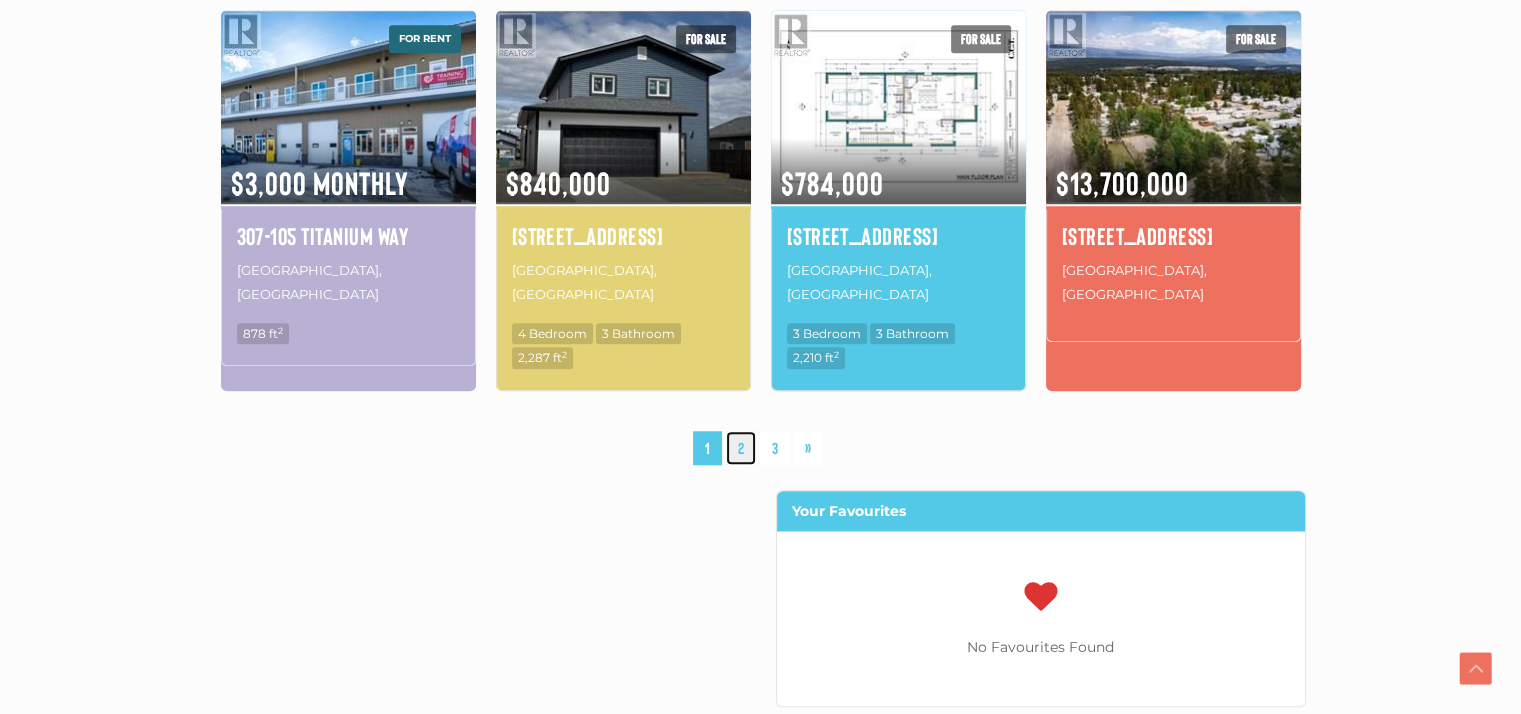 click on "2" at bounding box center (741, 448) 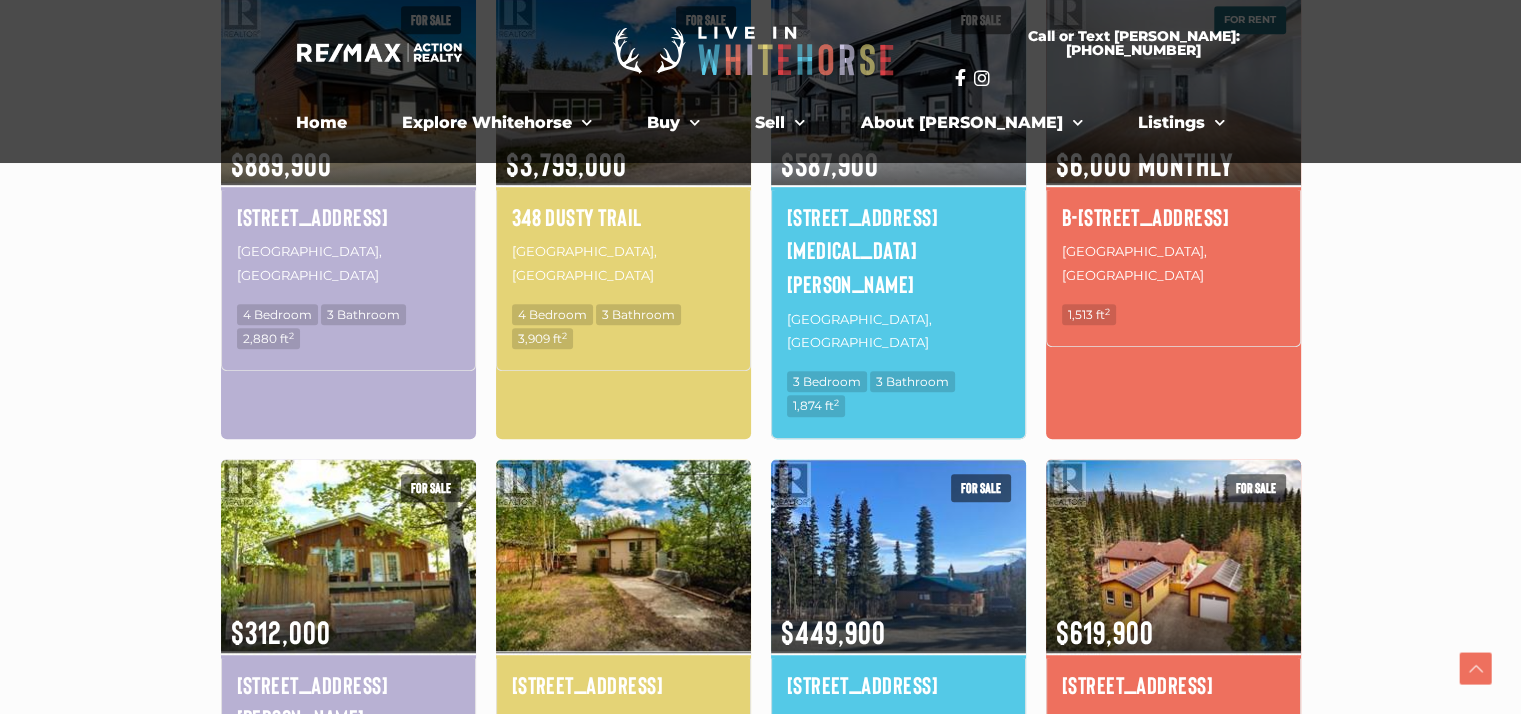 scroll, scrollTop: 1200, scrollLeft: 0, axis: vertical 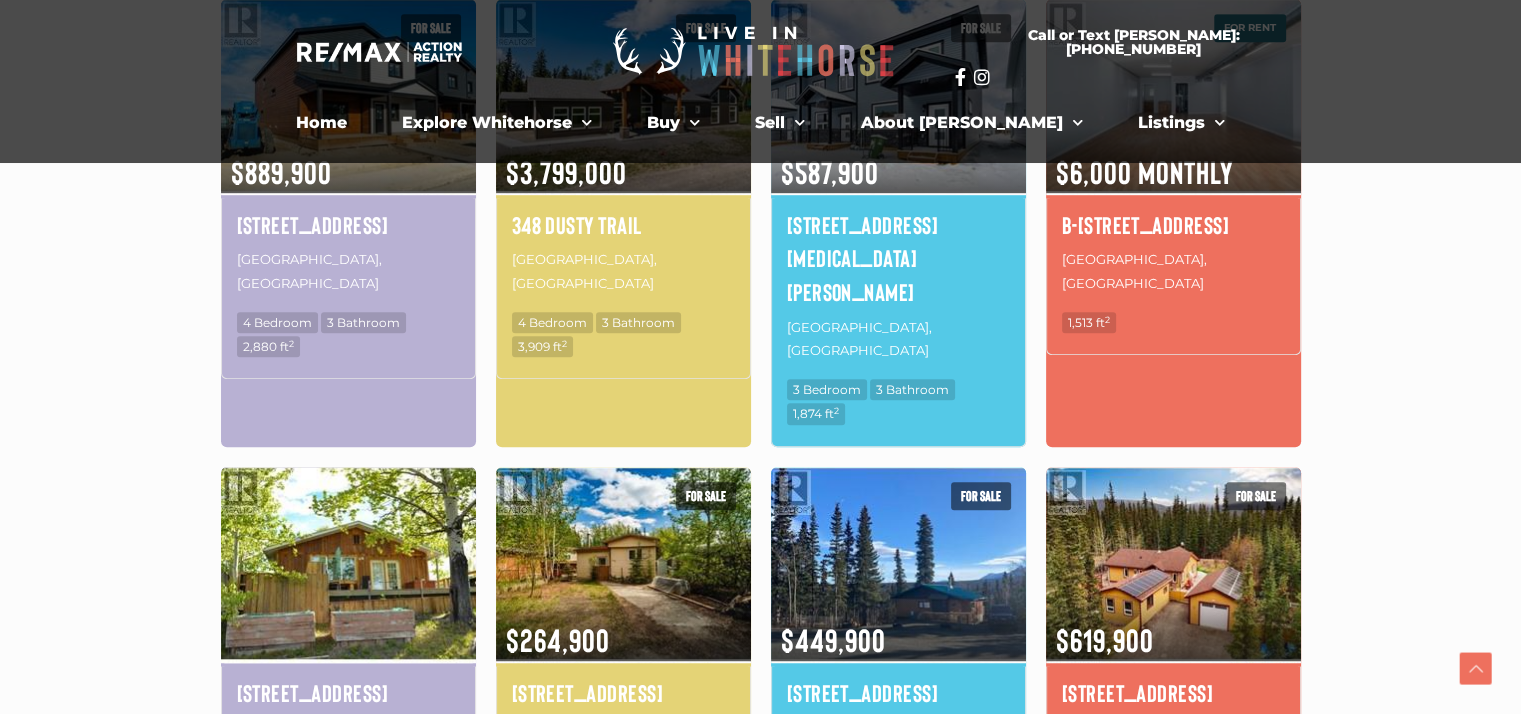 click at bounding box center (348, 563) 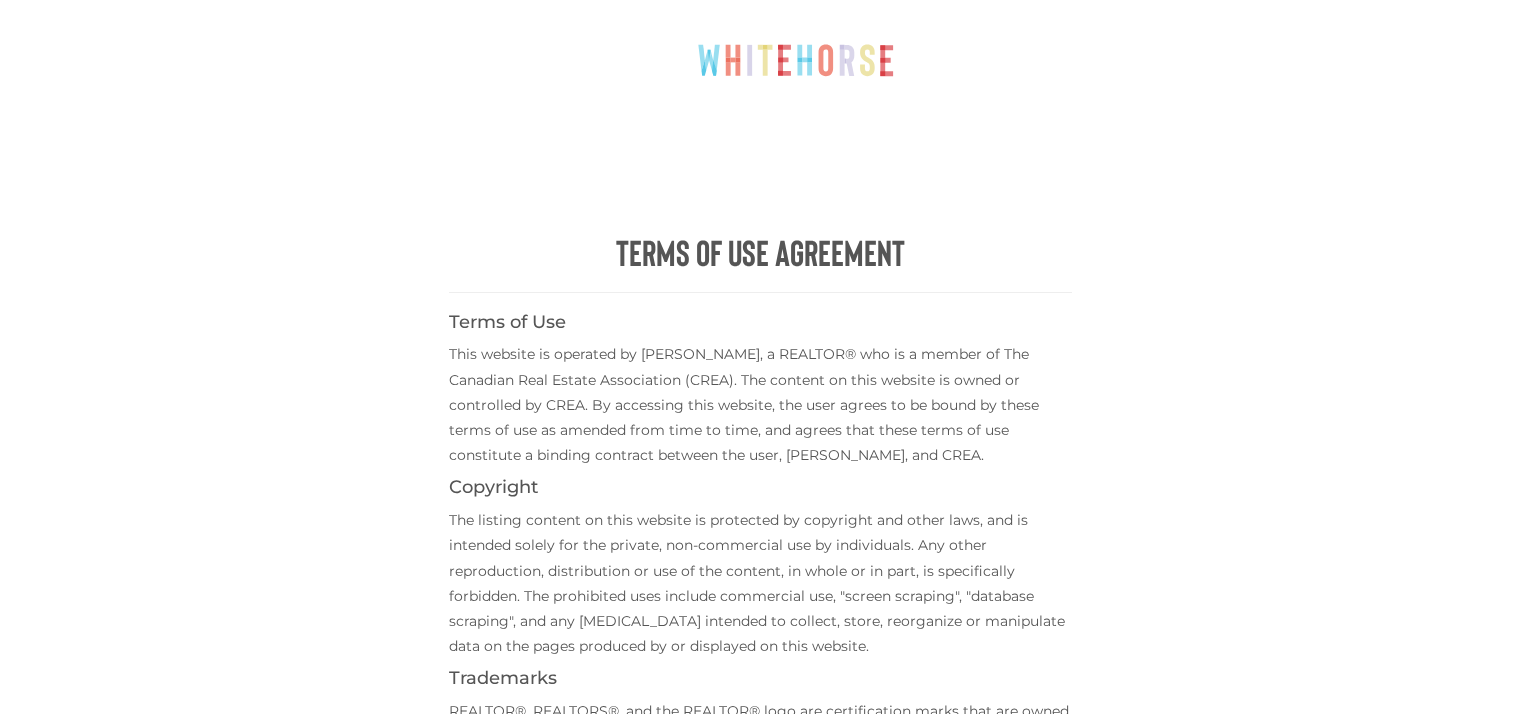 scroll, scrollTop: 0, scrollLeft: 0, axis: both 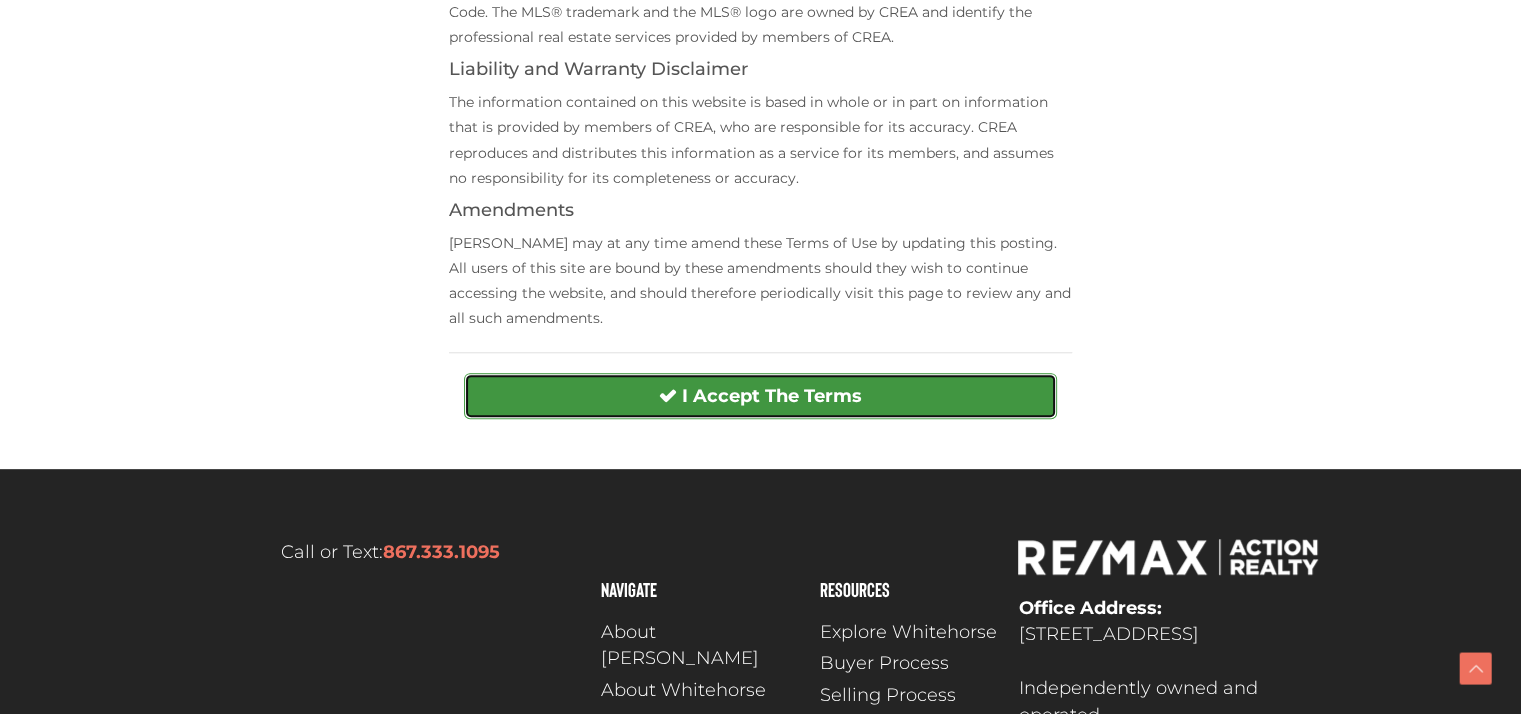 click on "I Accept The Terms" at bounding box center [772, 396] 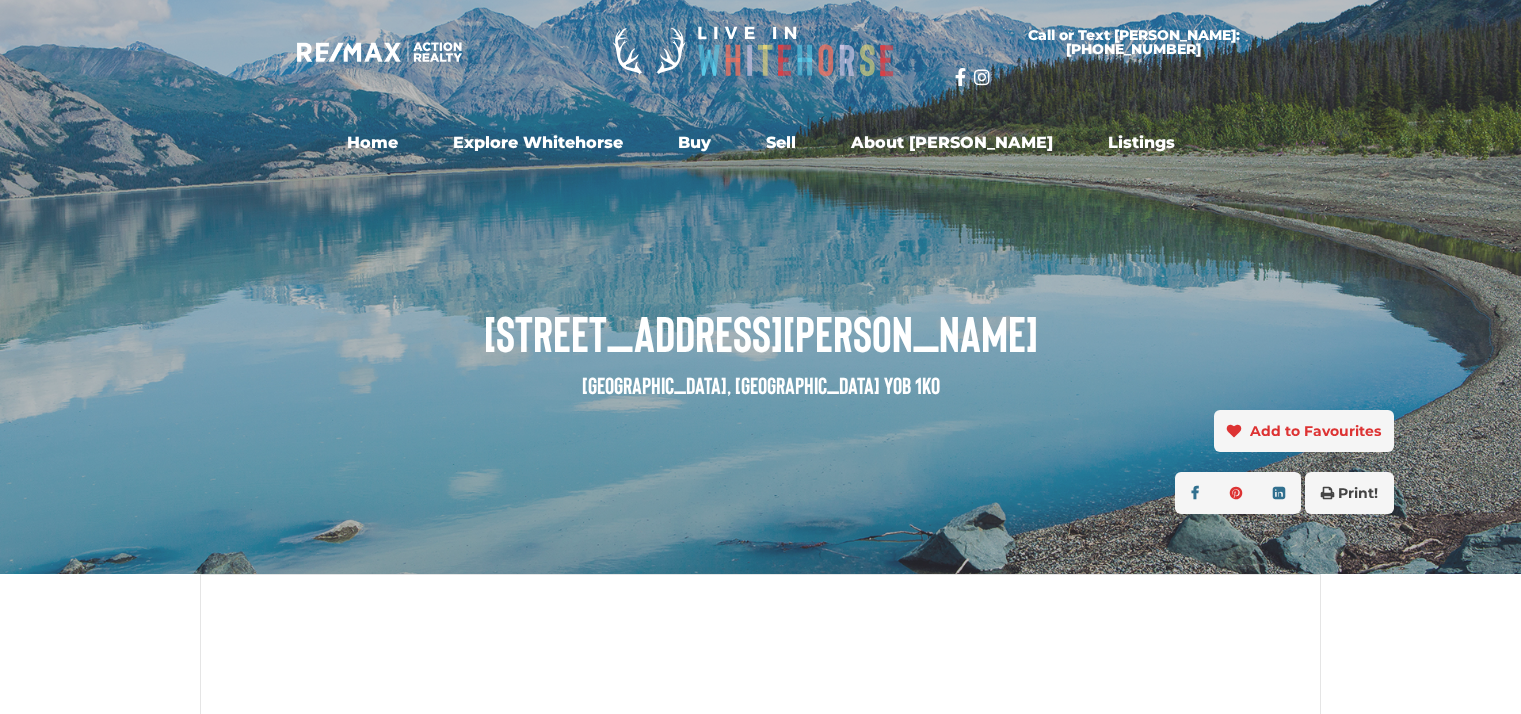 scroll, scrollTop: 0, scrollLeft: 0, axis: both 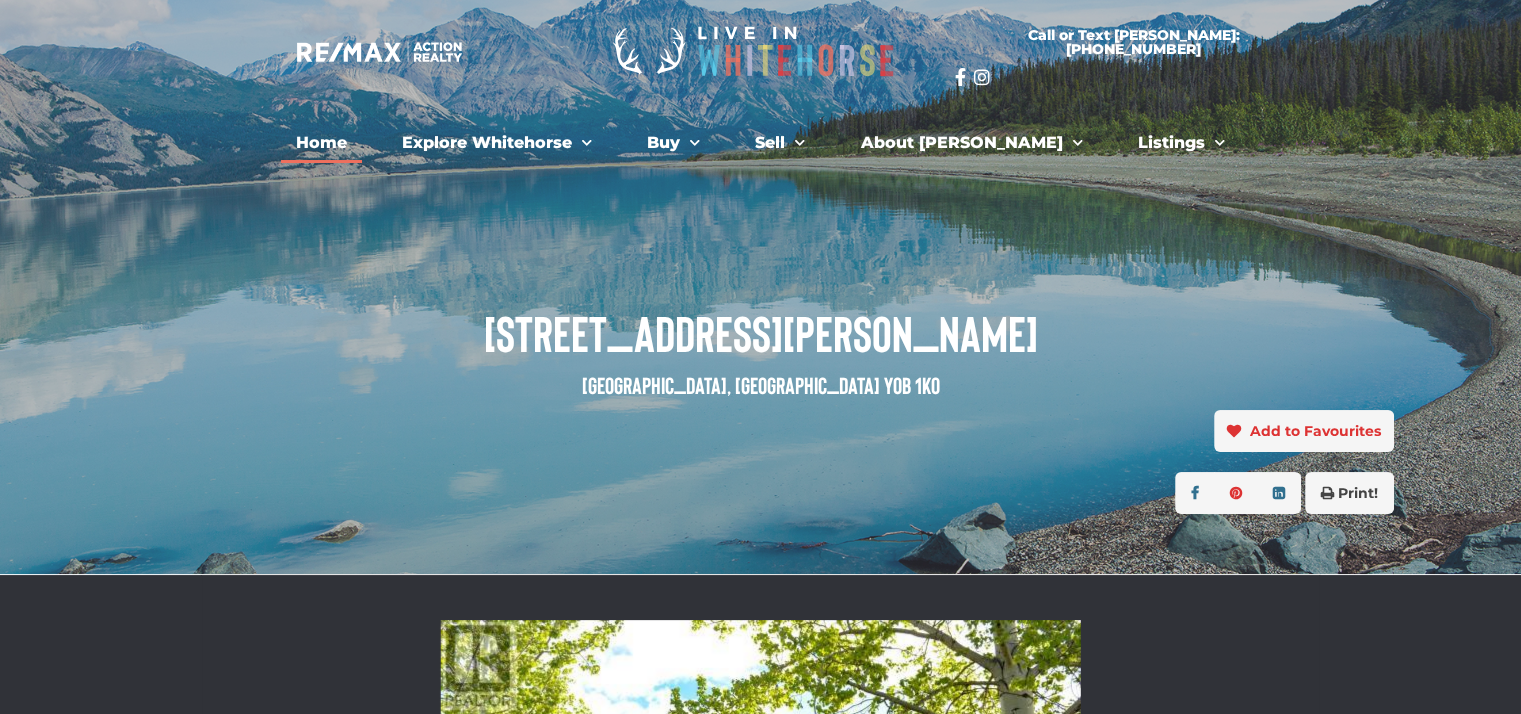 click on "Home" 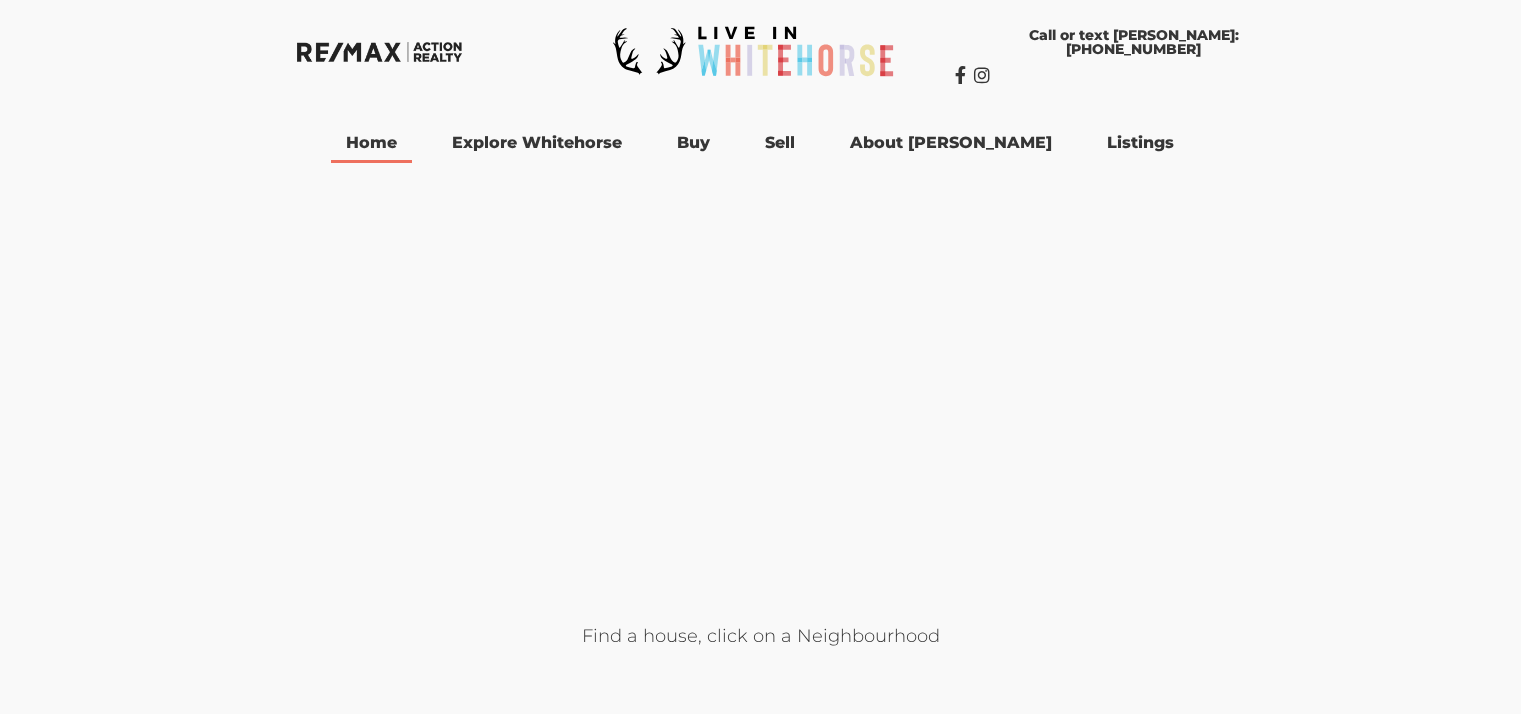scroll, scrollTop: 0, scrollLeft: 0, axis: both 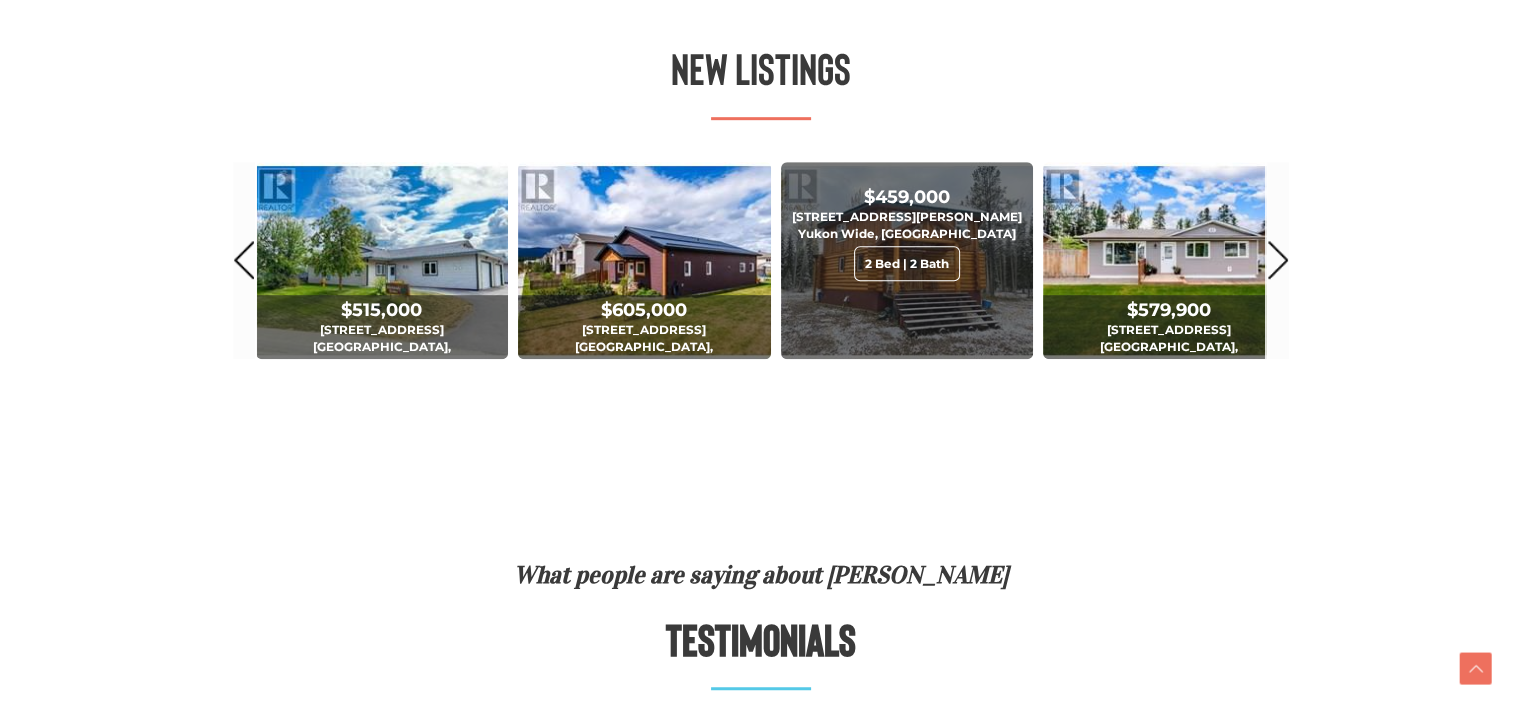 click on "2 Bed | 2 Bath" at bounding box center (907, 263) 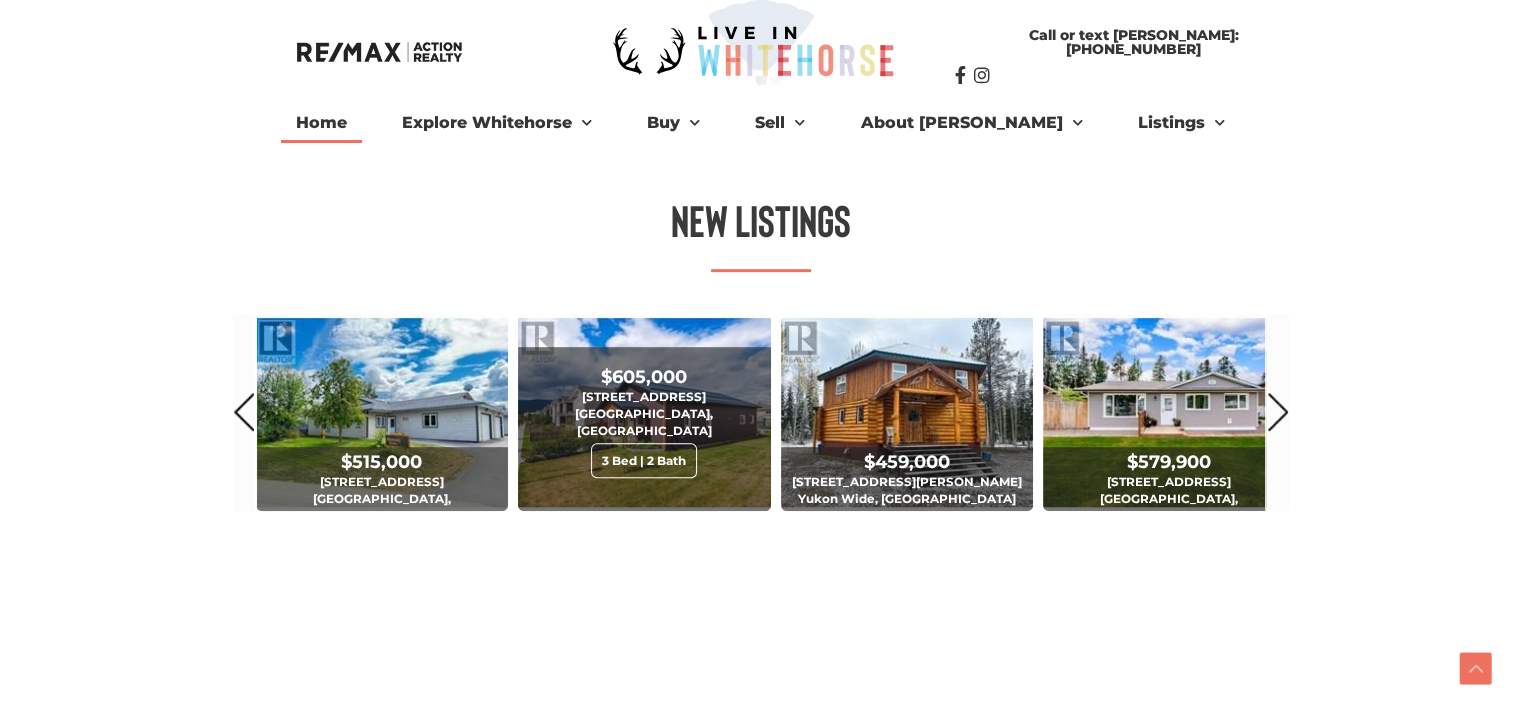 scroll, scrollTop: 1000, scrollLeft: 0, axis: vertical 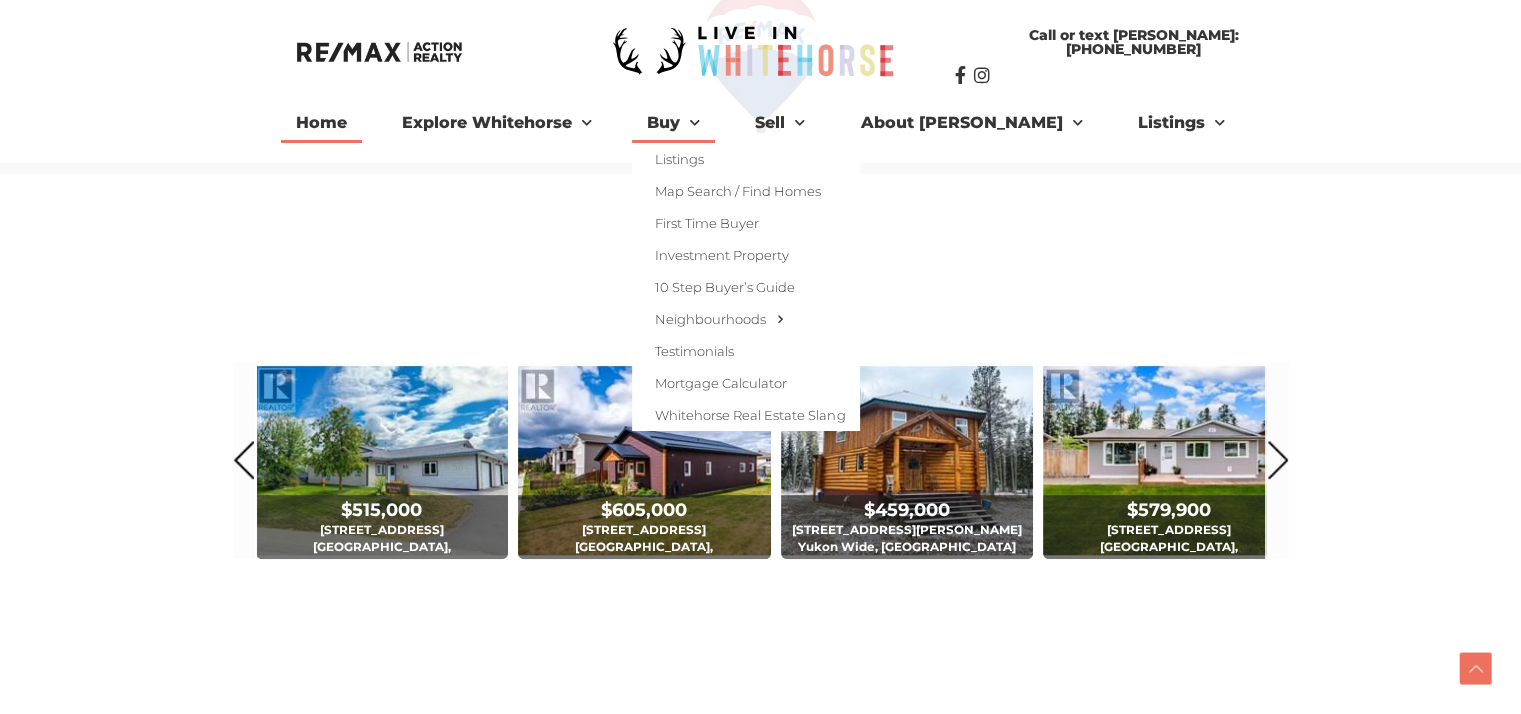 click 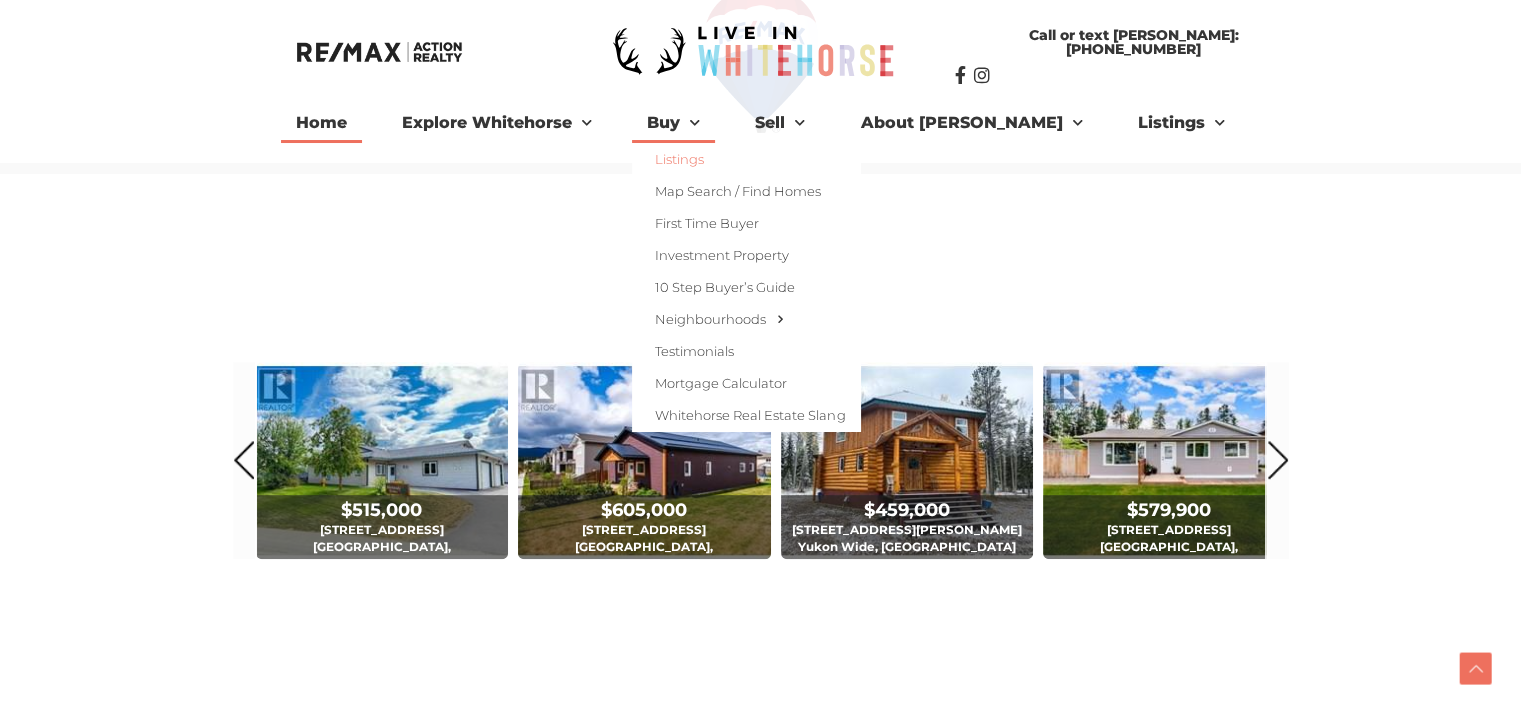 click on "Listings" 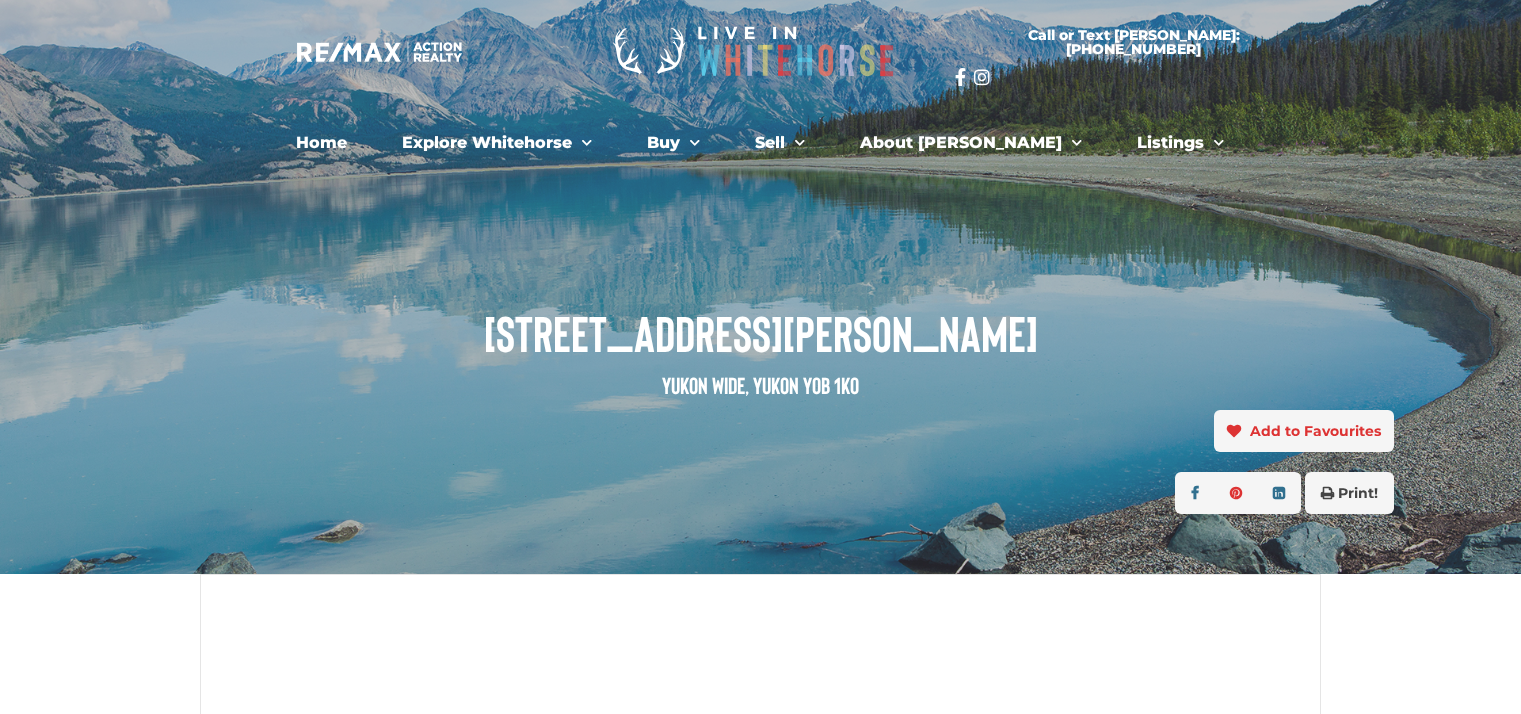 scroll, scrollTop: 0, scrollLeft: 0, axis: both 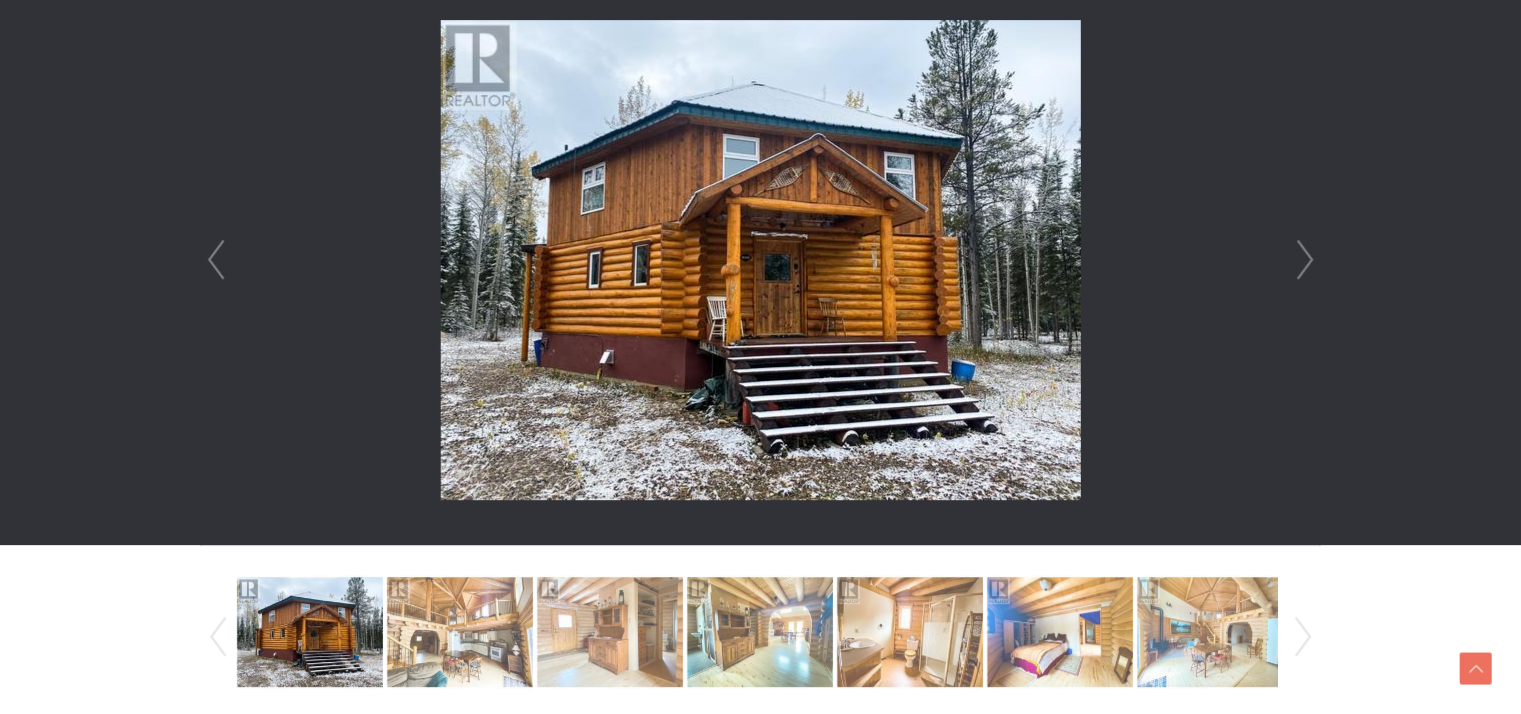 click on "Next" at bounding box center [1305, 260] 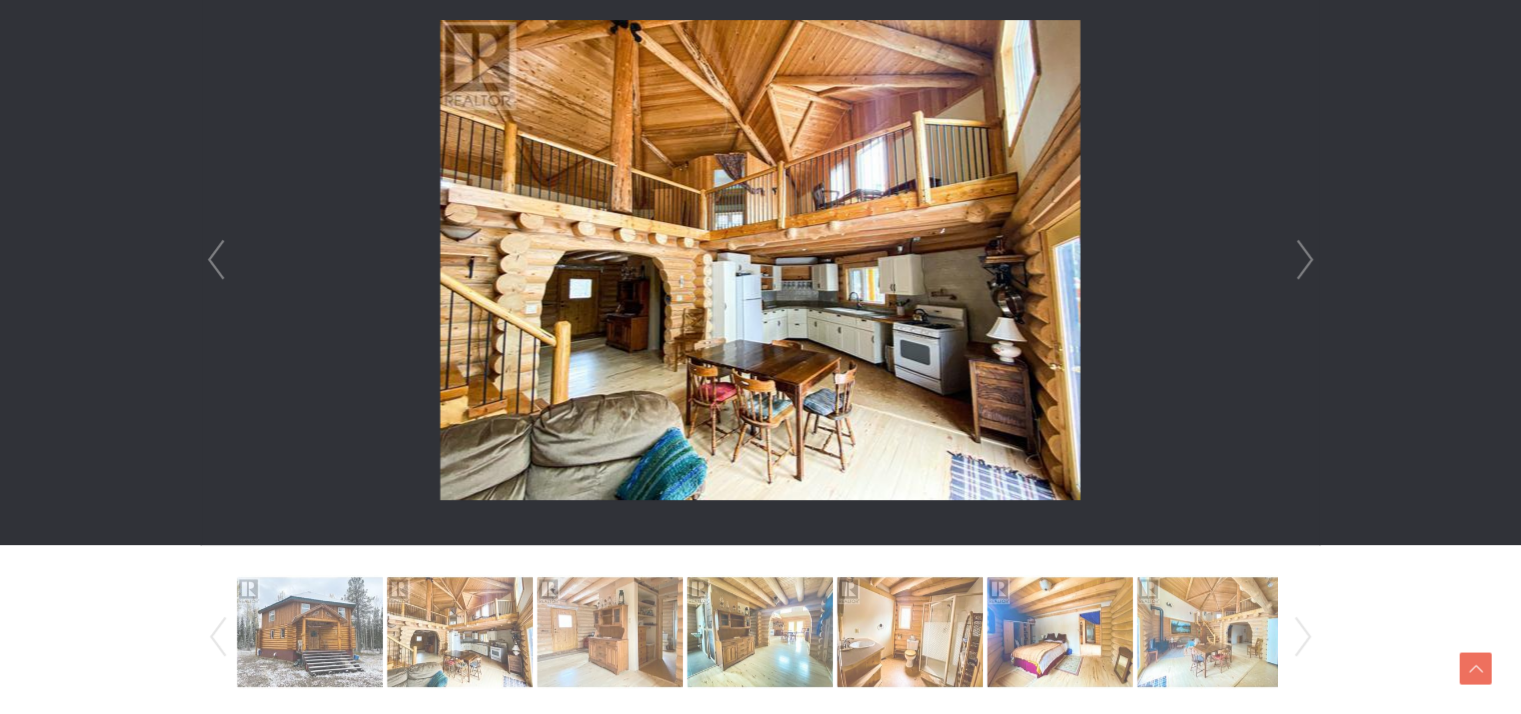 click on "Next" at bounding box center (1305, 260) 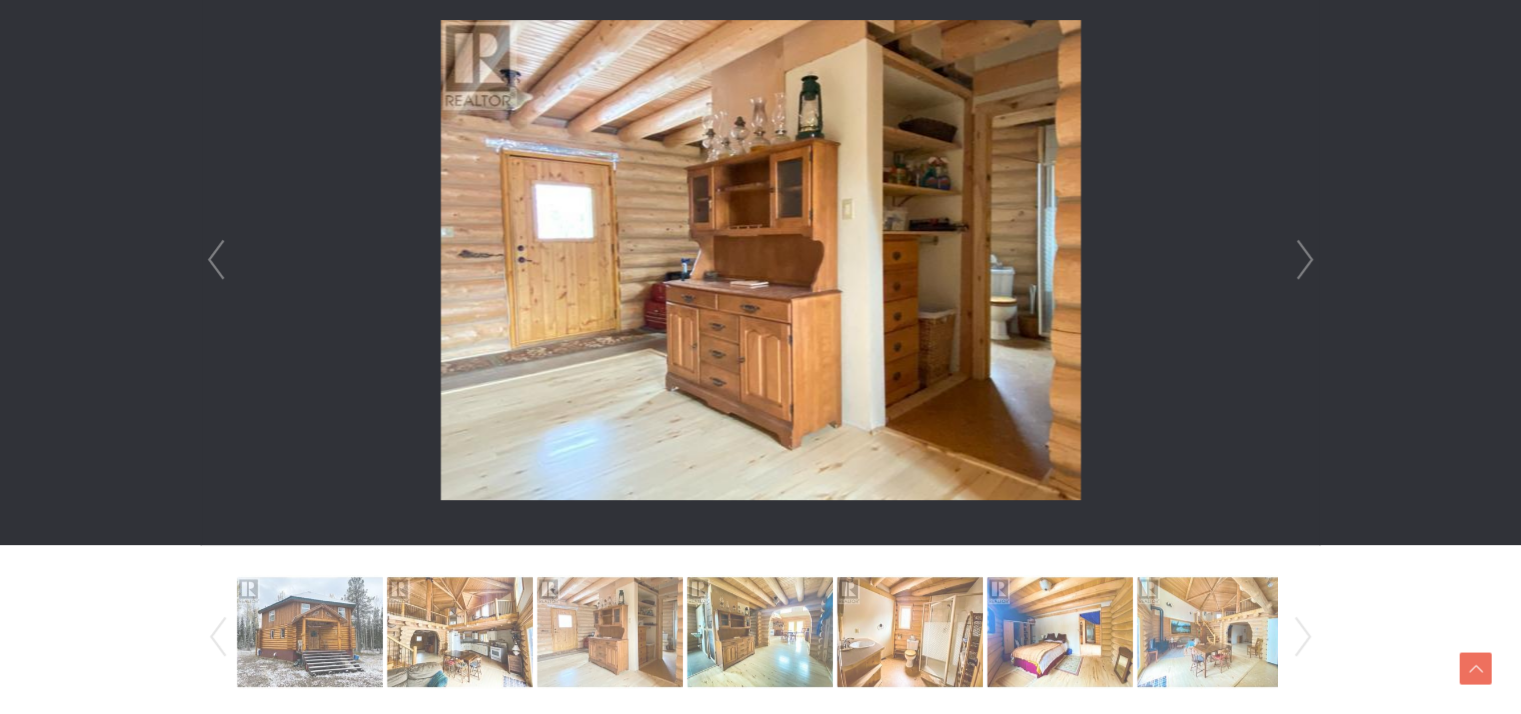 click on "Next" at bounding box center (1305, 260) 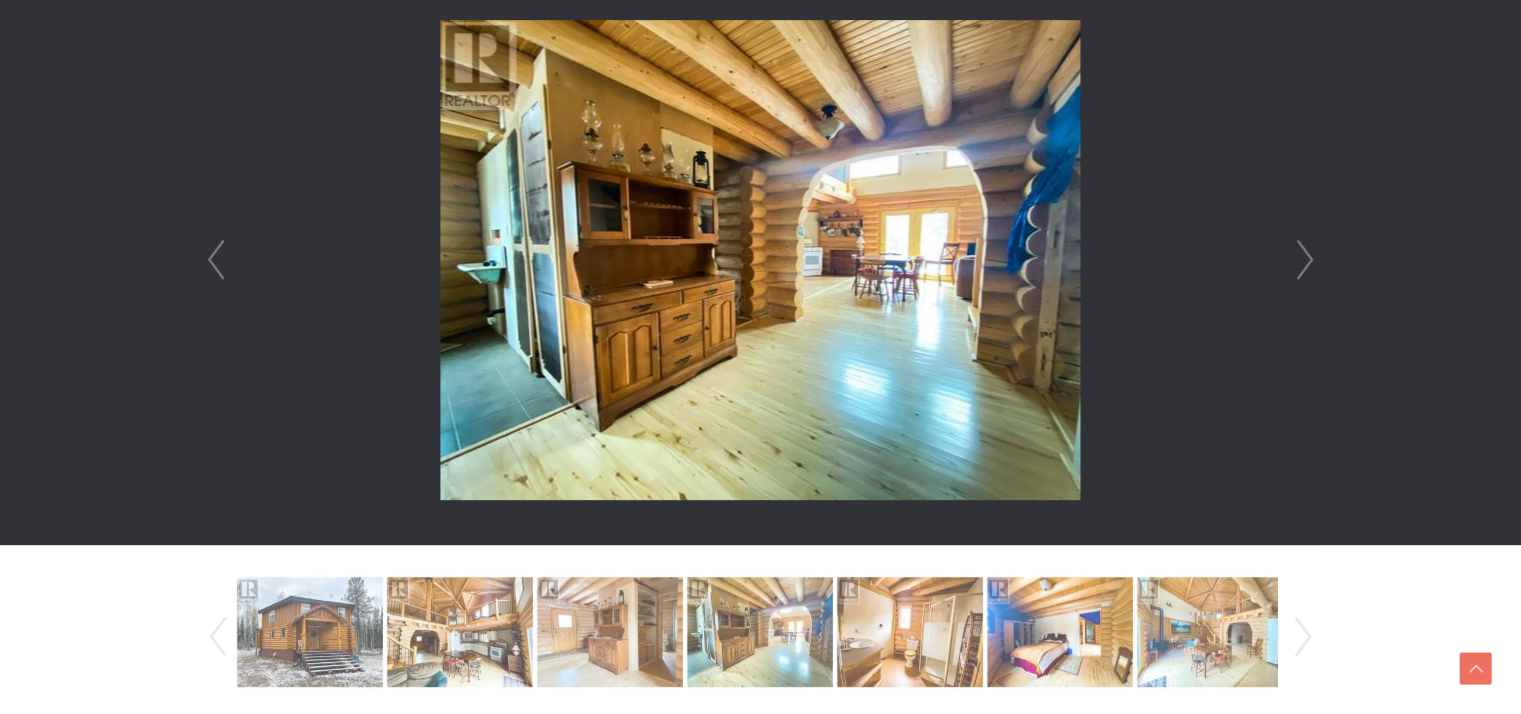 click on "Next" at bounding box center (1305, 260) 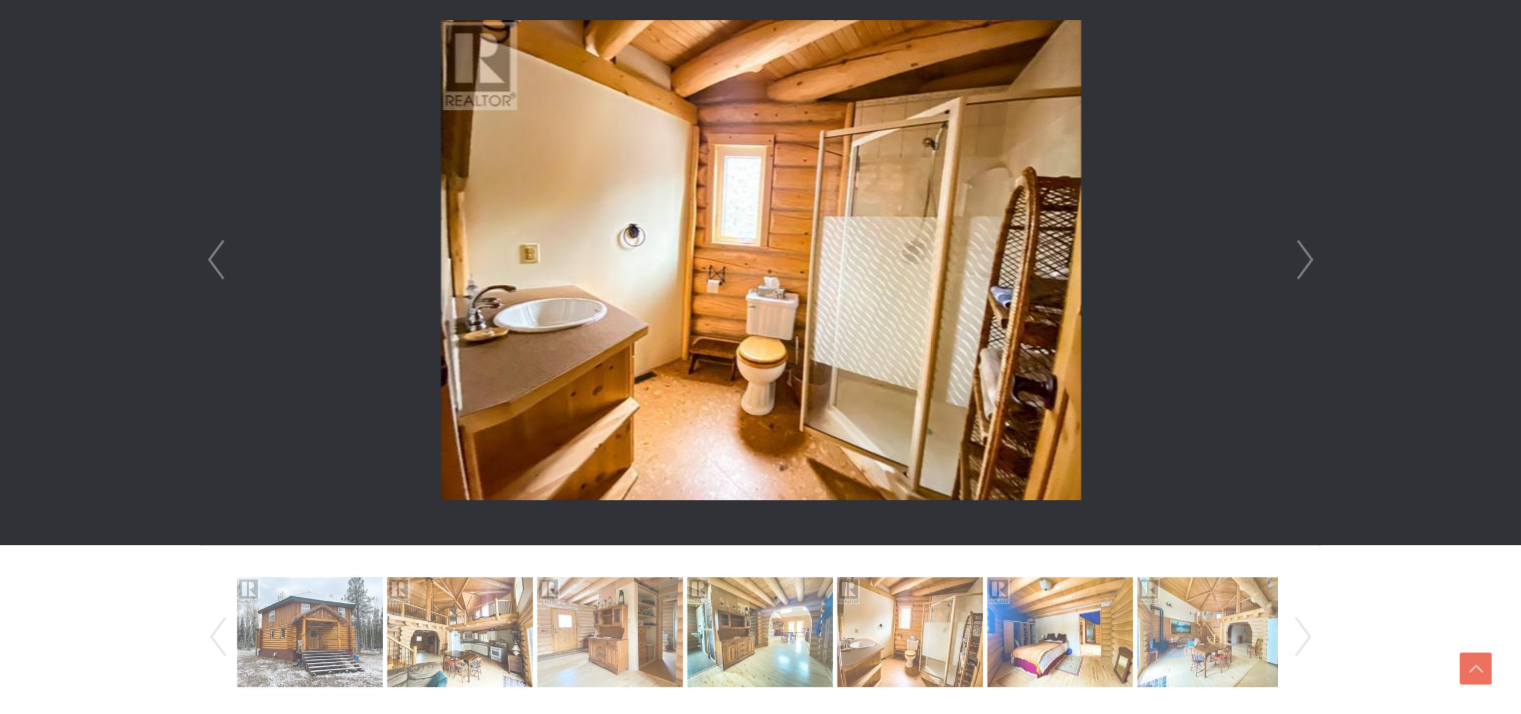 click on "Next" at bounding box center [1305, 260] 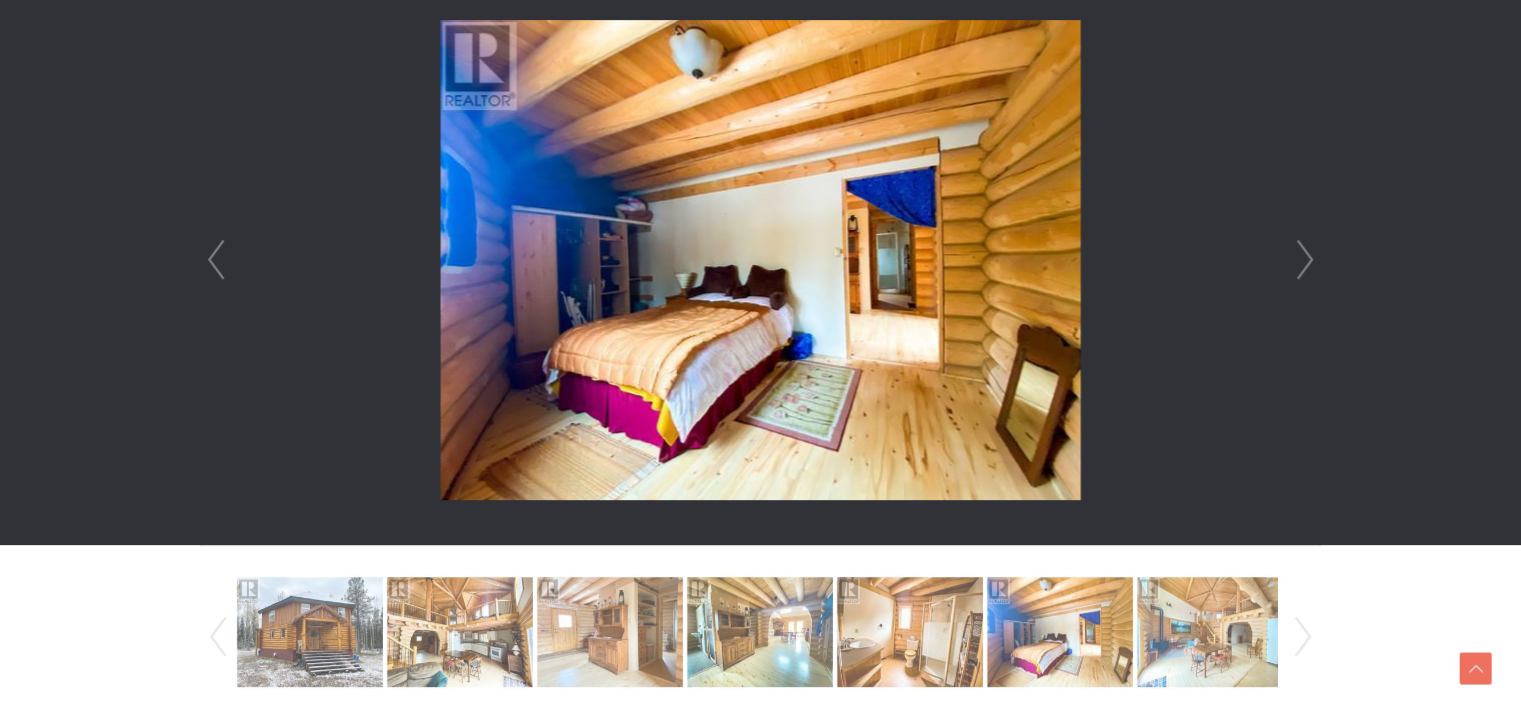 click on "Next" at bounding box center [1305, 260] 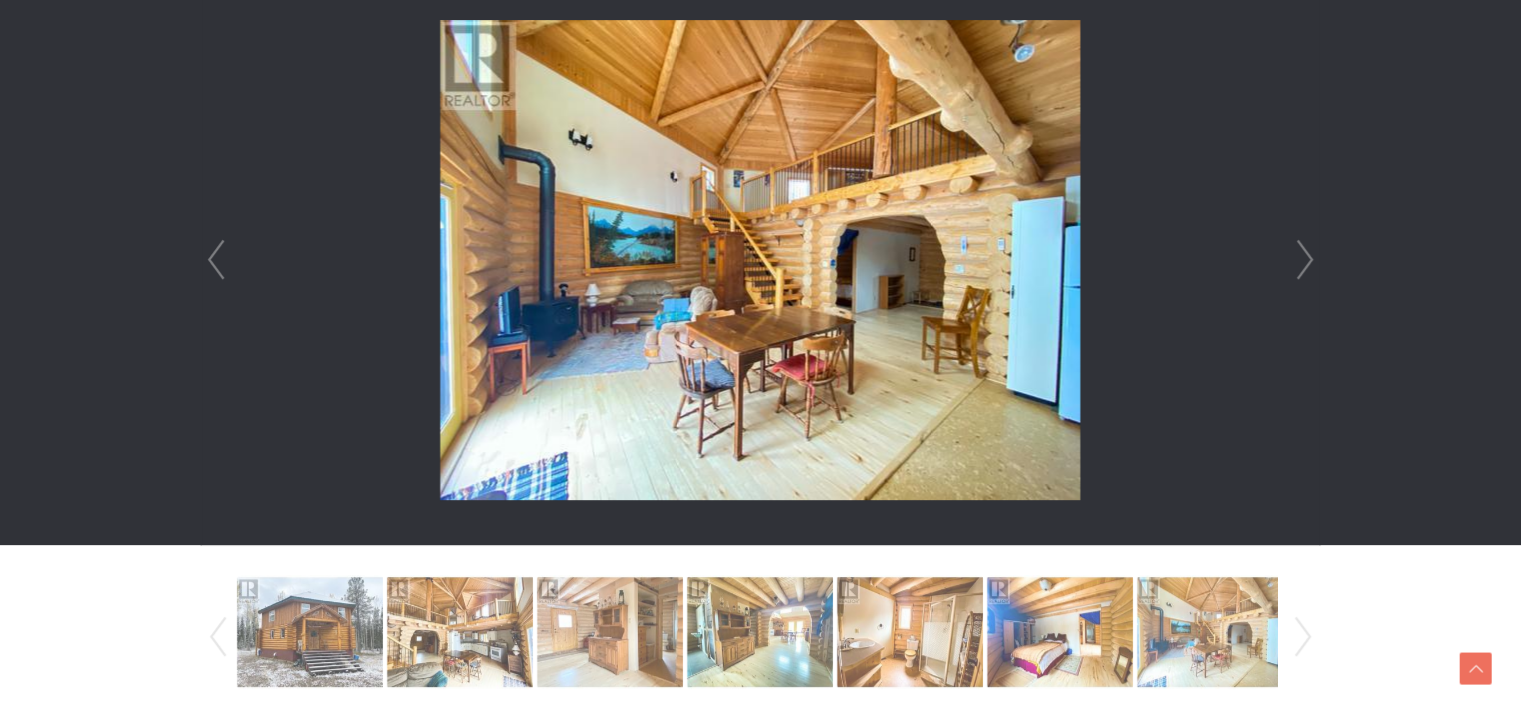 click on "Next" at bounding box center (1305, 260) 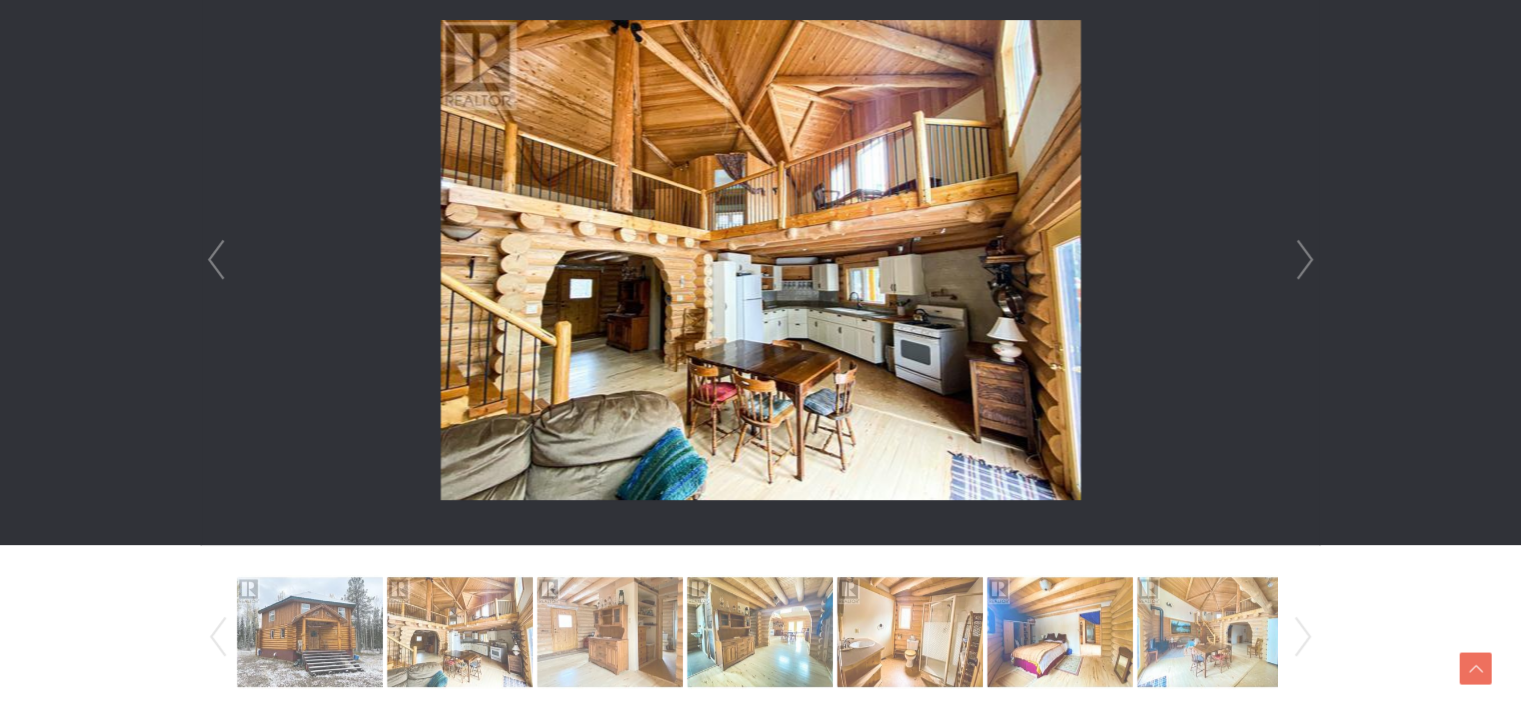 click on "Next" at bounding box center (1305, 260) 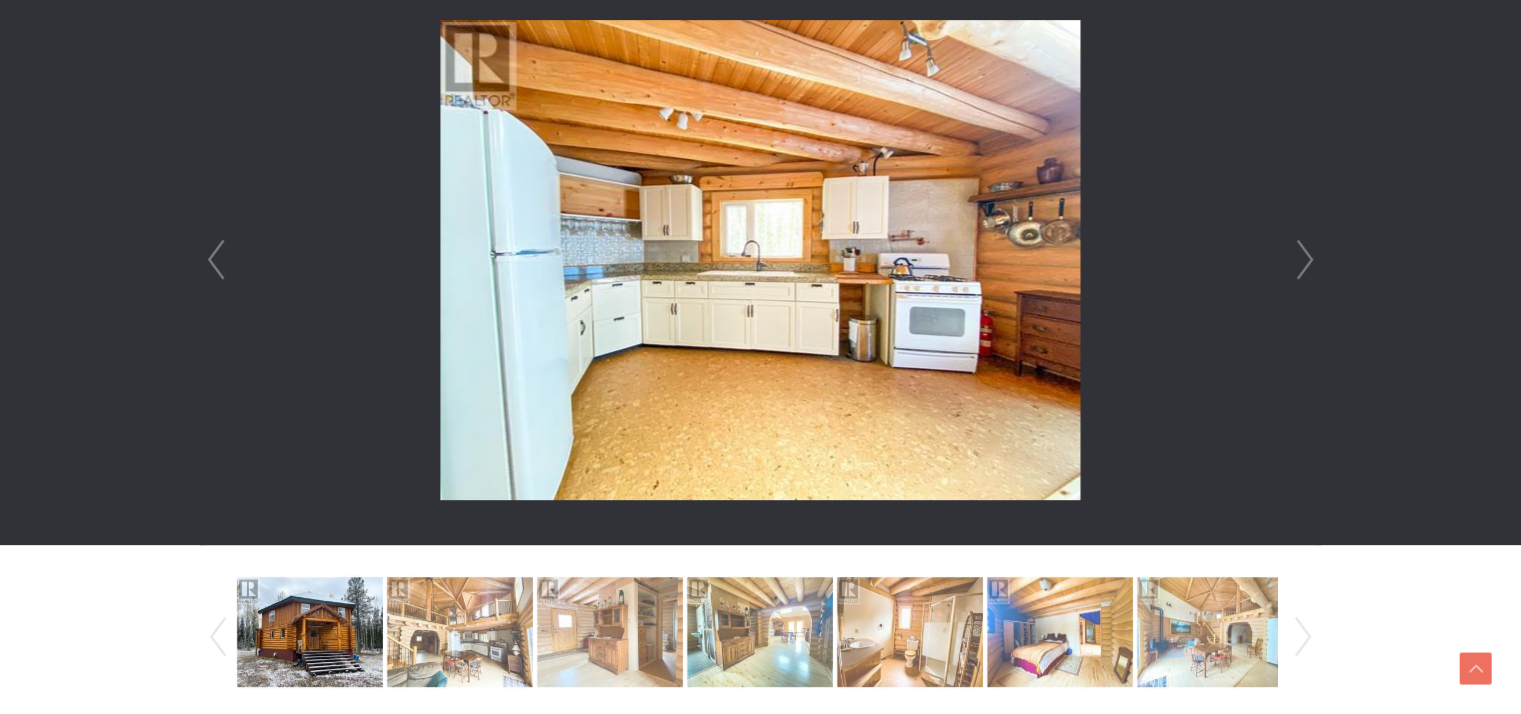 click on "Next" at bounding box center [1305, 260] 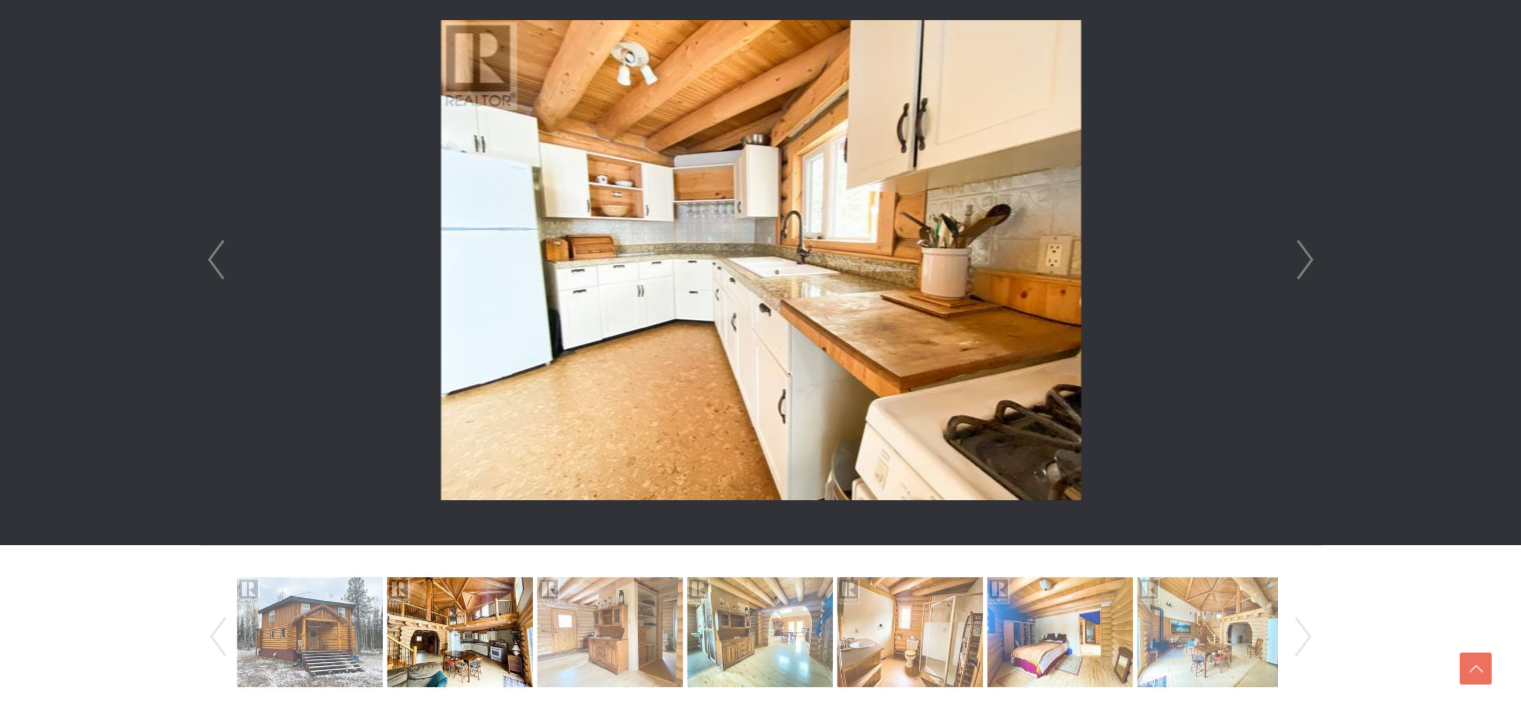 click on "Next" at bounding box center (1305, 260) 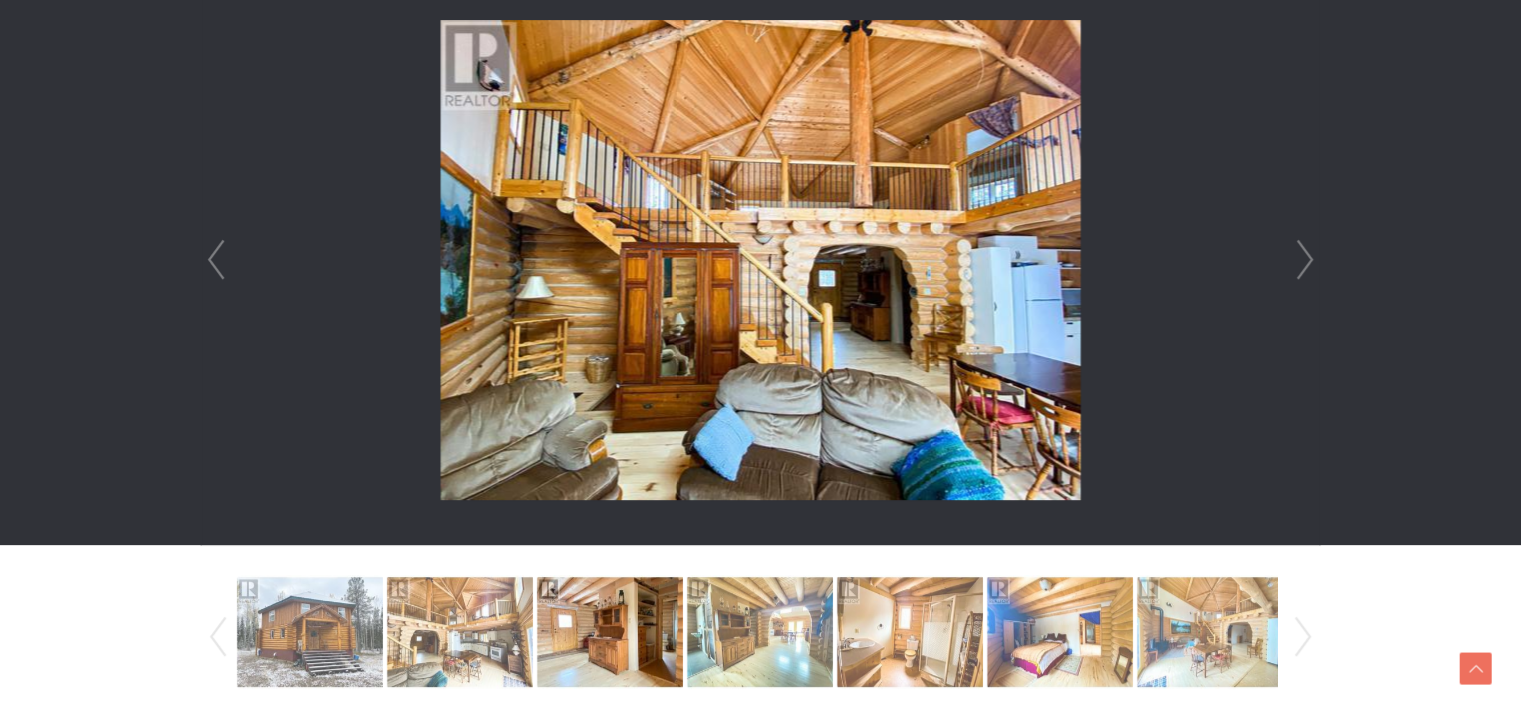 click on "Next" at bounding box center [1305, 260] 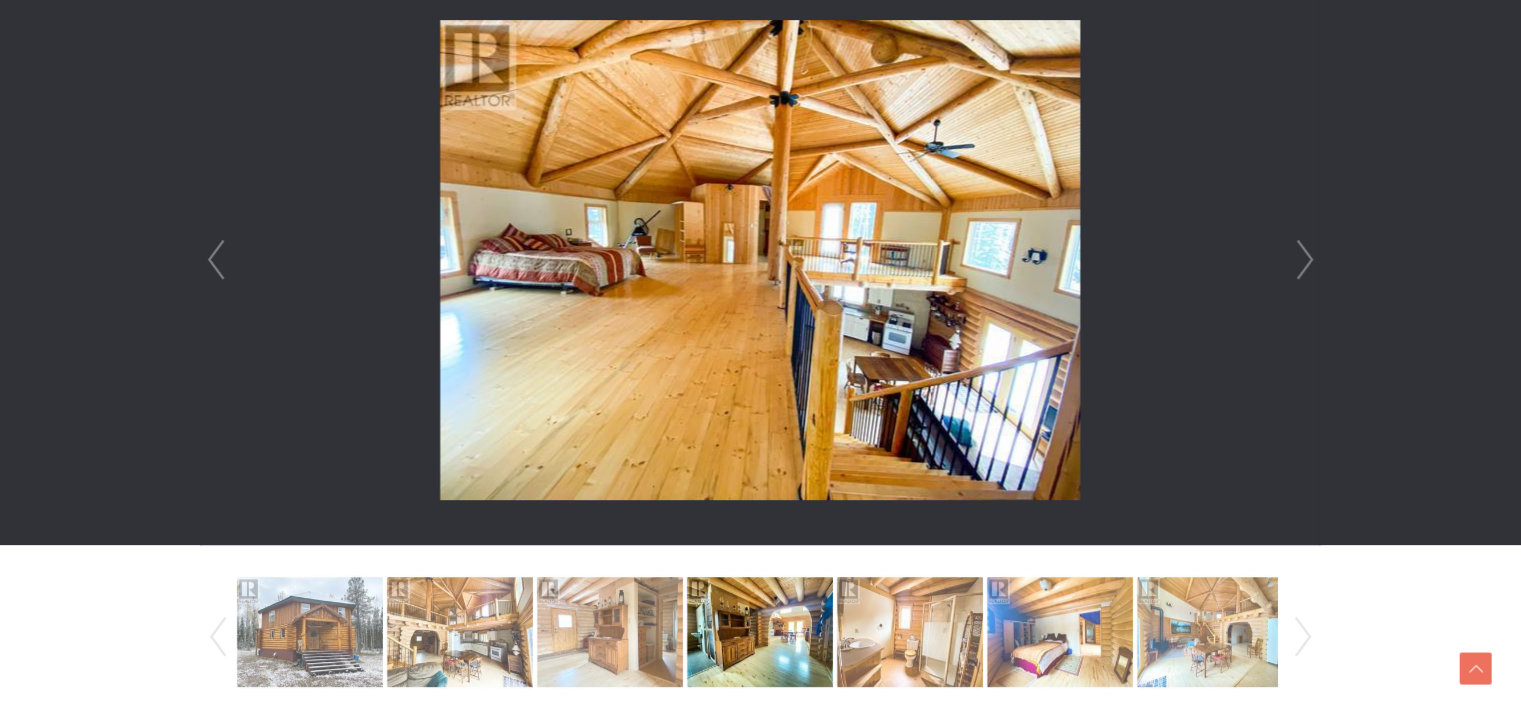 click on "Next" at bounding box center (1305, 260) 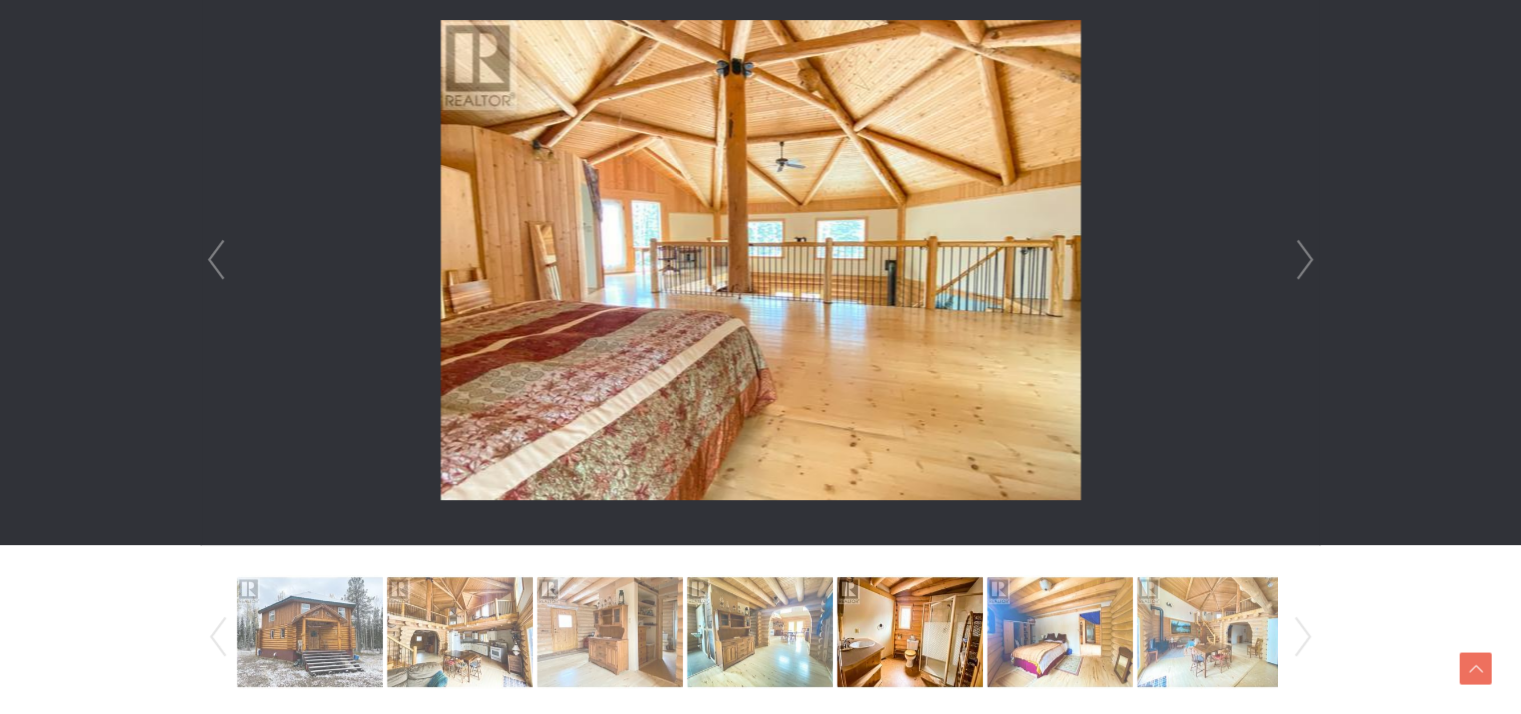 click on "Next" at bounding box center (1305, 260) 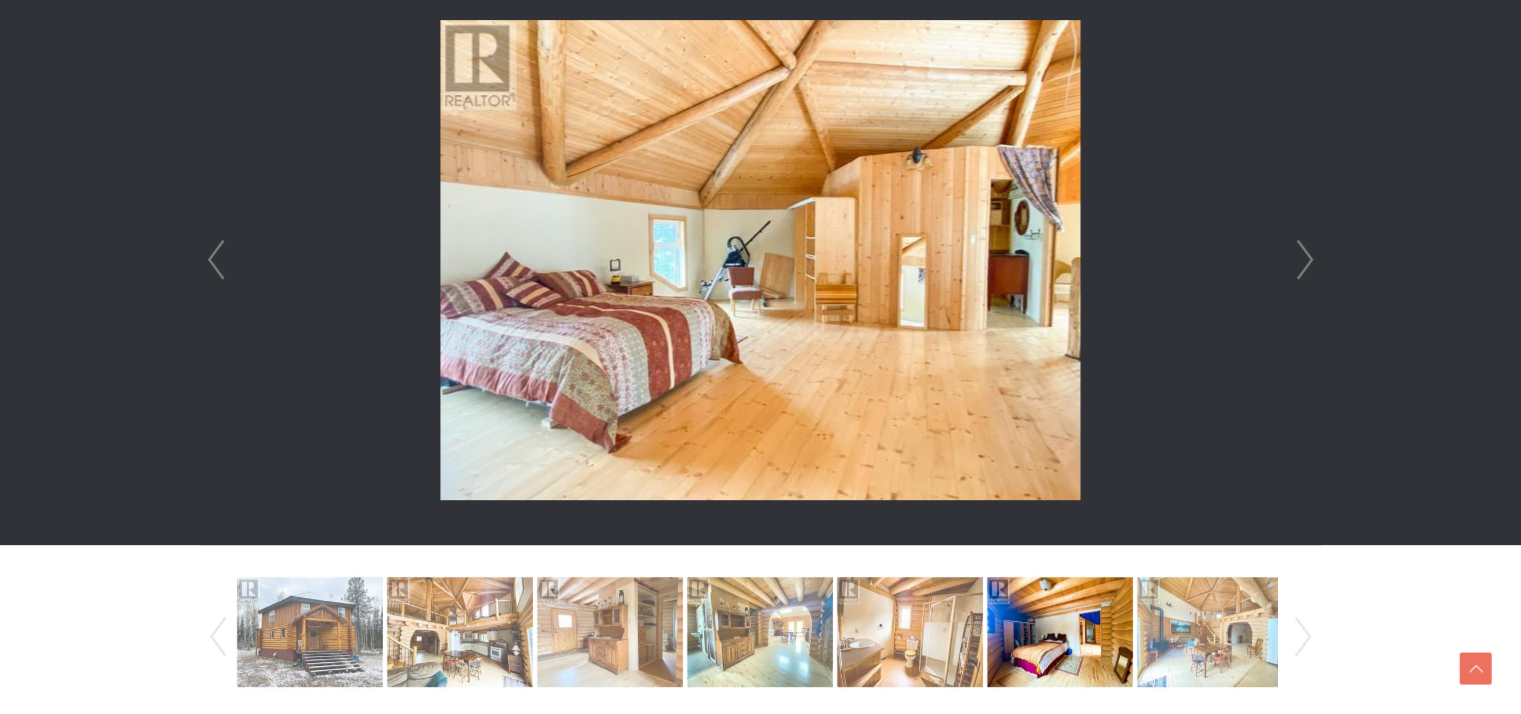 click on "Next" at bounding box center (1305, 260) 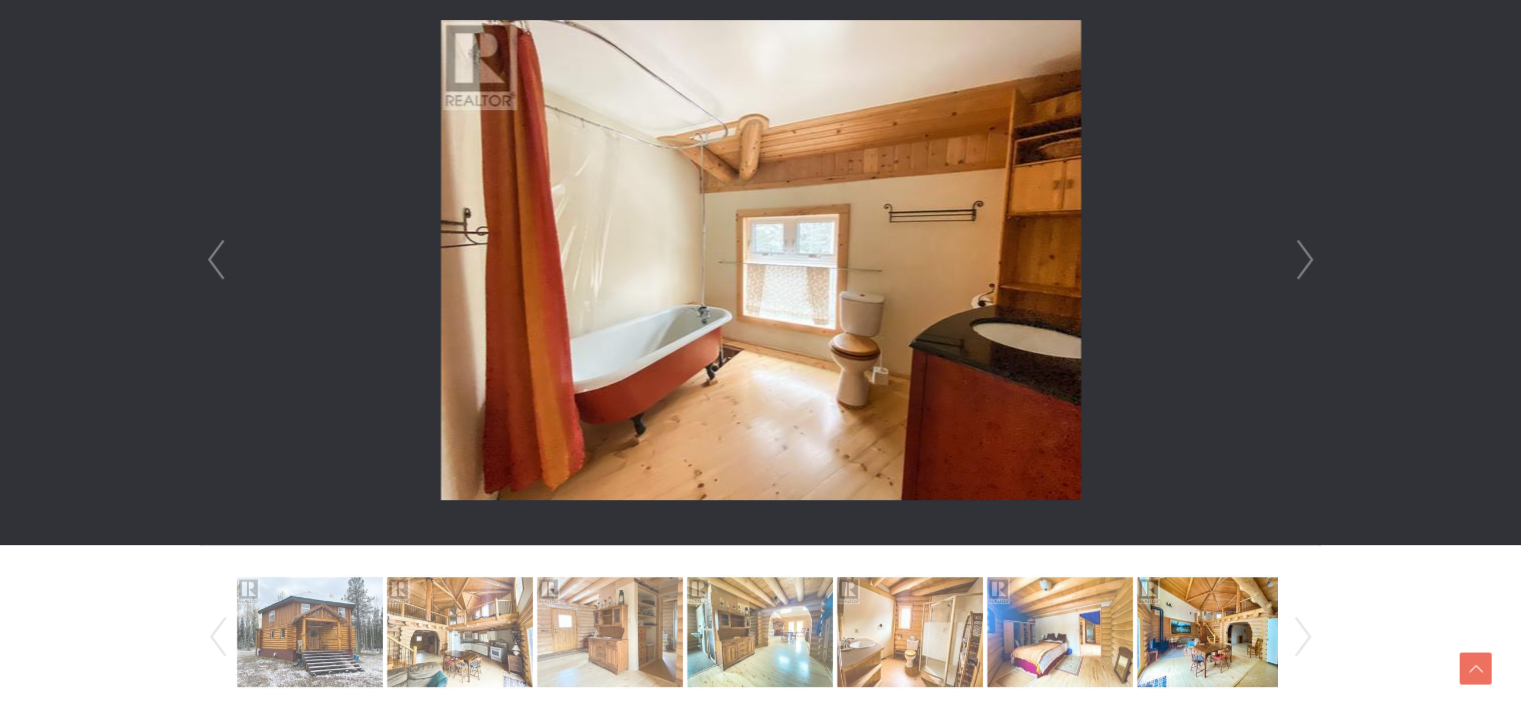 click on "Next" at bounding box center (1305, 260) 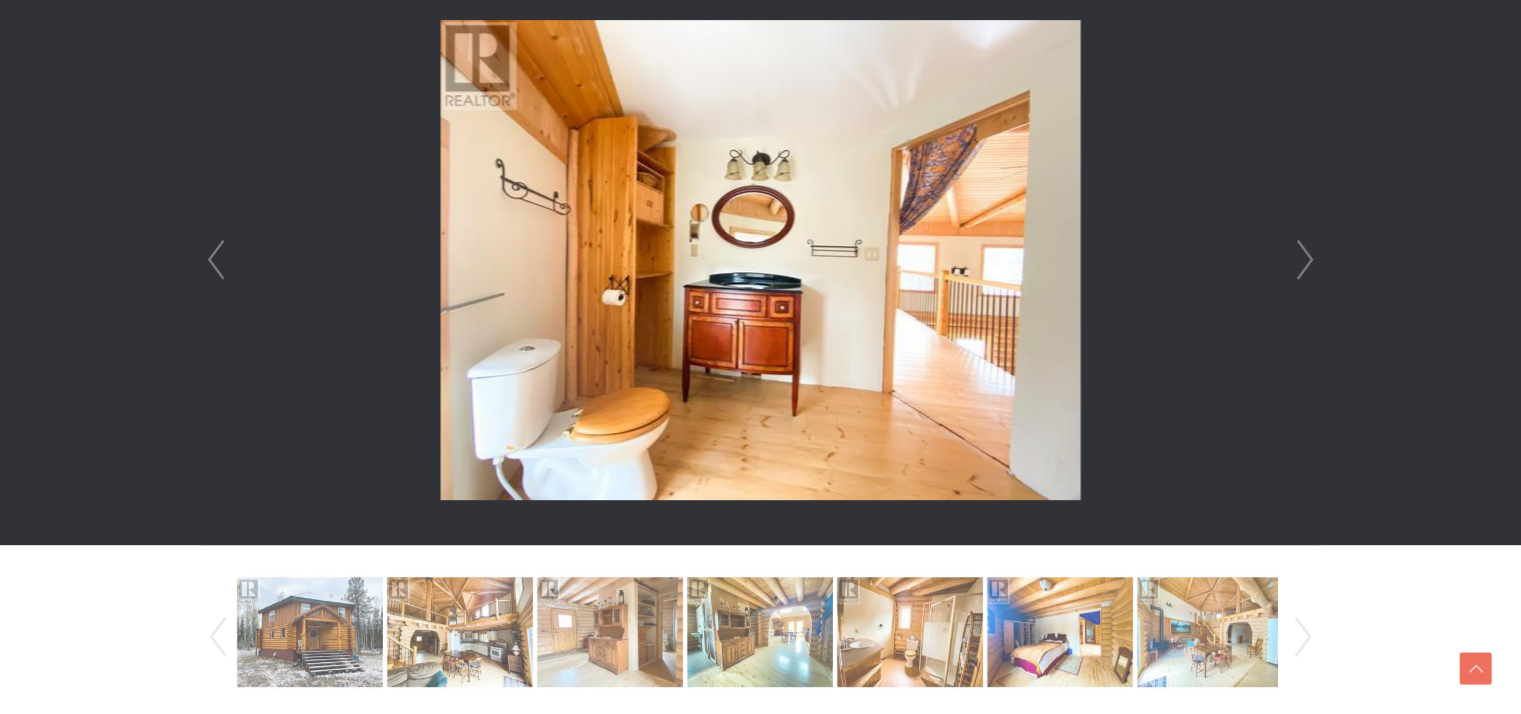 click on "Next" at bounding box center [1305, 260] 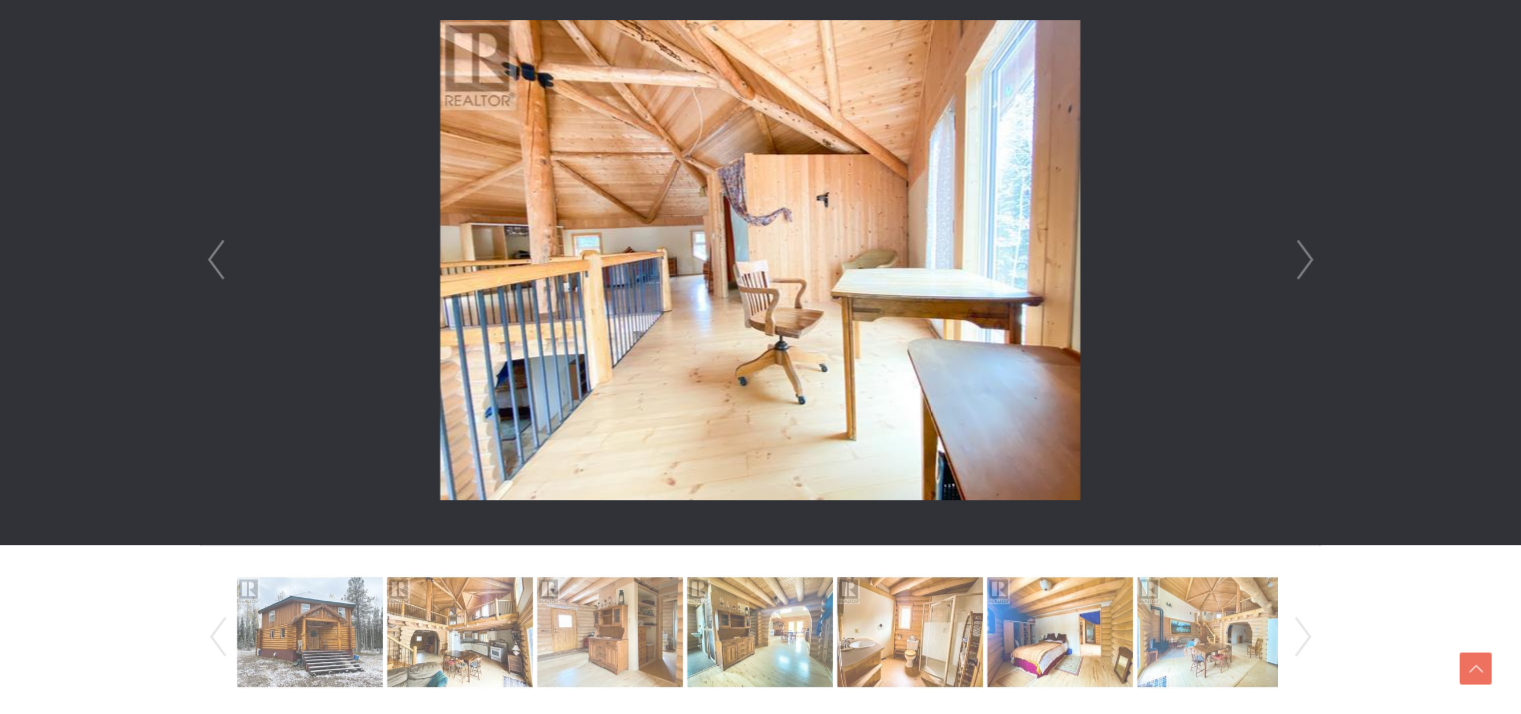 click on "Next" at bounding box center (1305, 260) 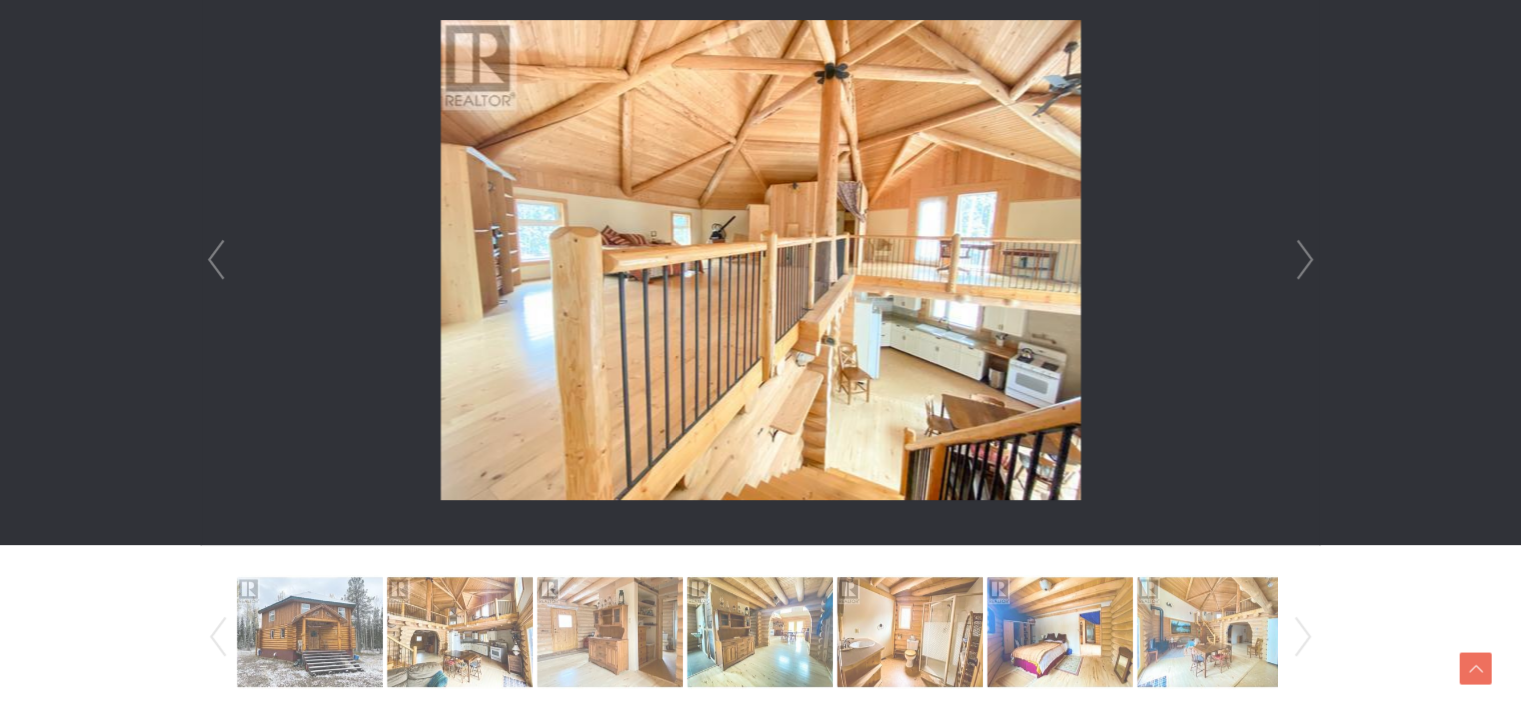click on "Next" at bounding box center (1305, 260) 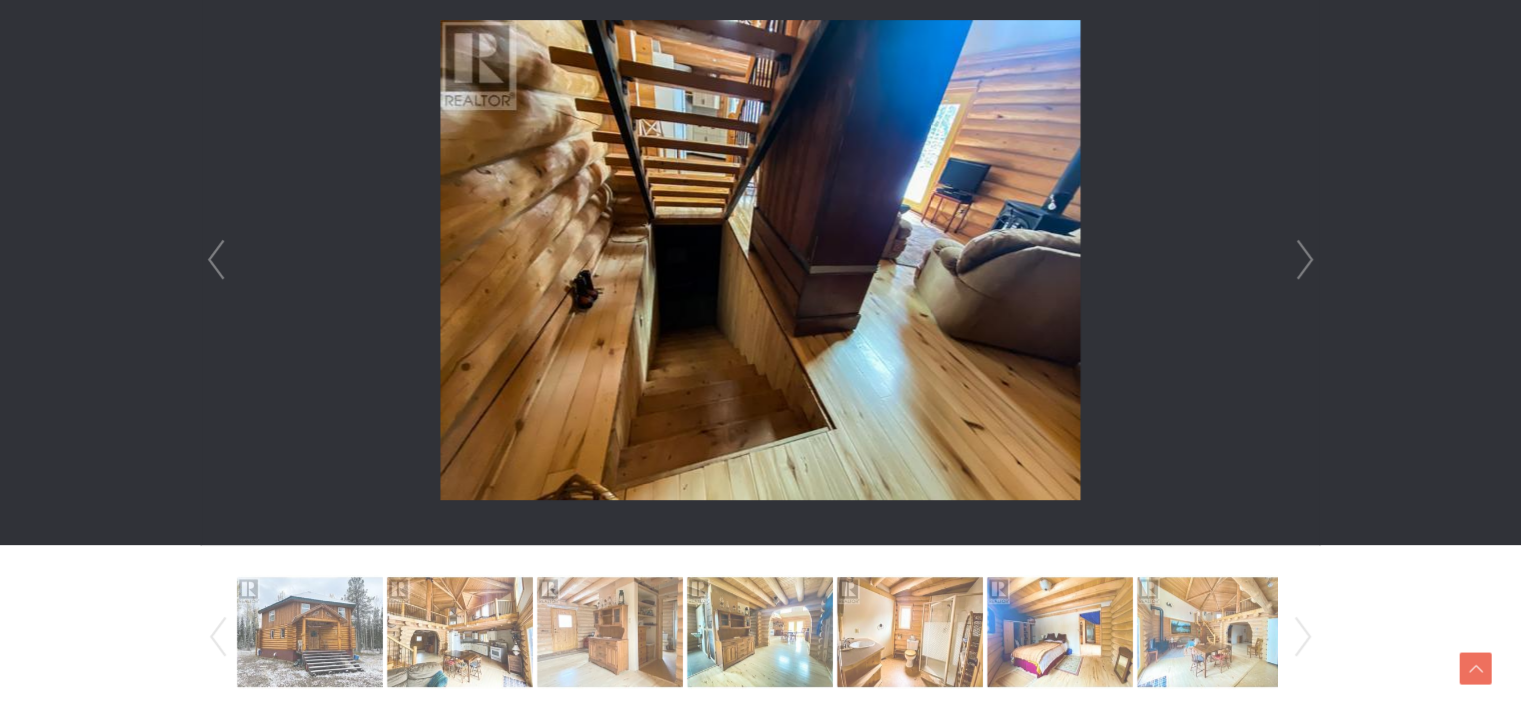 click on "Next" at bounding box center (1305, 260) 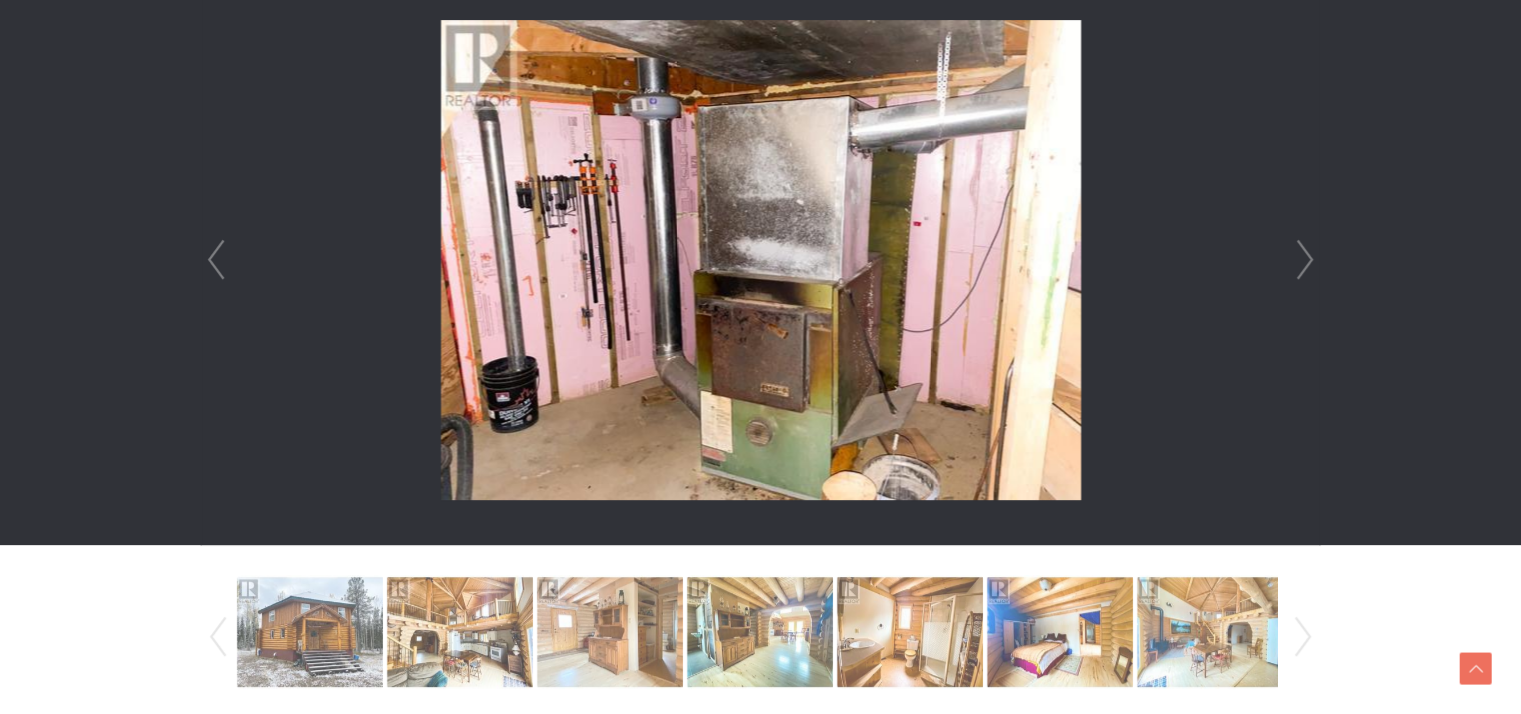 click on "Next" at bounding box center [1305, 260] 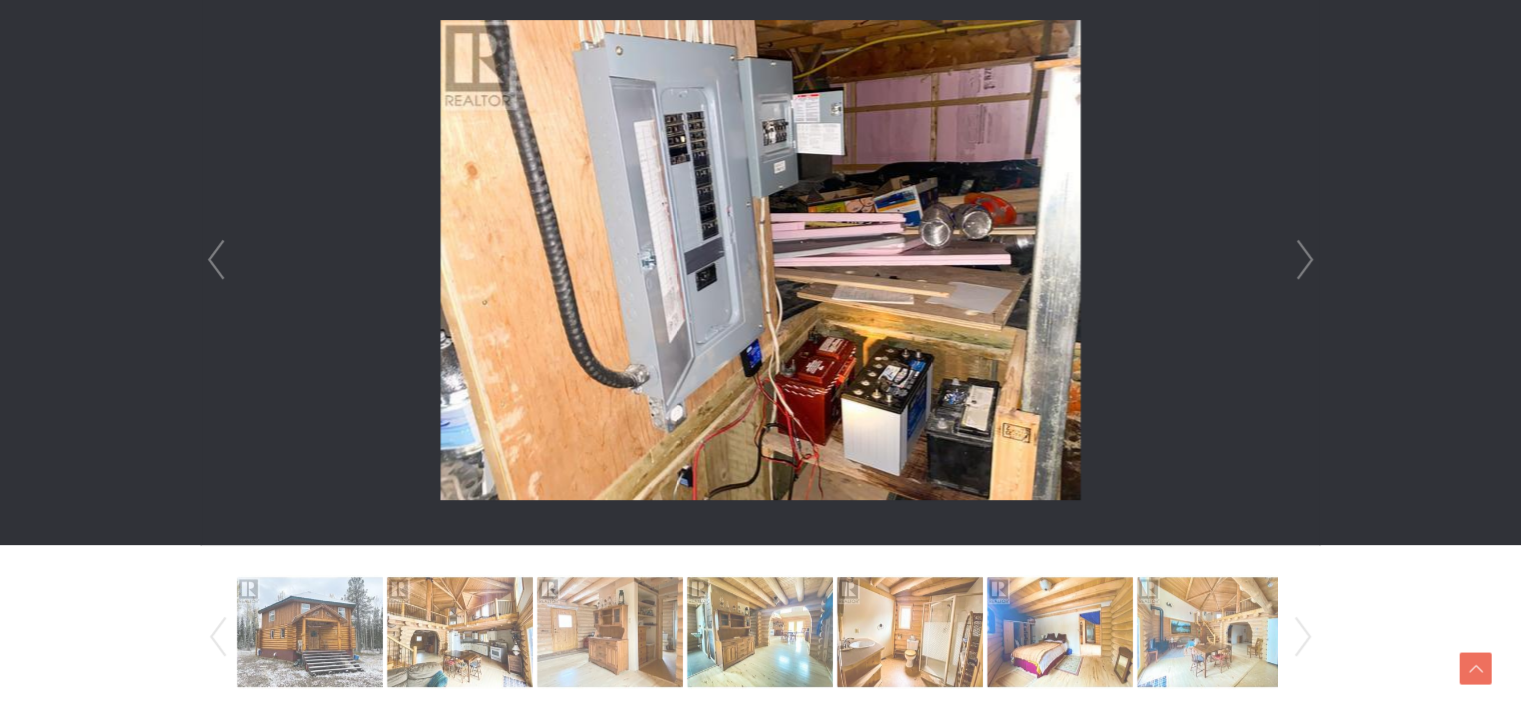 click on "Next" at bounding box center [1305, 260] 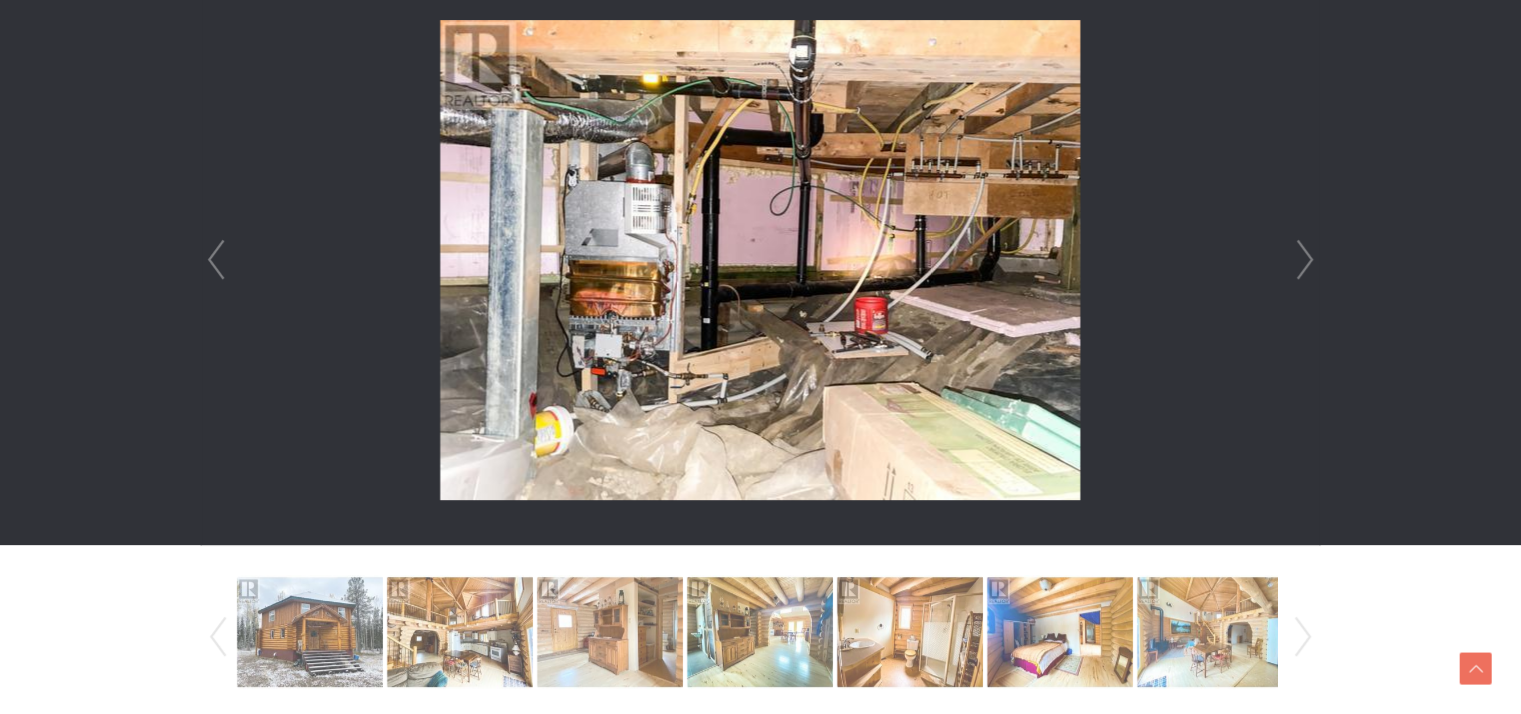 click on "Next" at bounding box center [1305, 260] 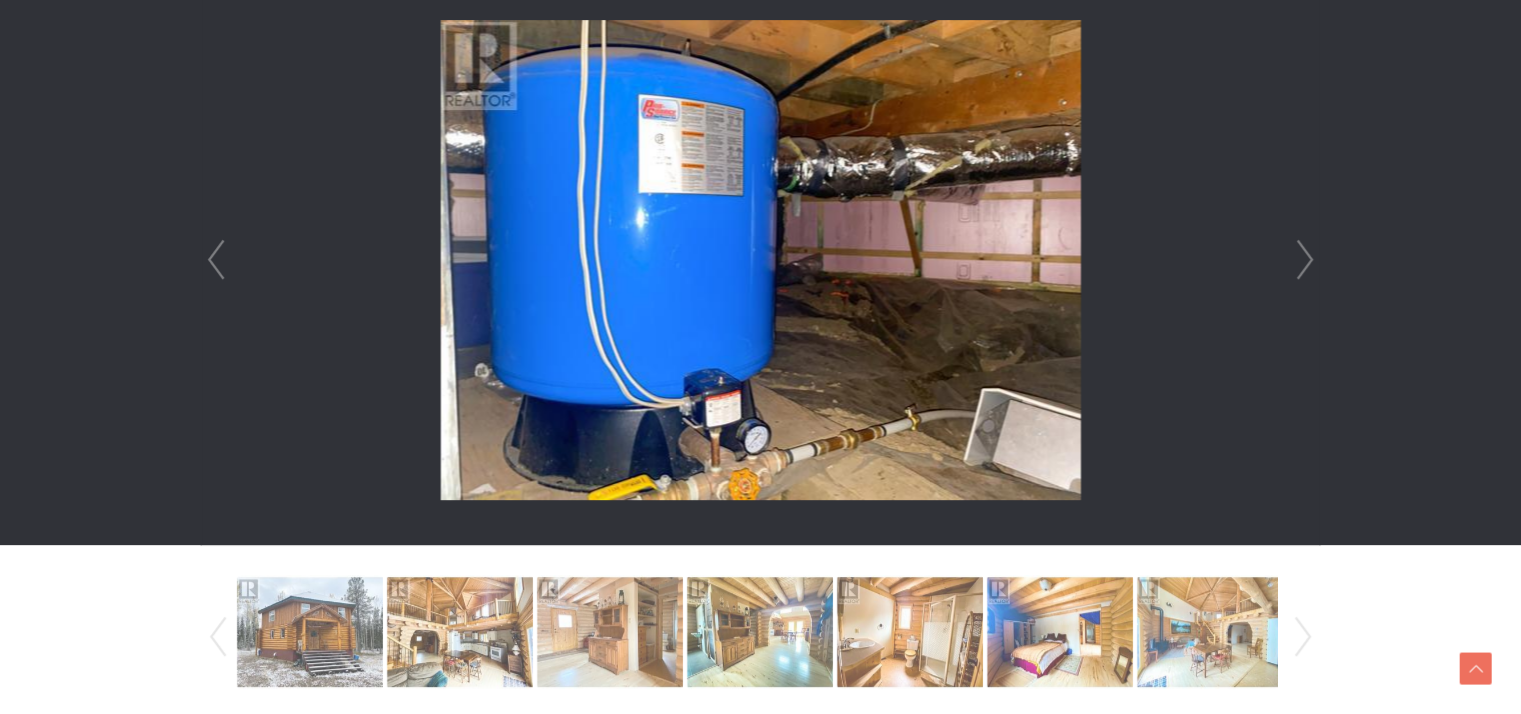 click on "Next" at bounding box center [1305, 260] 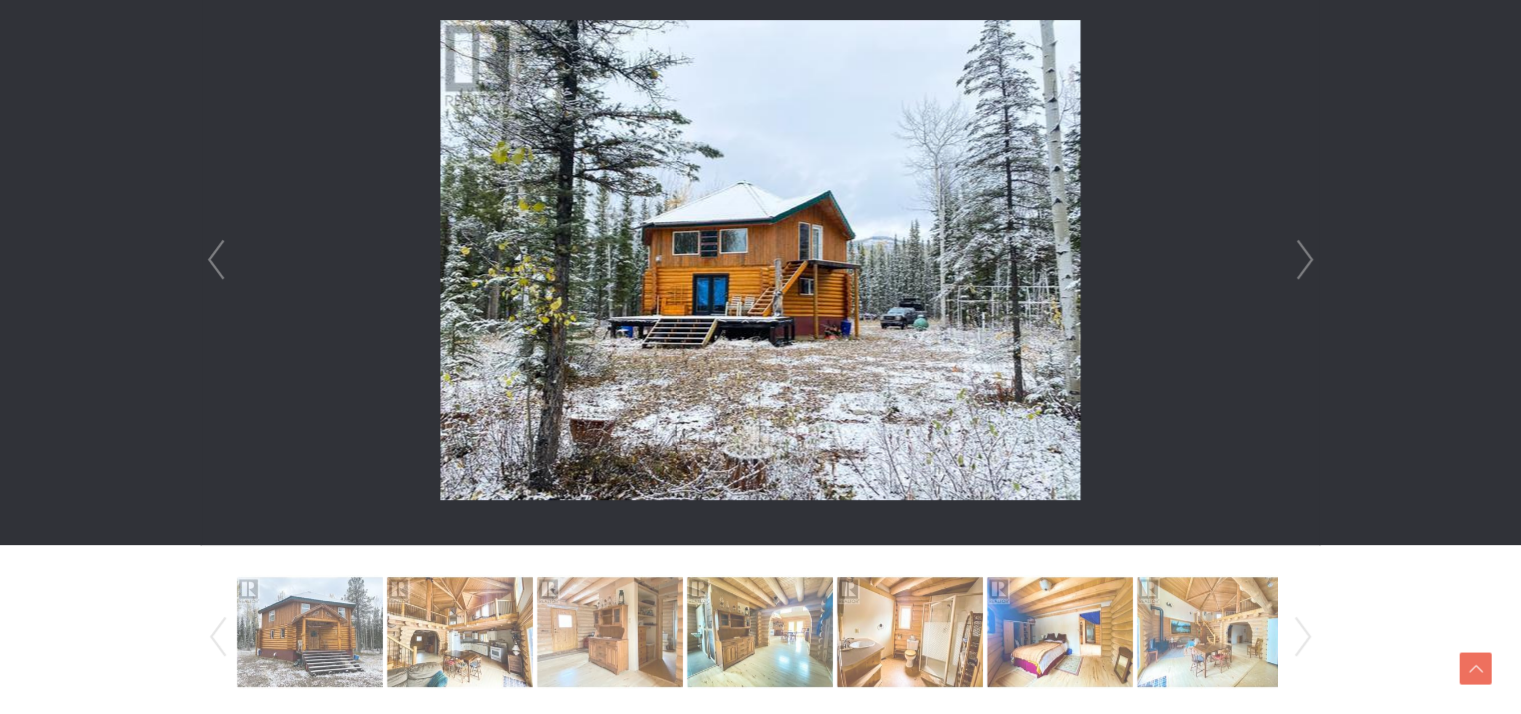 click on "Next" at bounding box center [1305, 260] 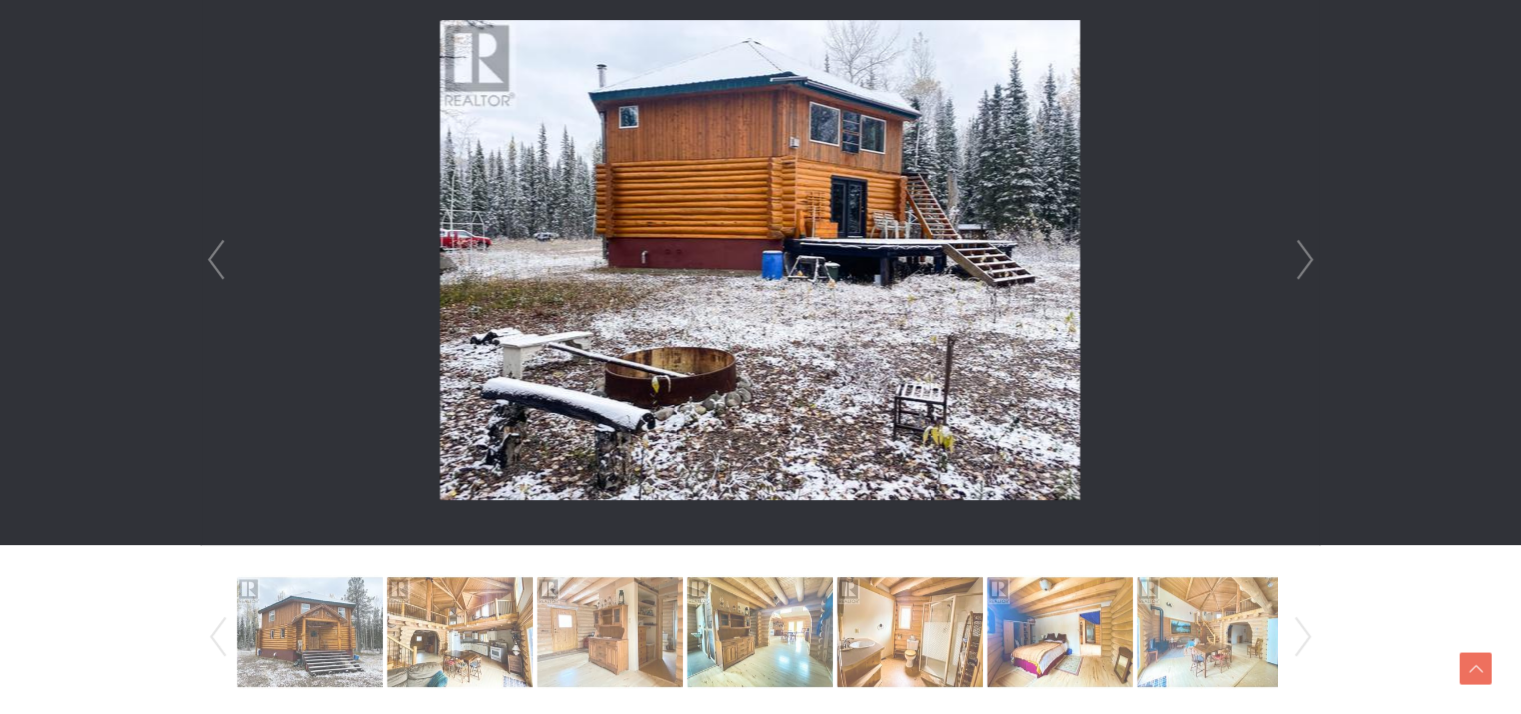 click on "Next" at bounding box center [1305, 260] 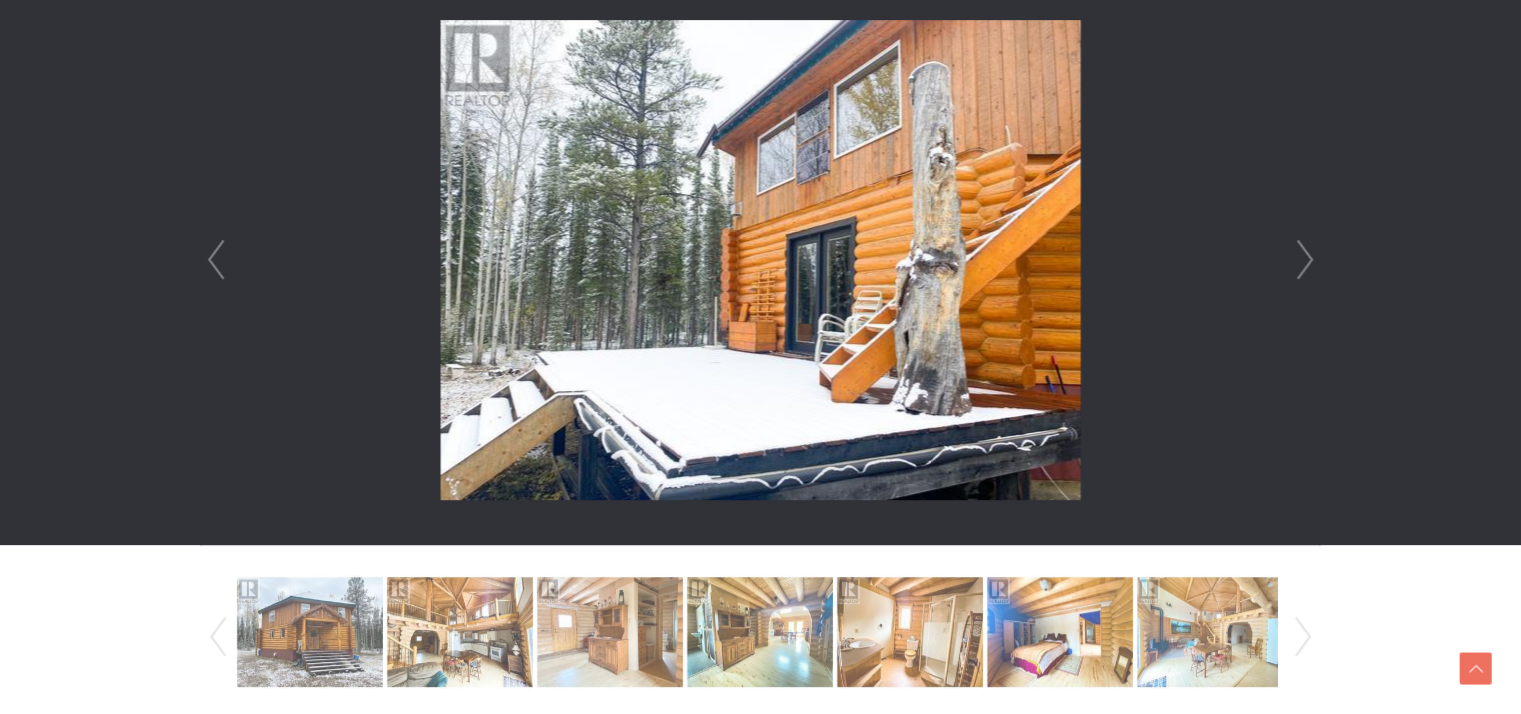 click on "Next" at bounding box center (1305, 260) 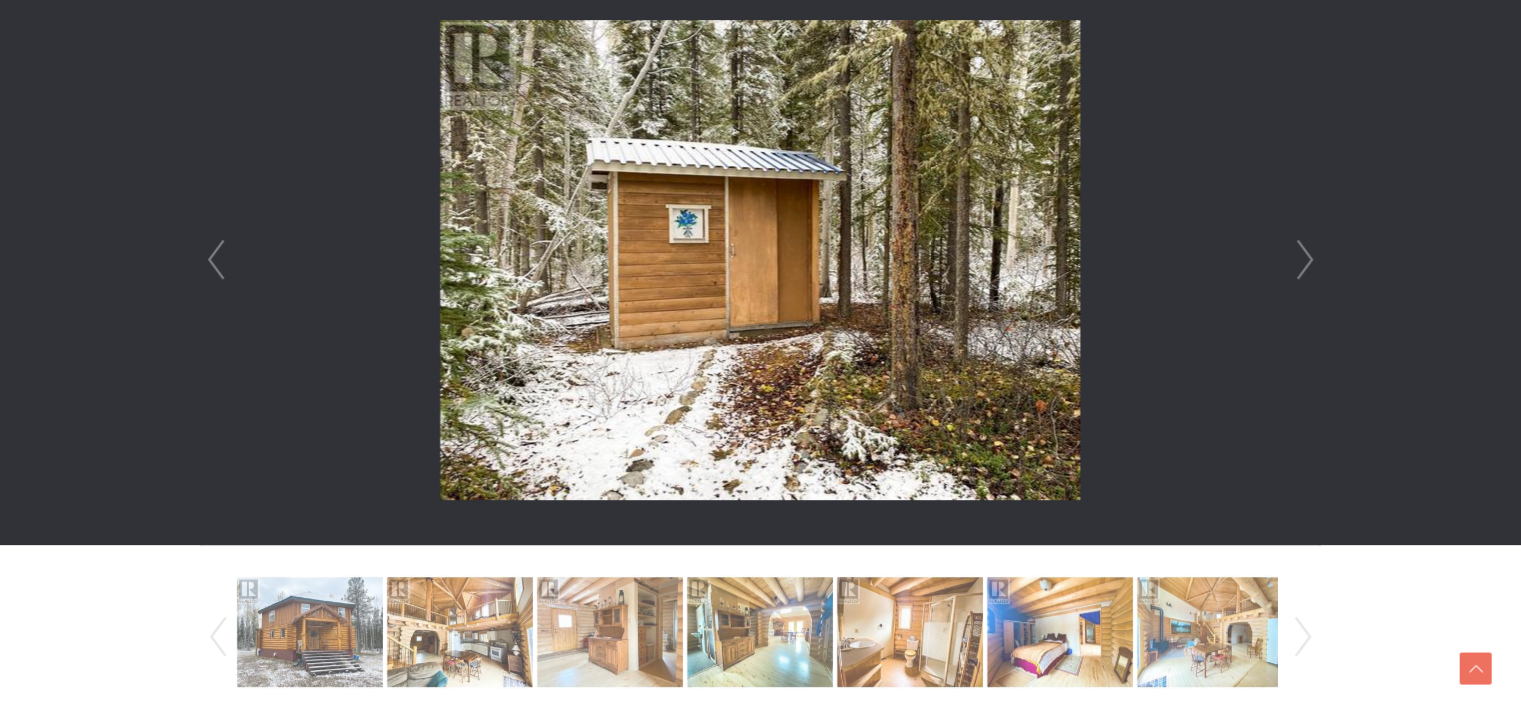 click on "Next" at bounding box center (1305, 260) 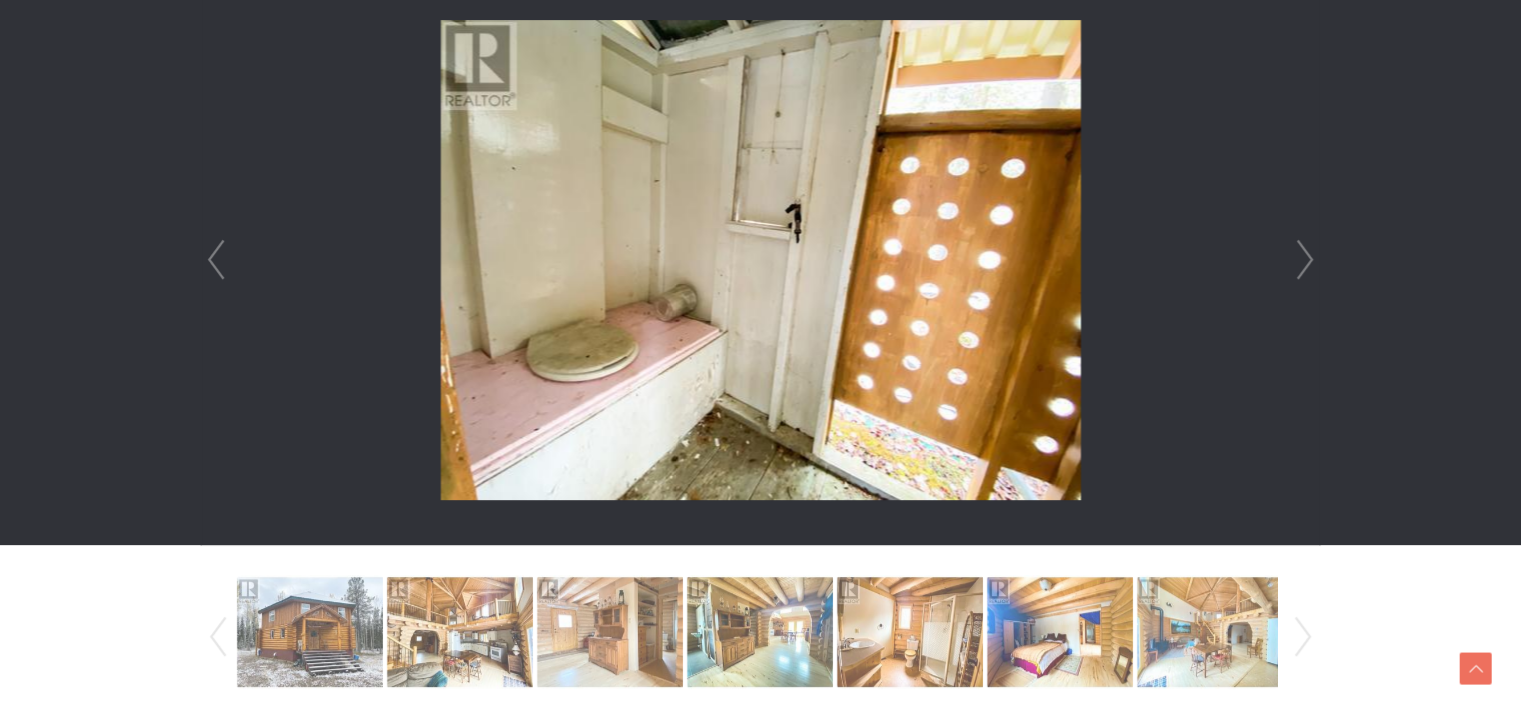 click on "Next" at bounding box center (1305, 260) 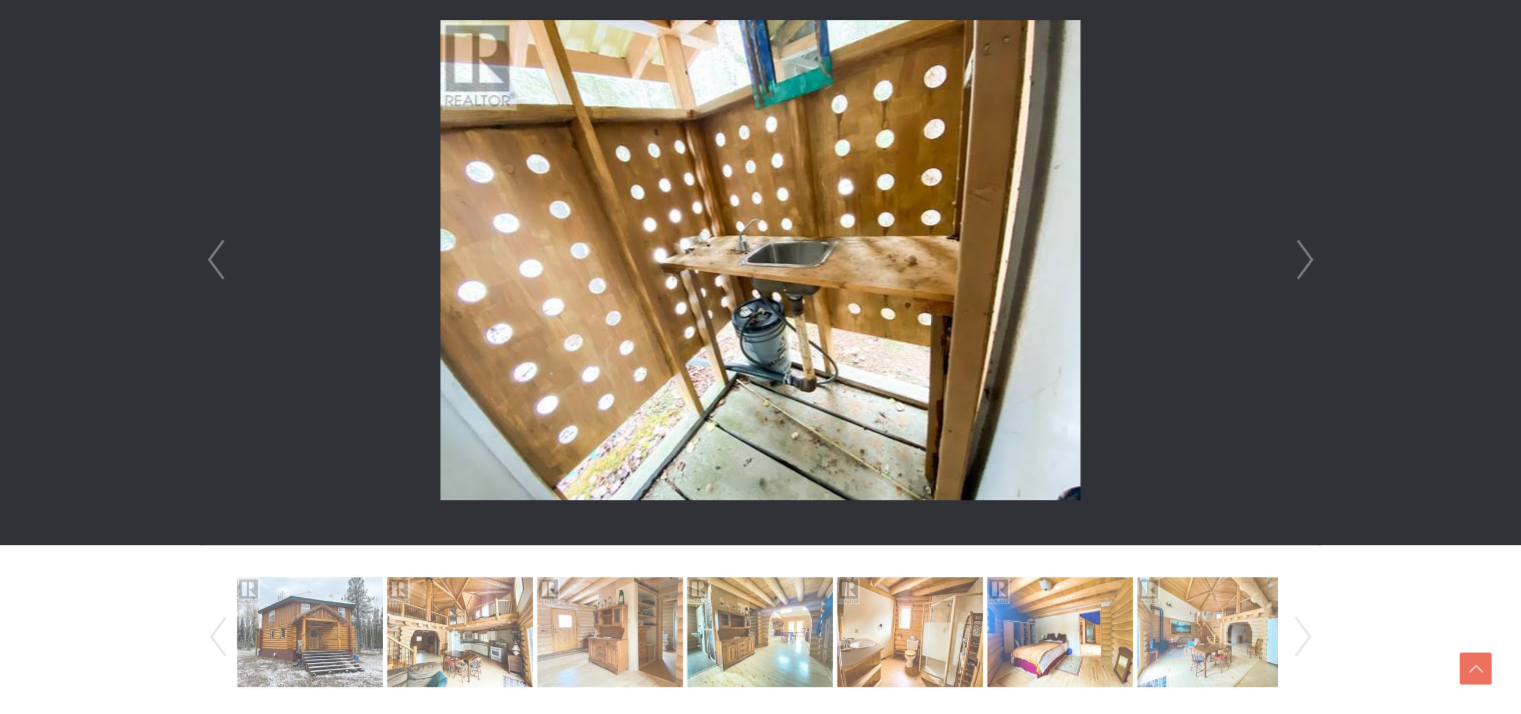 click on "Next" at bounding box center (1305, 260) 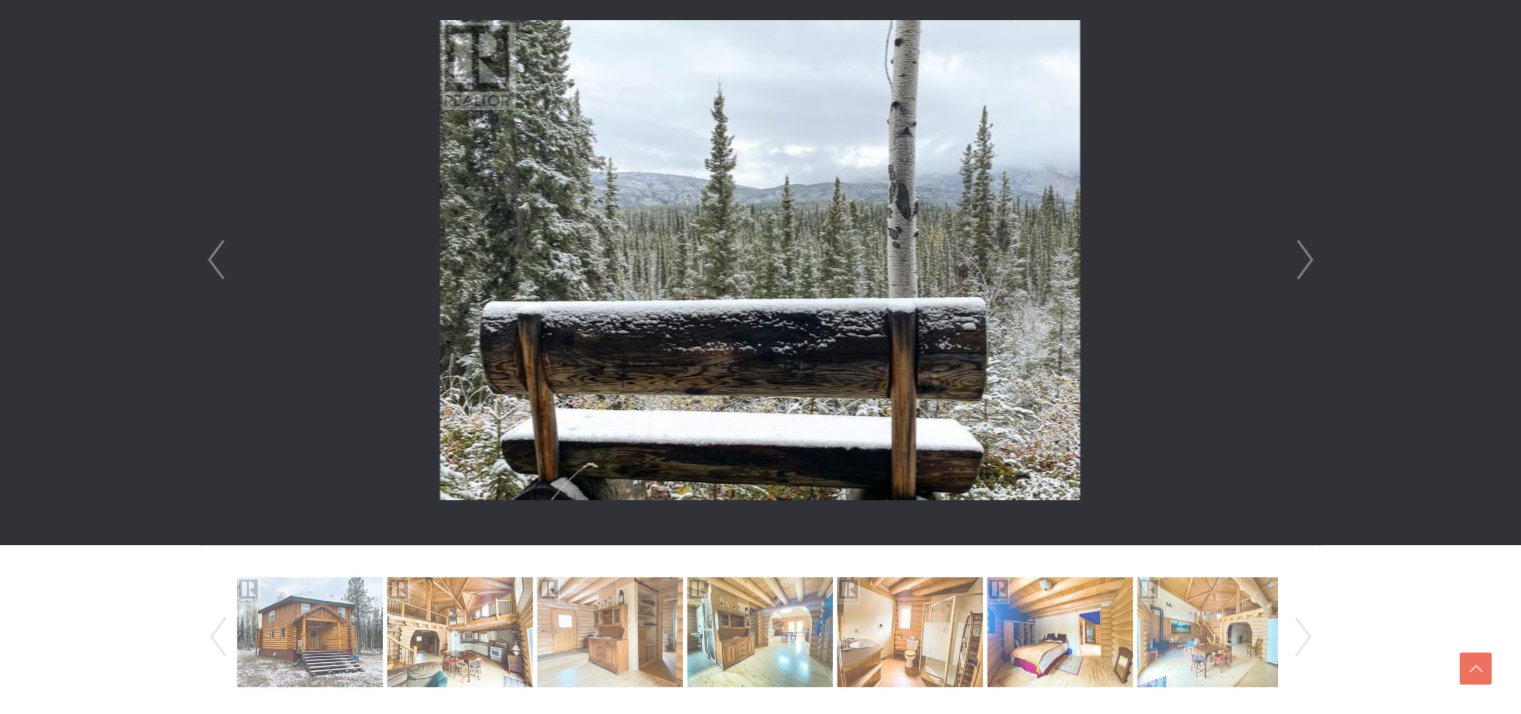 click on "Next" at bounding box center [1305, 260] 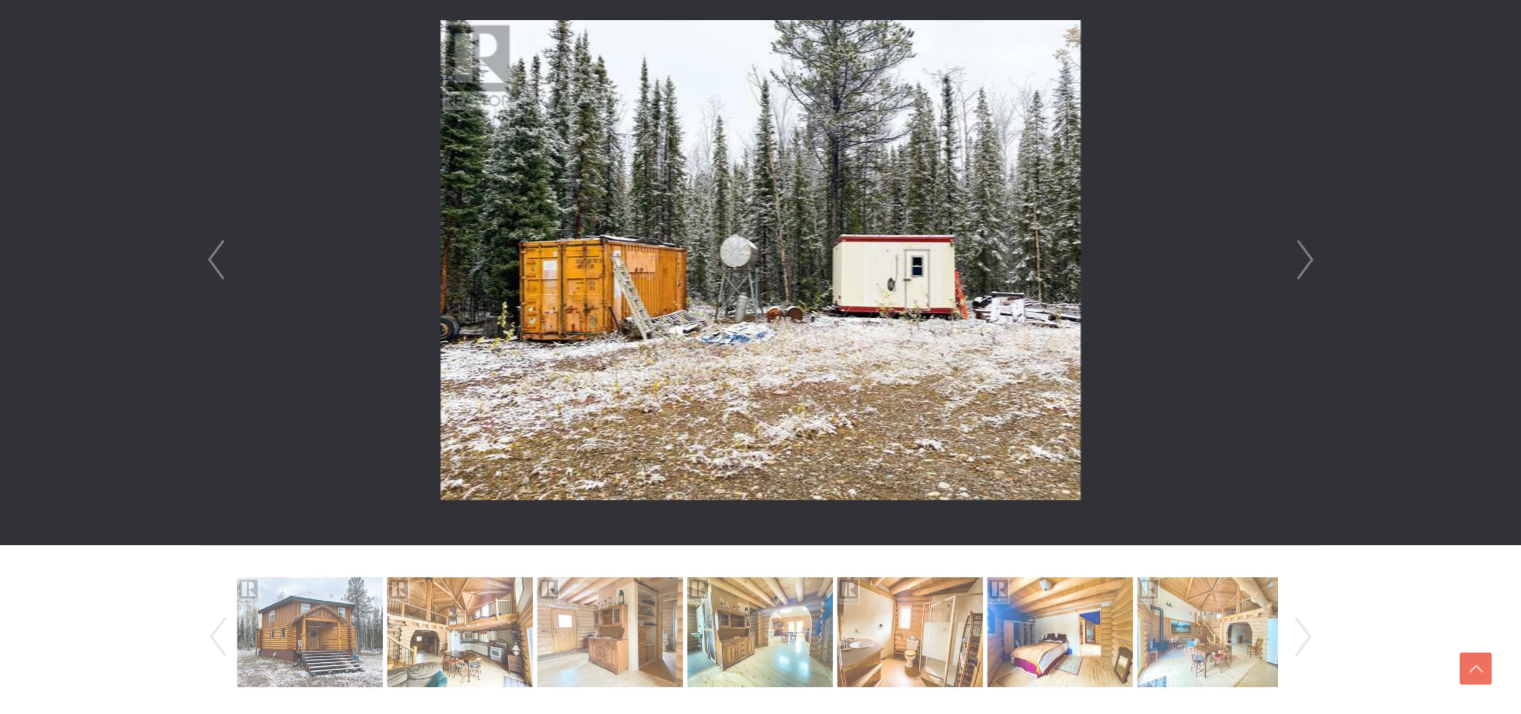click on "Next" at bounding box center [1305, 260] 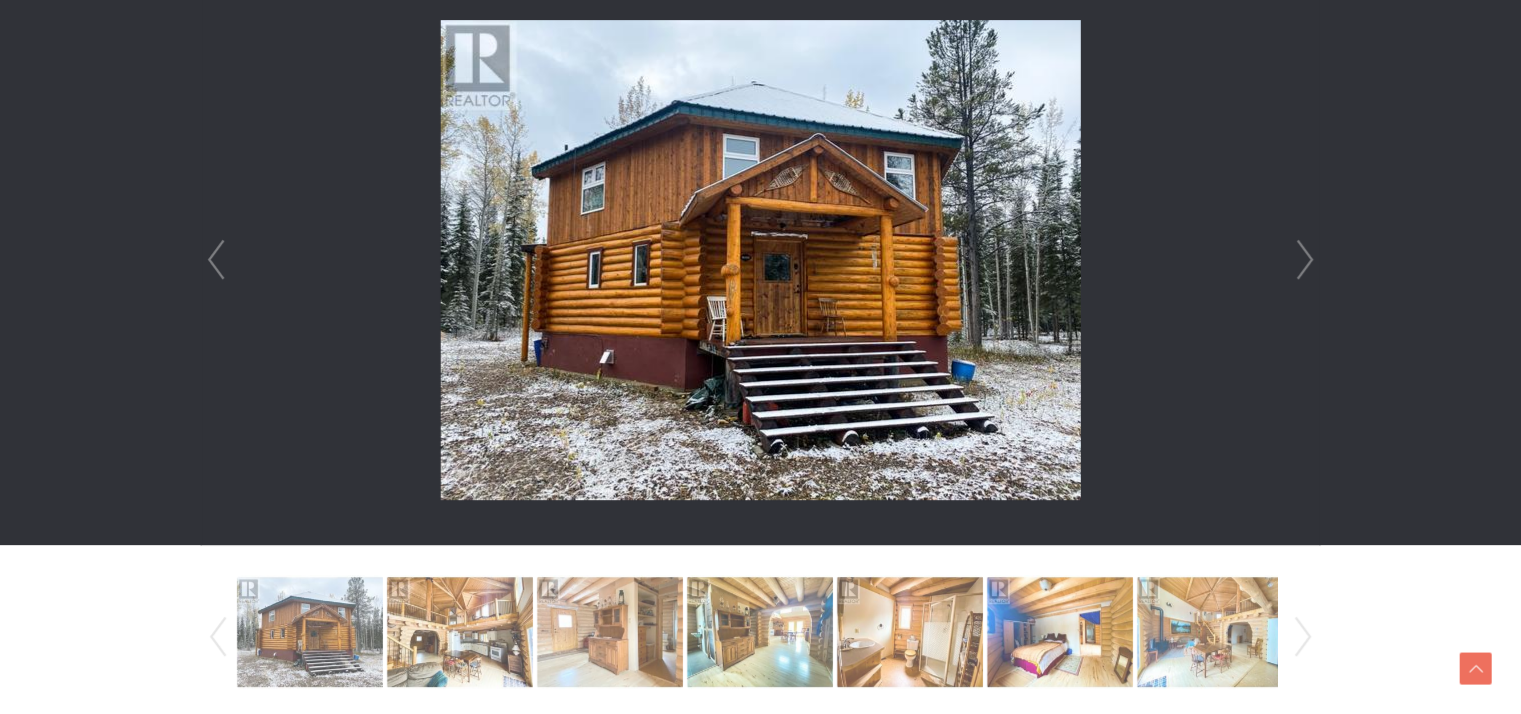 click on "Next" at bounding box center [1305, 260] 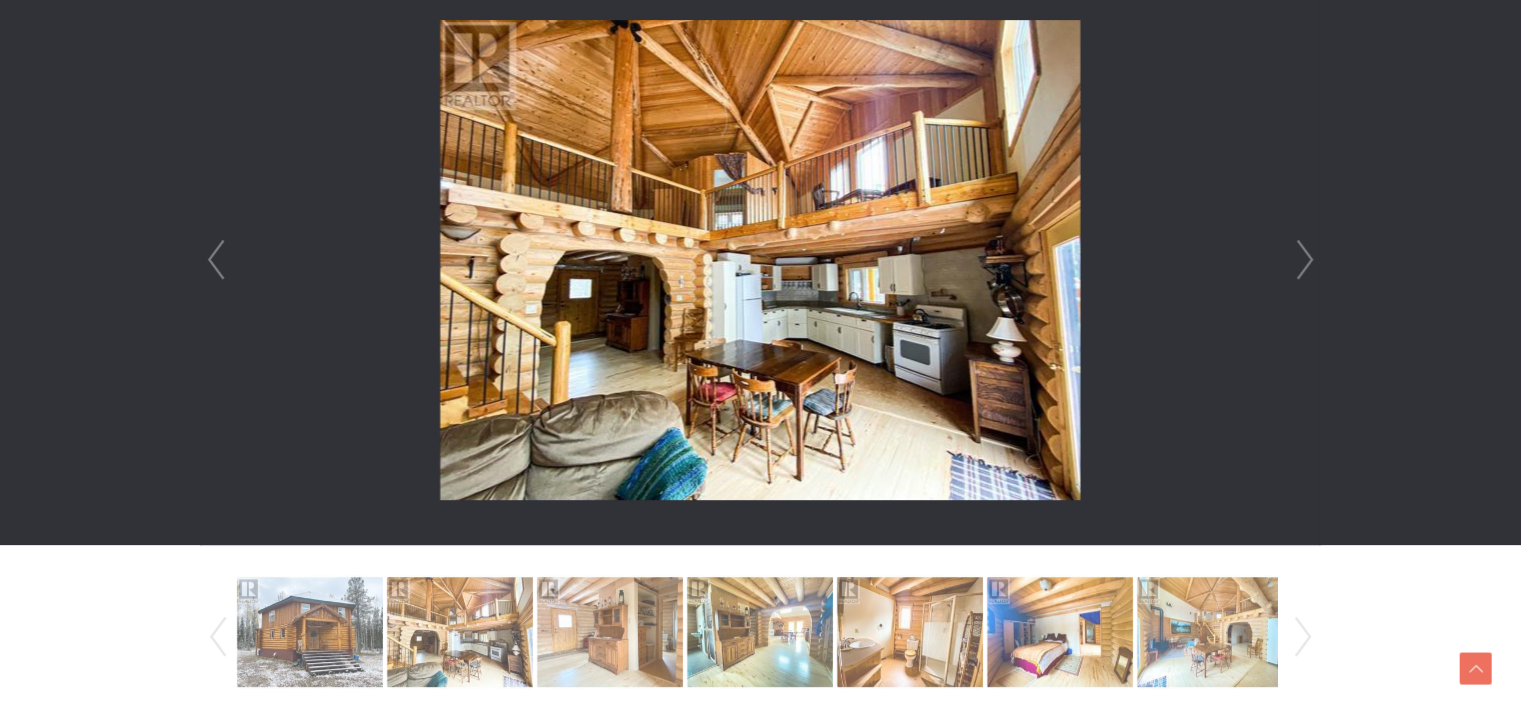 click on "Next" at bounding box center (1305, 260) 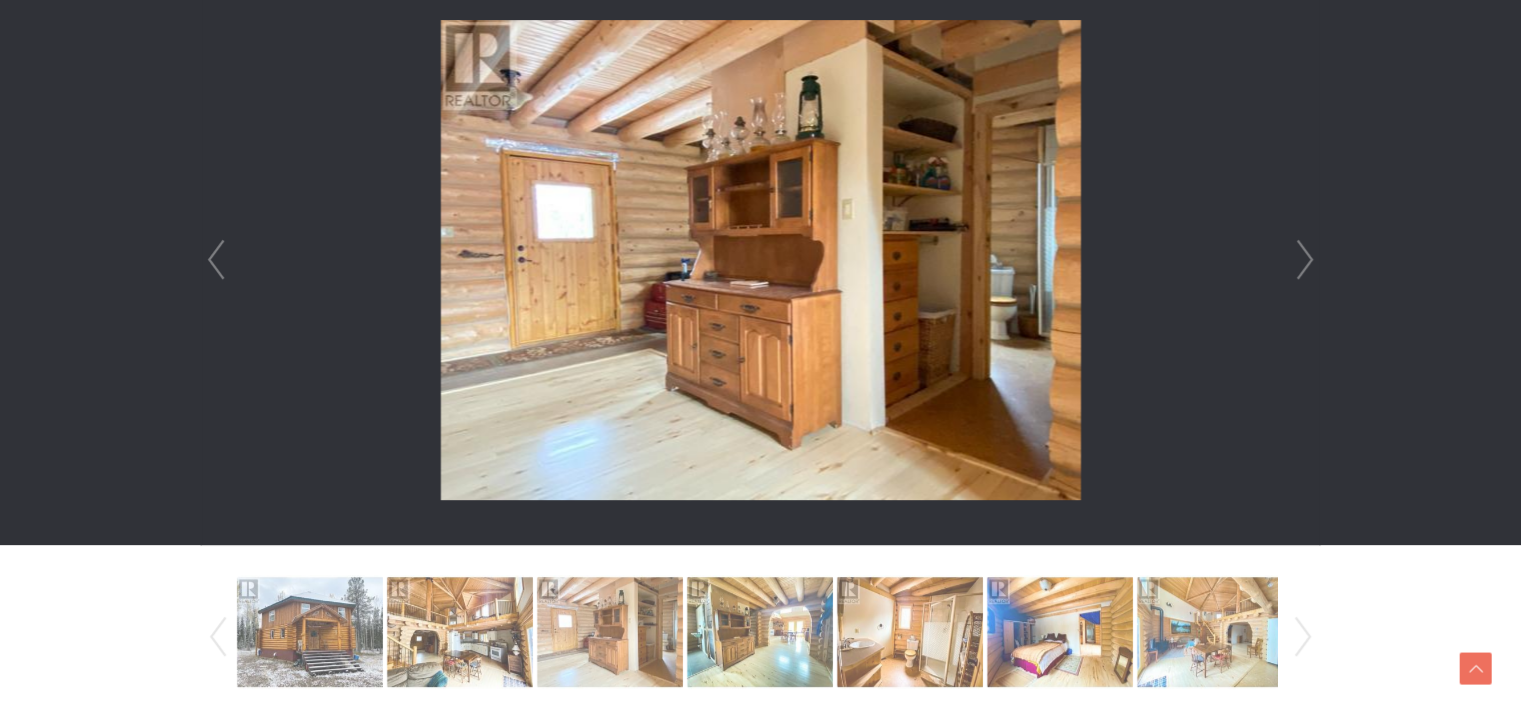 click on "Next" at bounding box center (1305, 260) 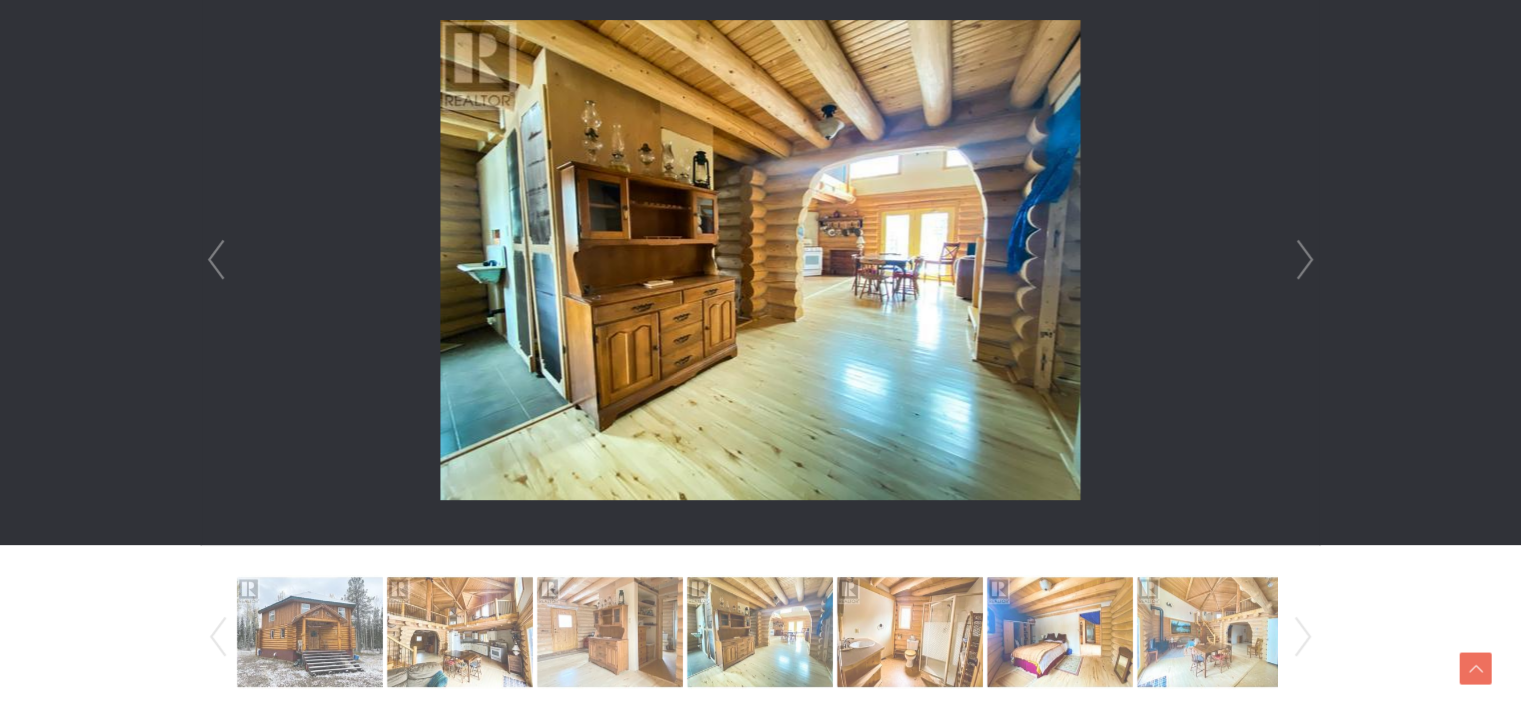 click on "Next" at bounding box center (1305, 260) 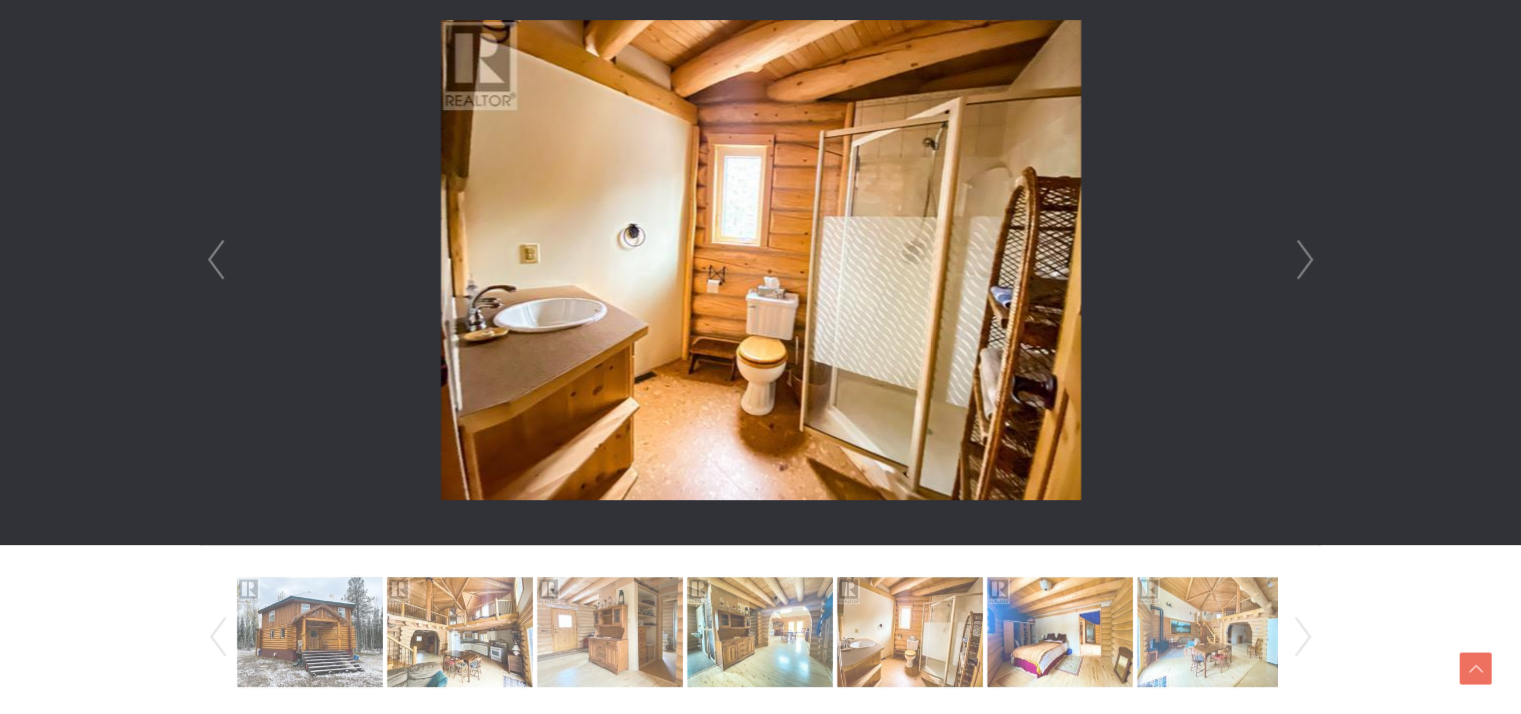 click on "Next" at bounding box center [1305, 260] 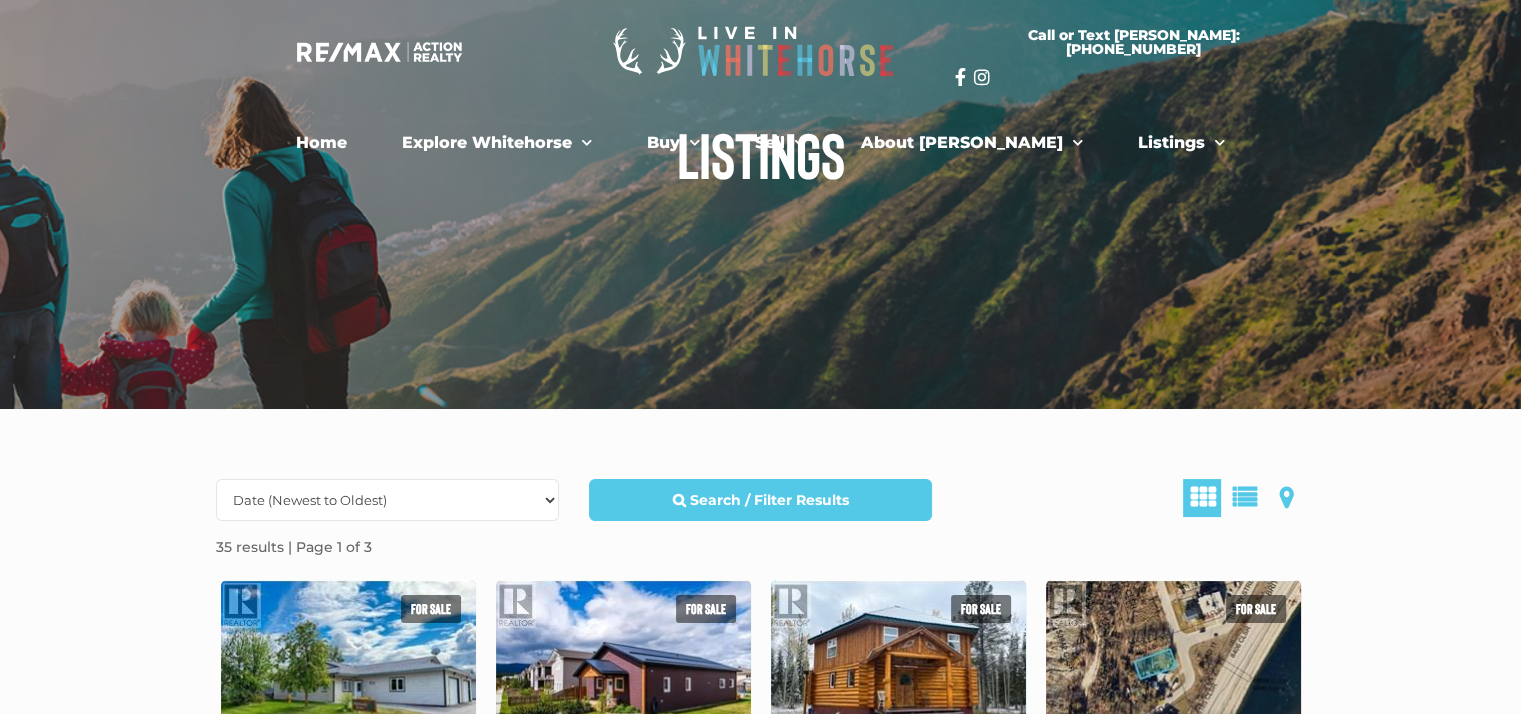 scroll, scrollTop: 0, scrollLeft: 0, axis: both 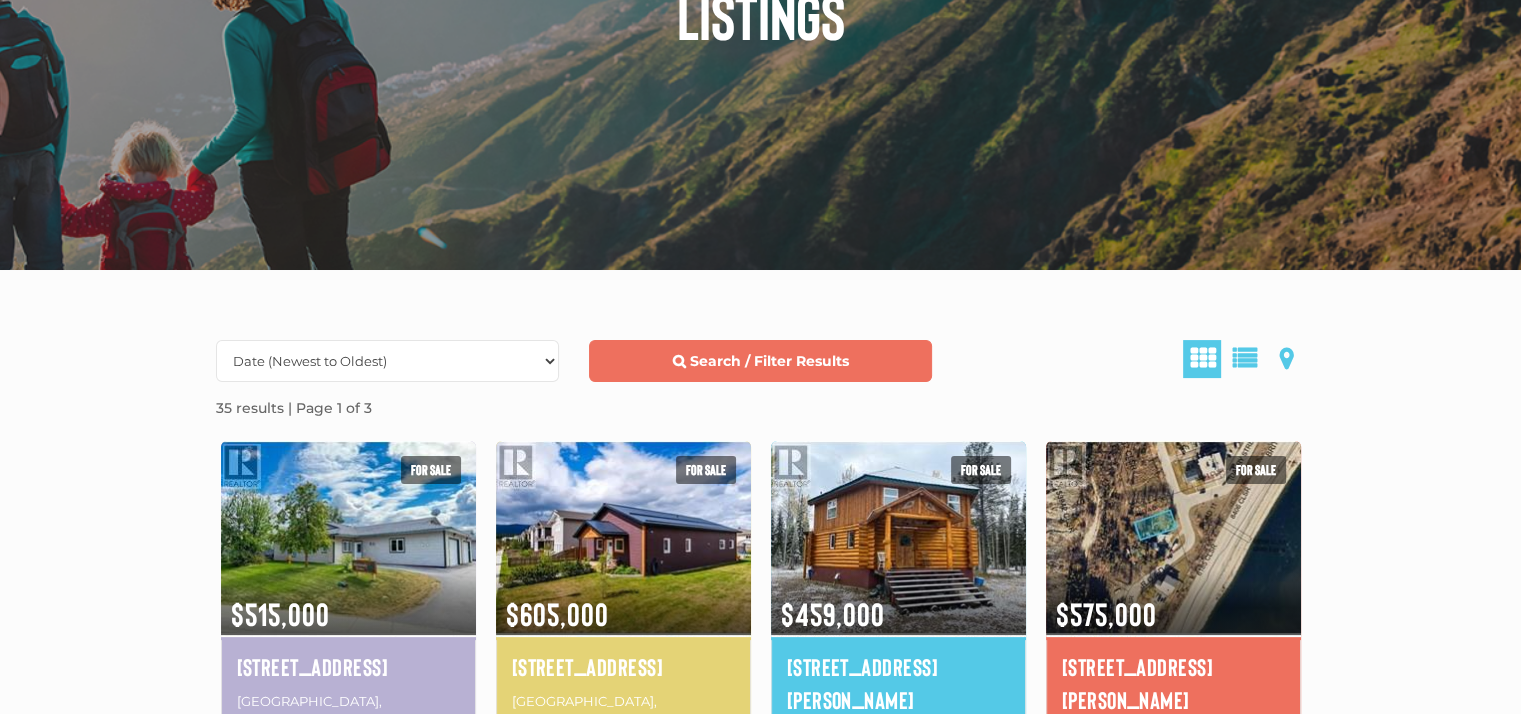 click on "Search / Filter Results" at bounding box center [768, 361] 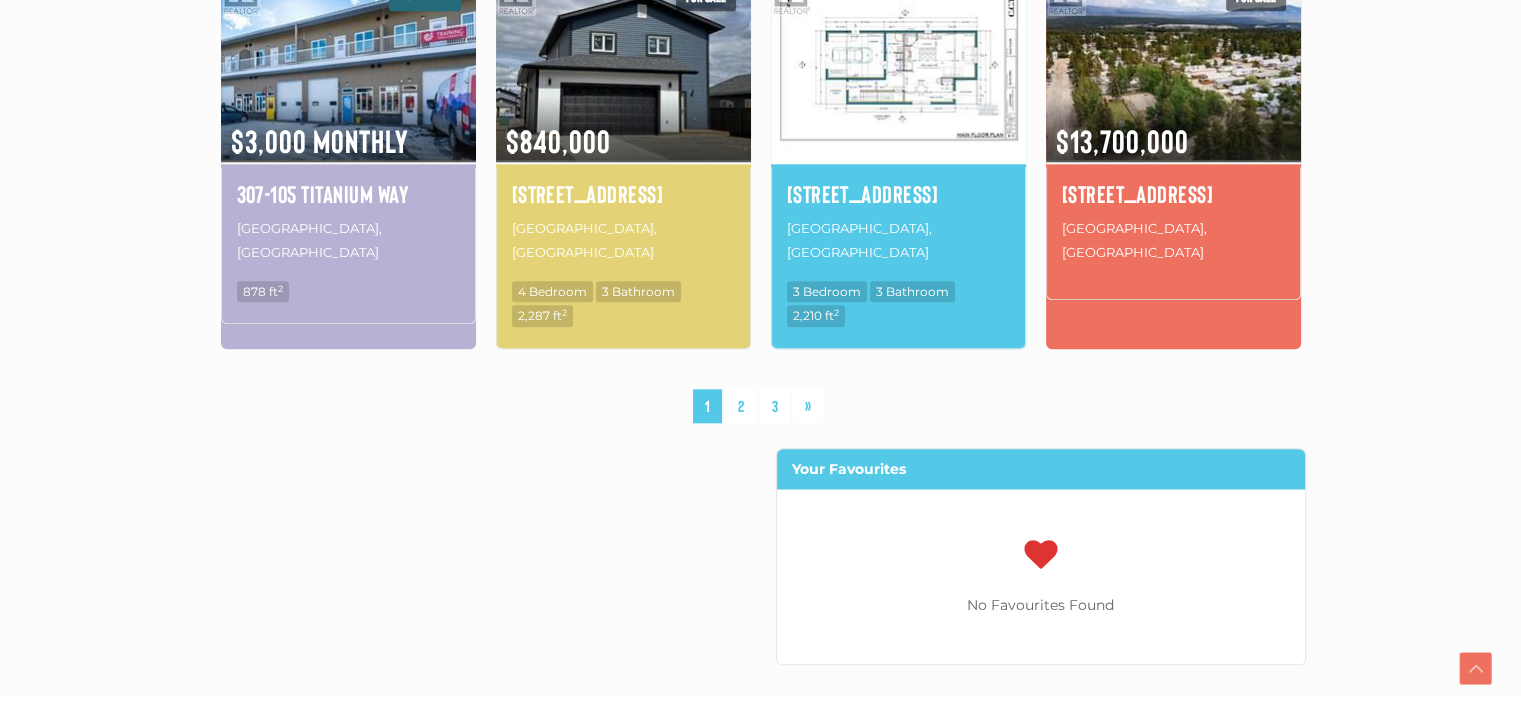 scroll, scrollTop: 2200, scrollLeft: 0, axis: vertical 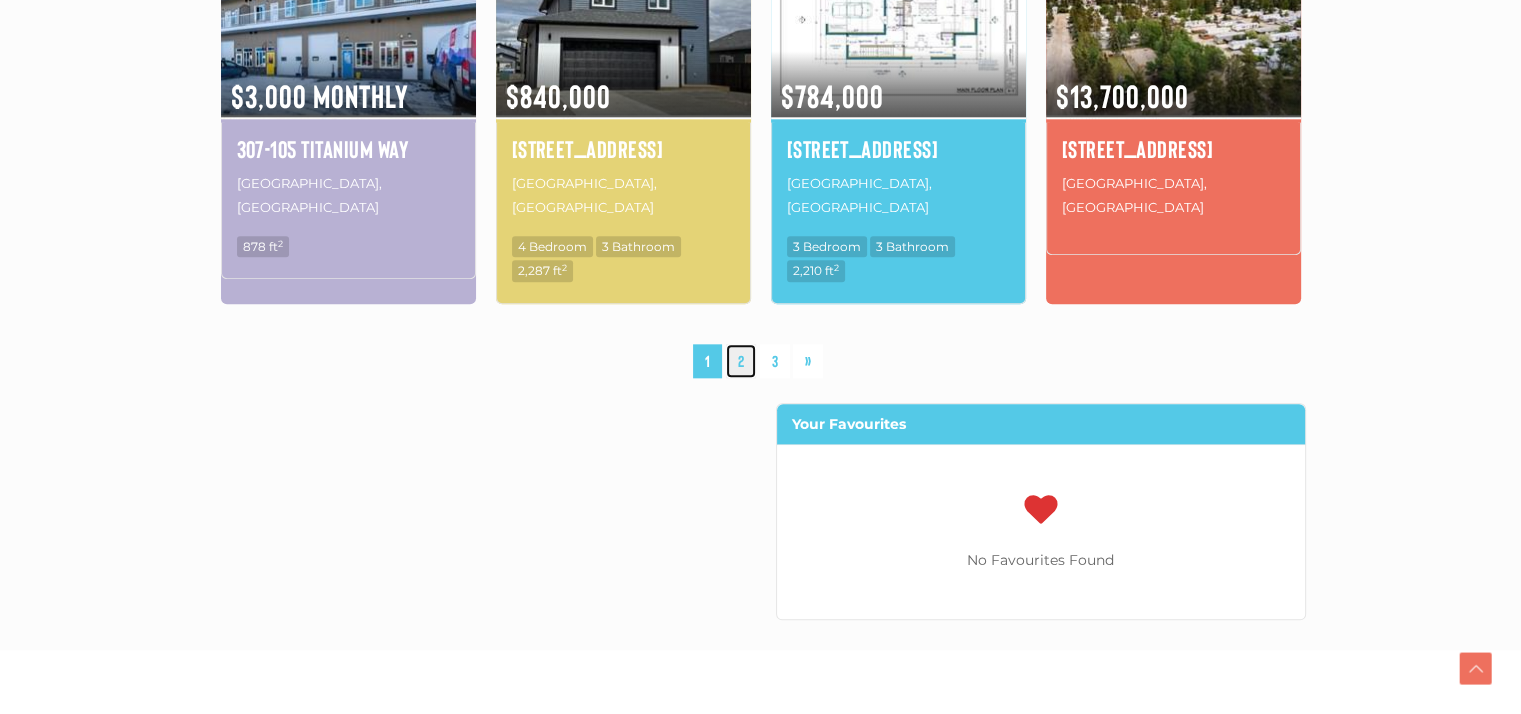 click on "2" at bounding box center [741, 361] 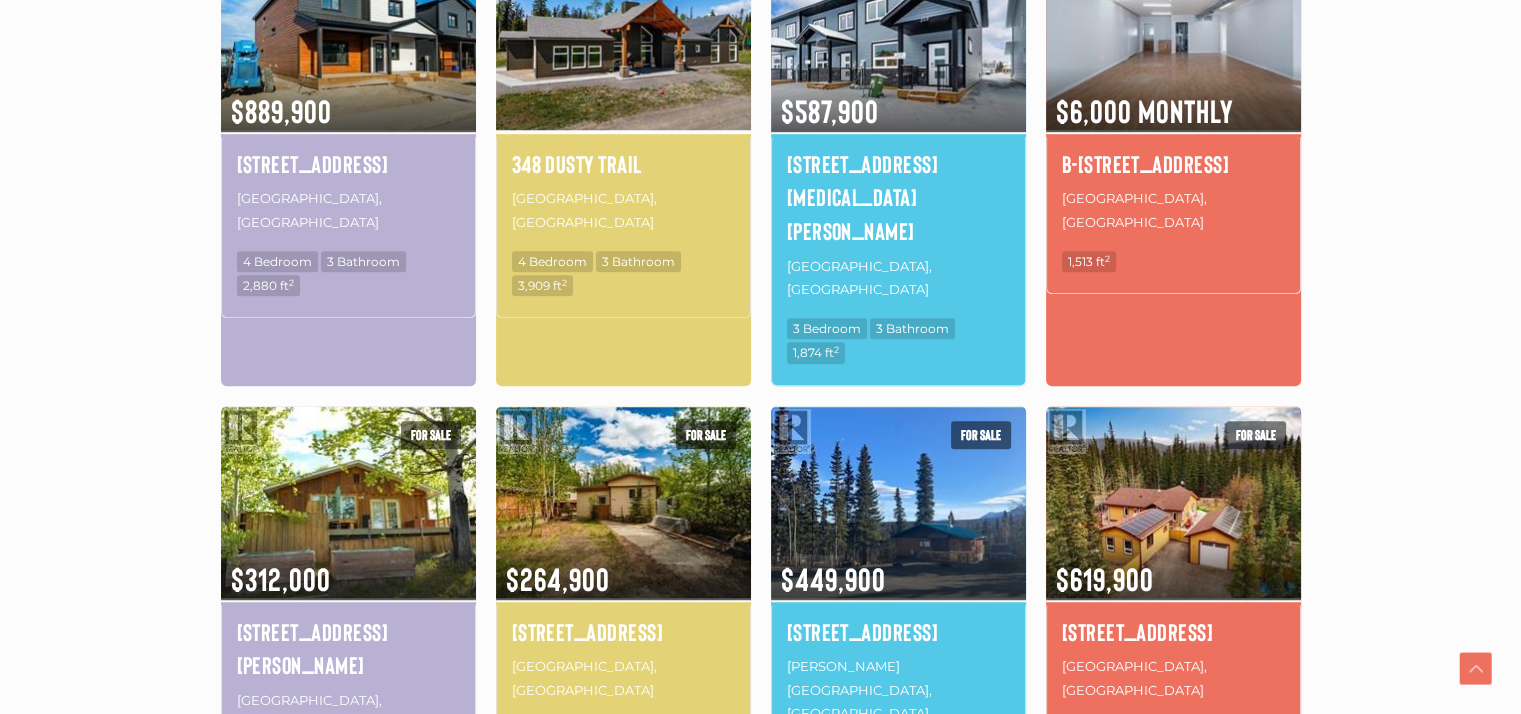 scroll, scrollTop: 1300, scrollLeft: 0, axis: vertical 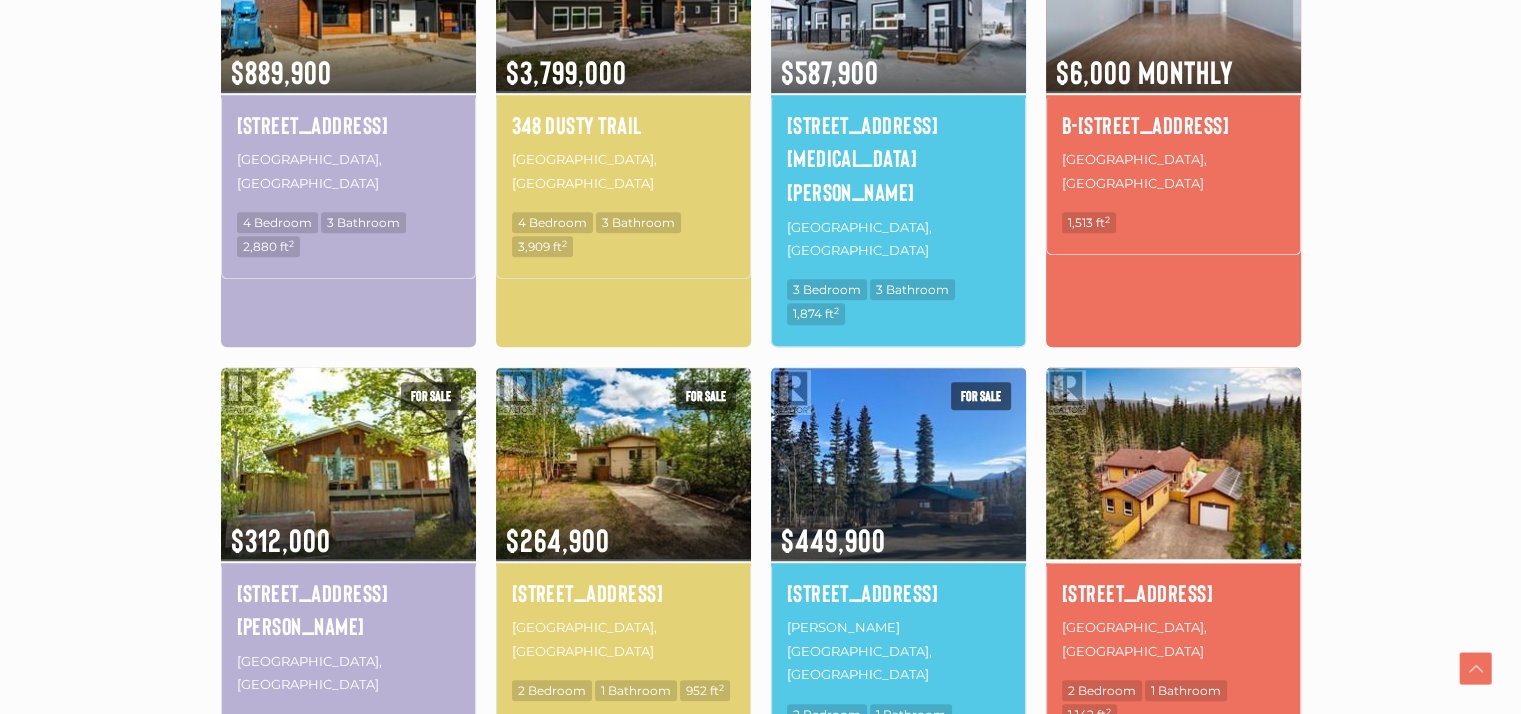 click at bounding box center (1173, 463) 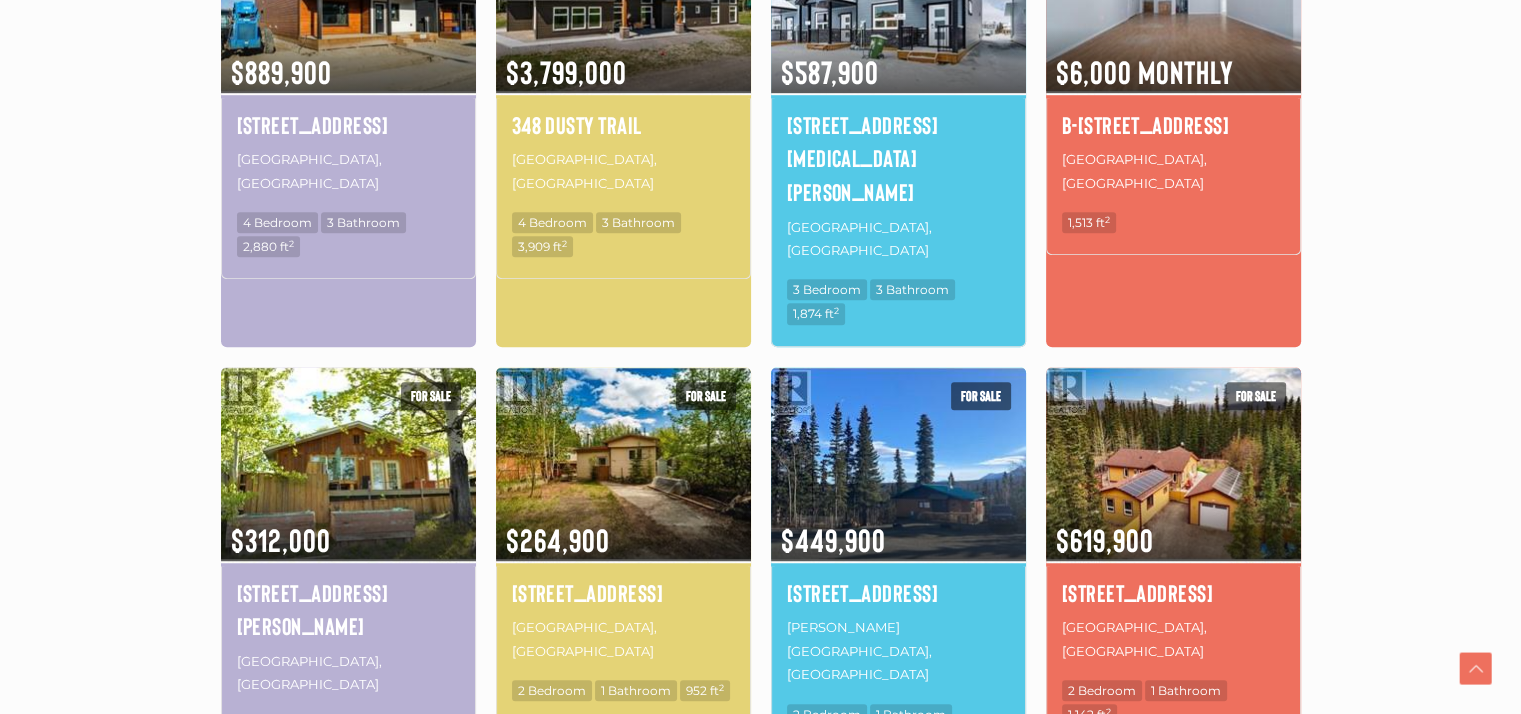 click on "3" at bounding box center [791, 838] 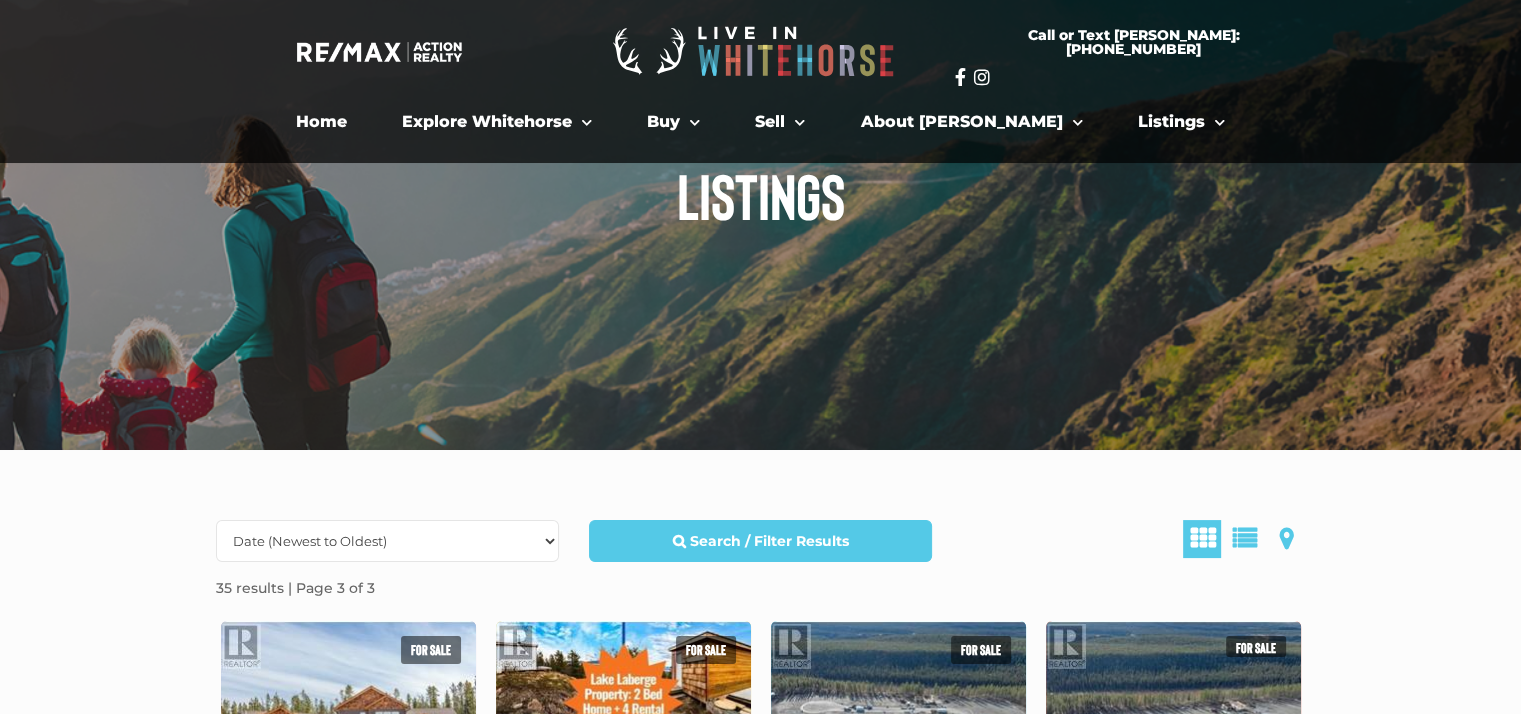 scroll, scrollTop: 0, scrollLeft: 0, axis: both 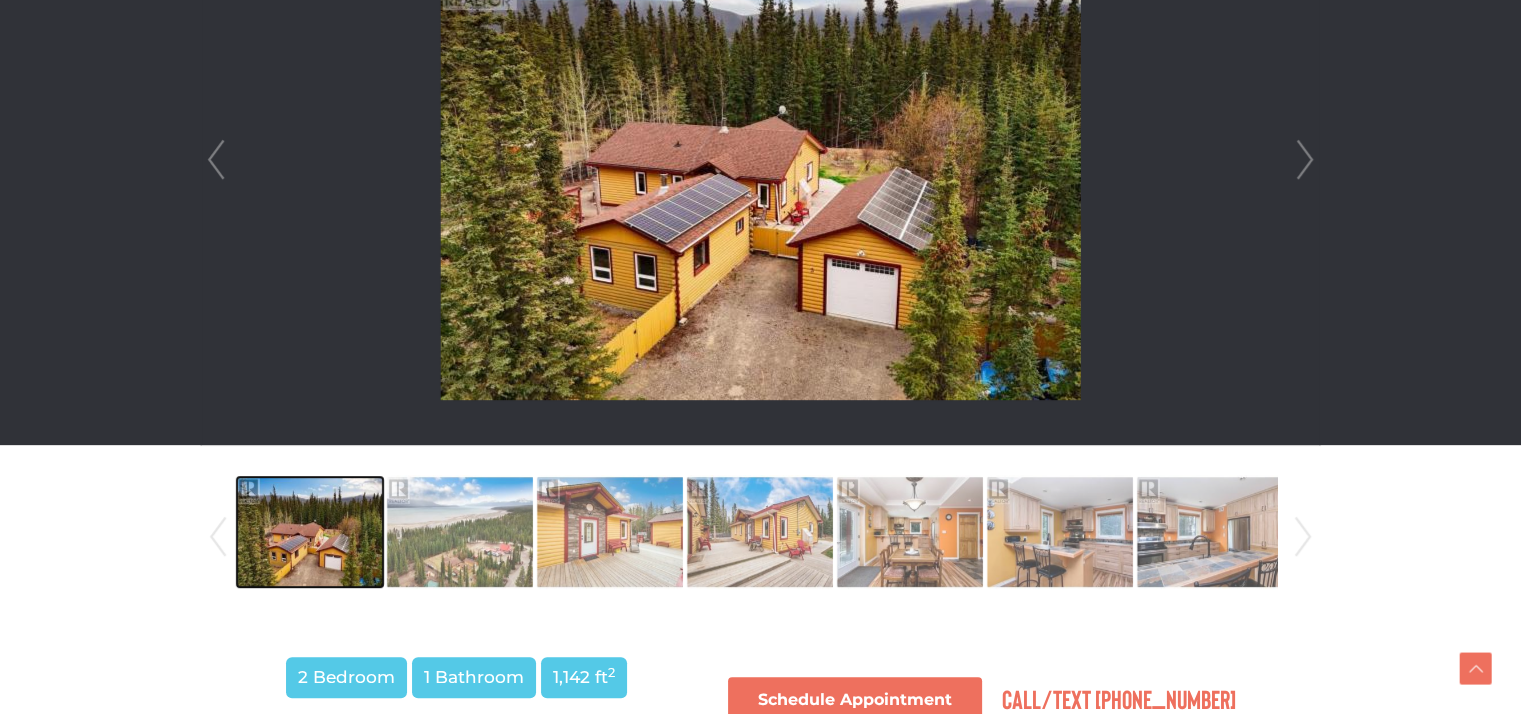 click at bounding box center [310, 532] 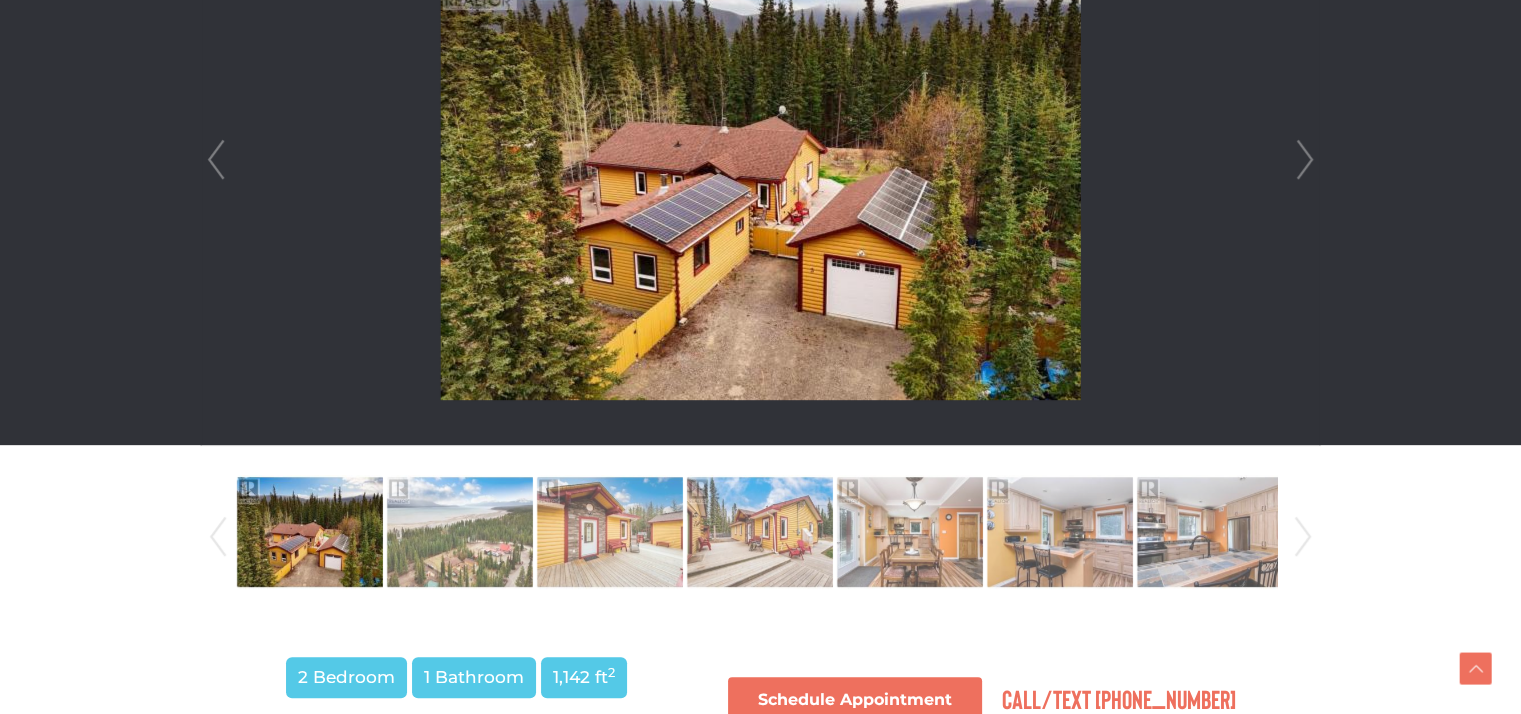 click on "Next" at bounding box center [1305, 160] 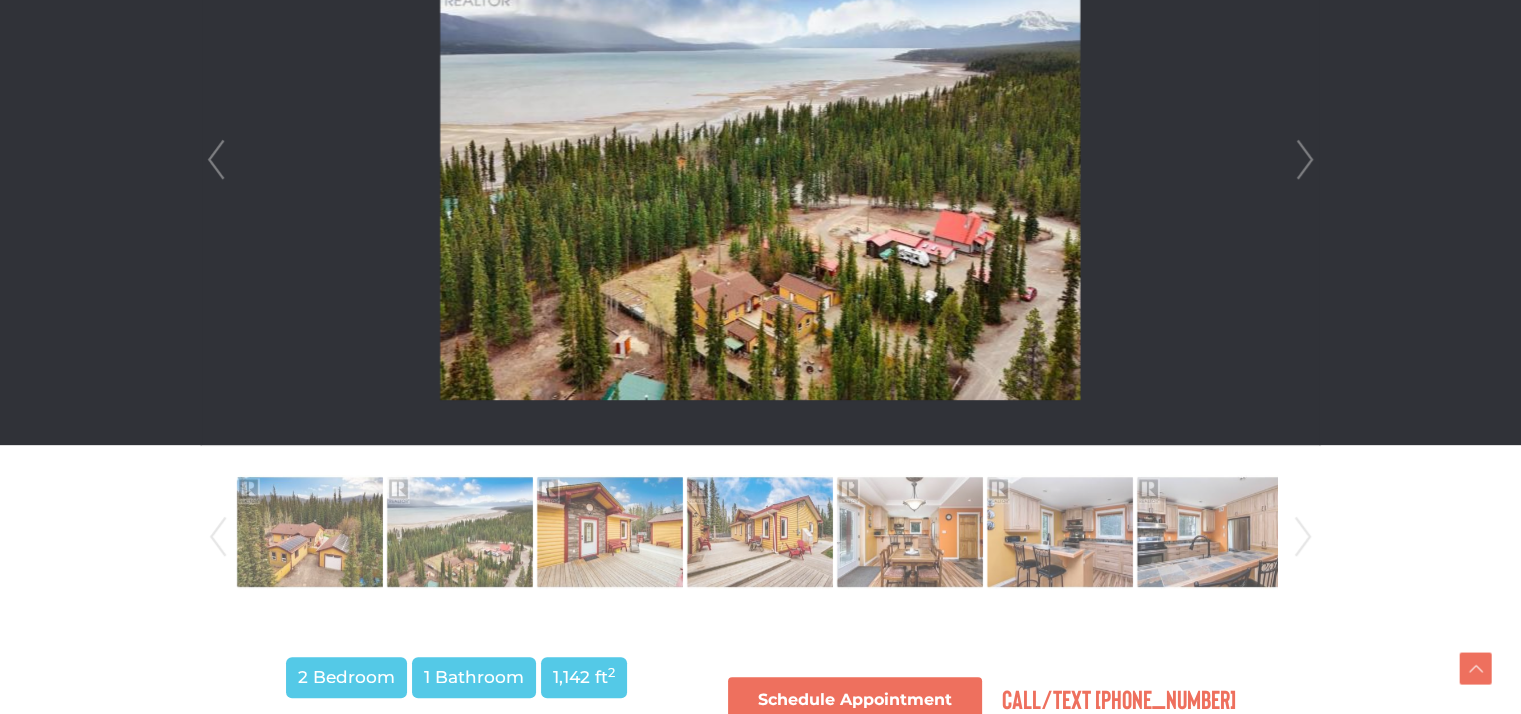 click on "Next" at bounding box center (1305, 160) 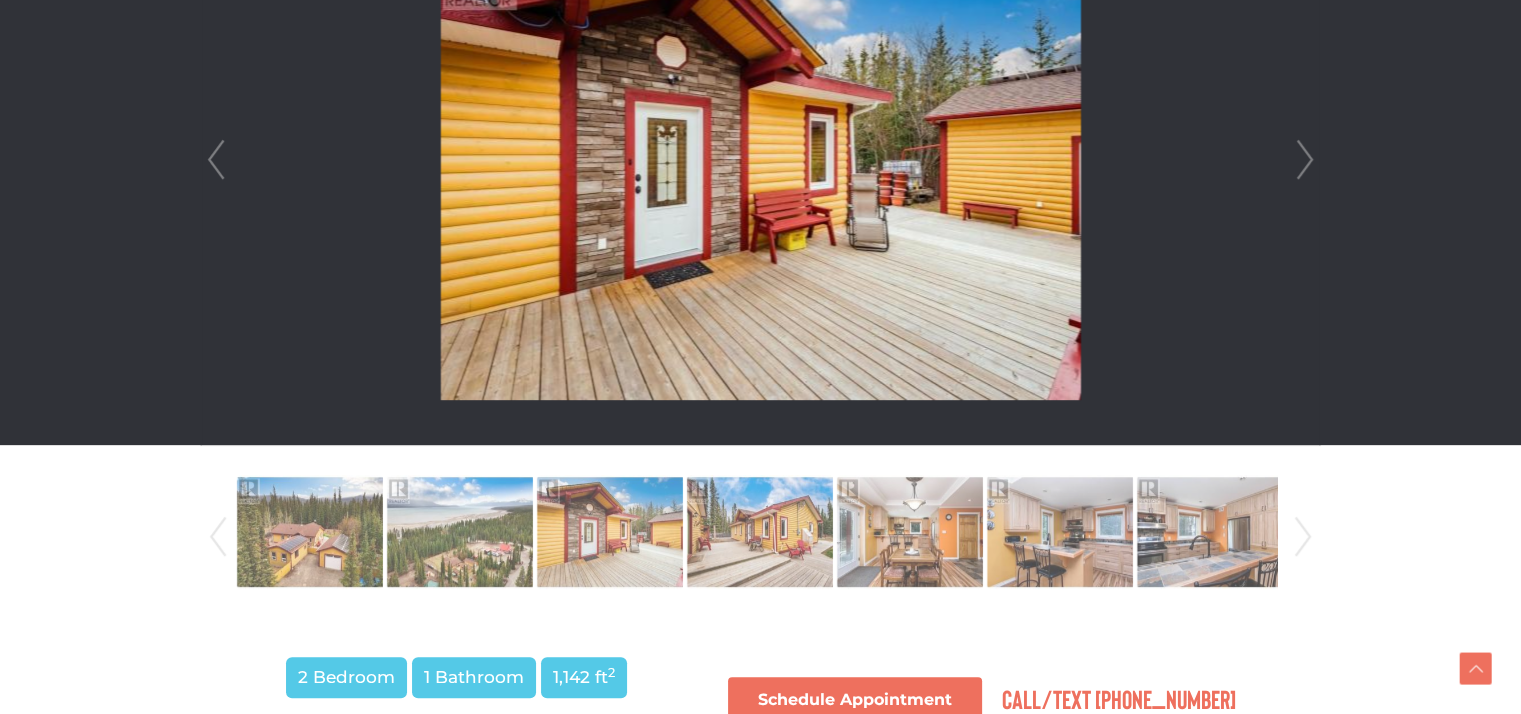click on "Next" at bounding box center (1305, 160) 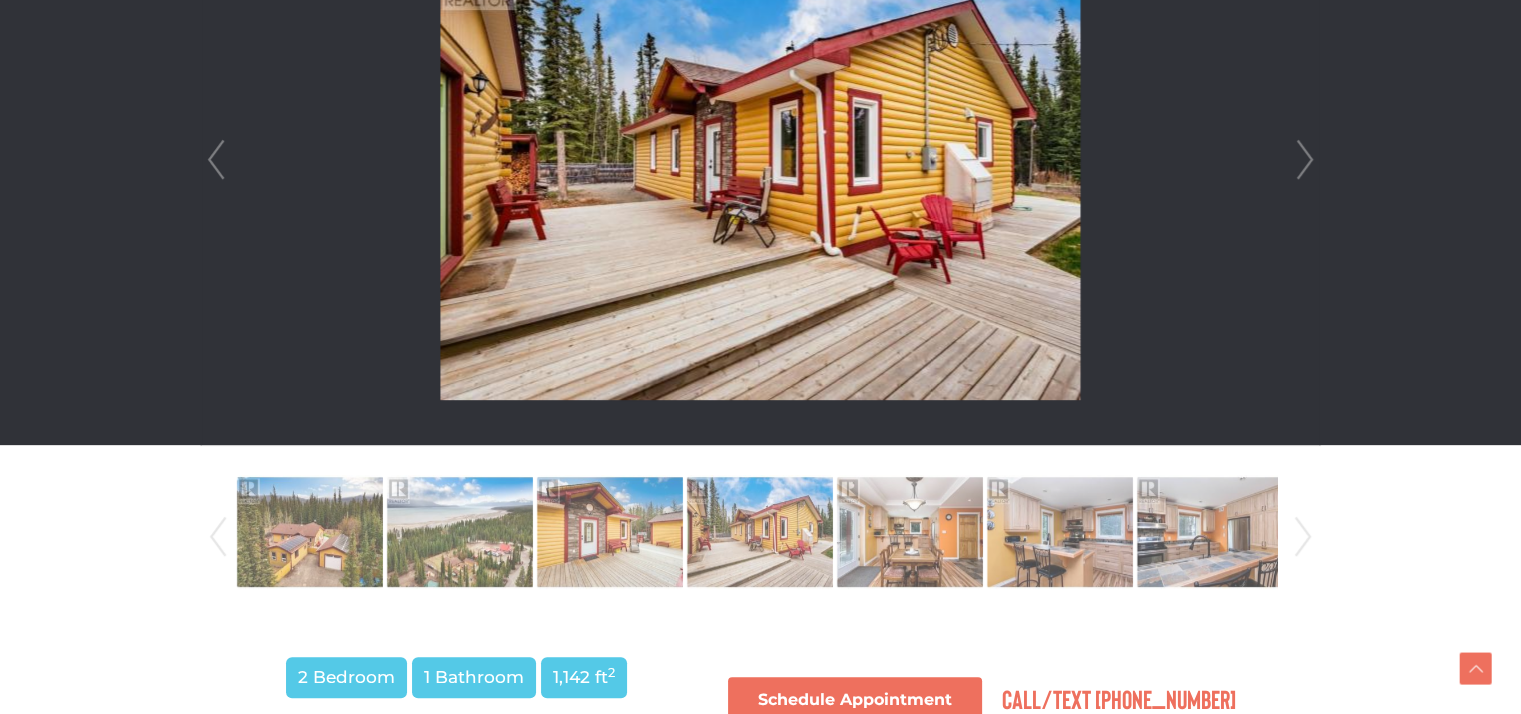 click on "Next" at bounding box center [1305, 160] 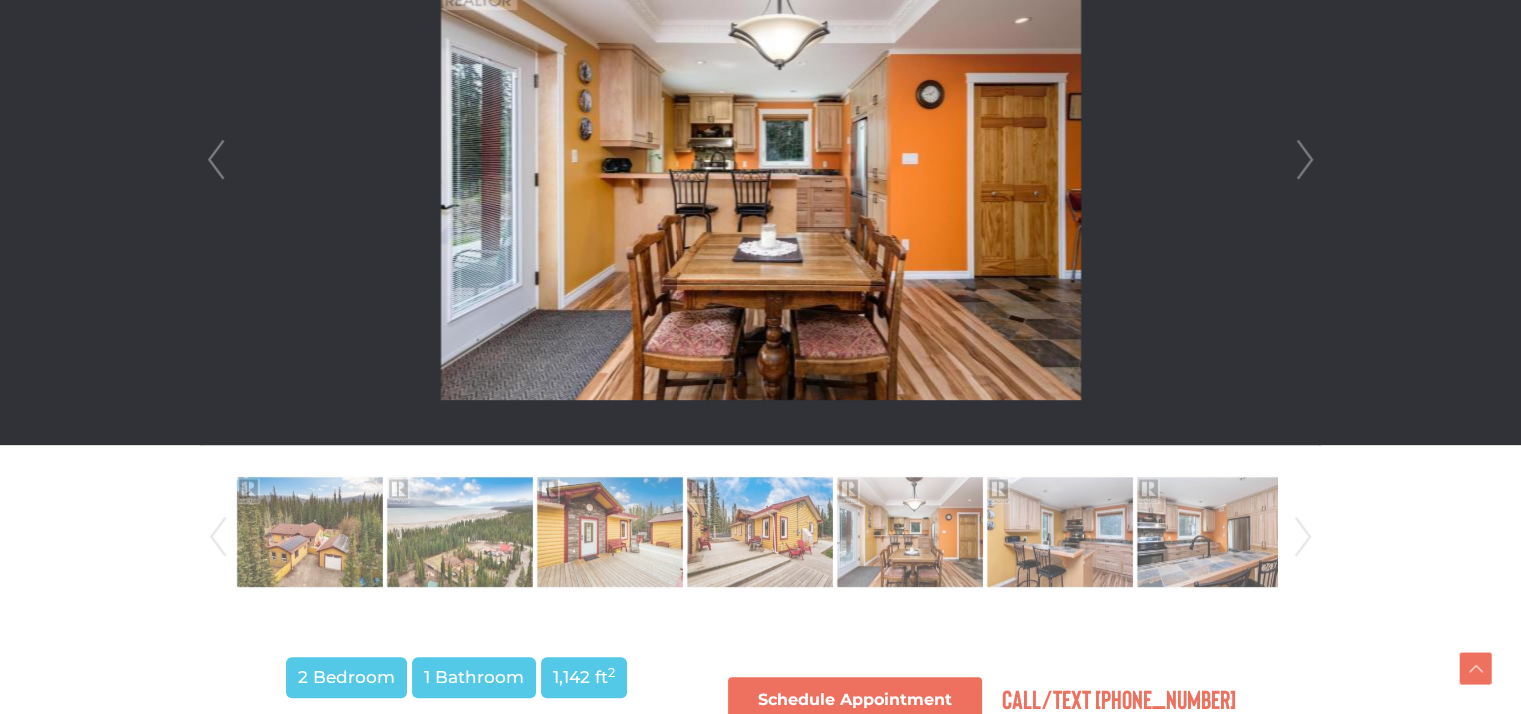 click on "Next" at bounding box center [1305, 160] 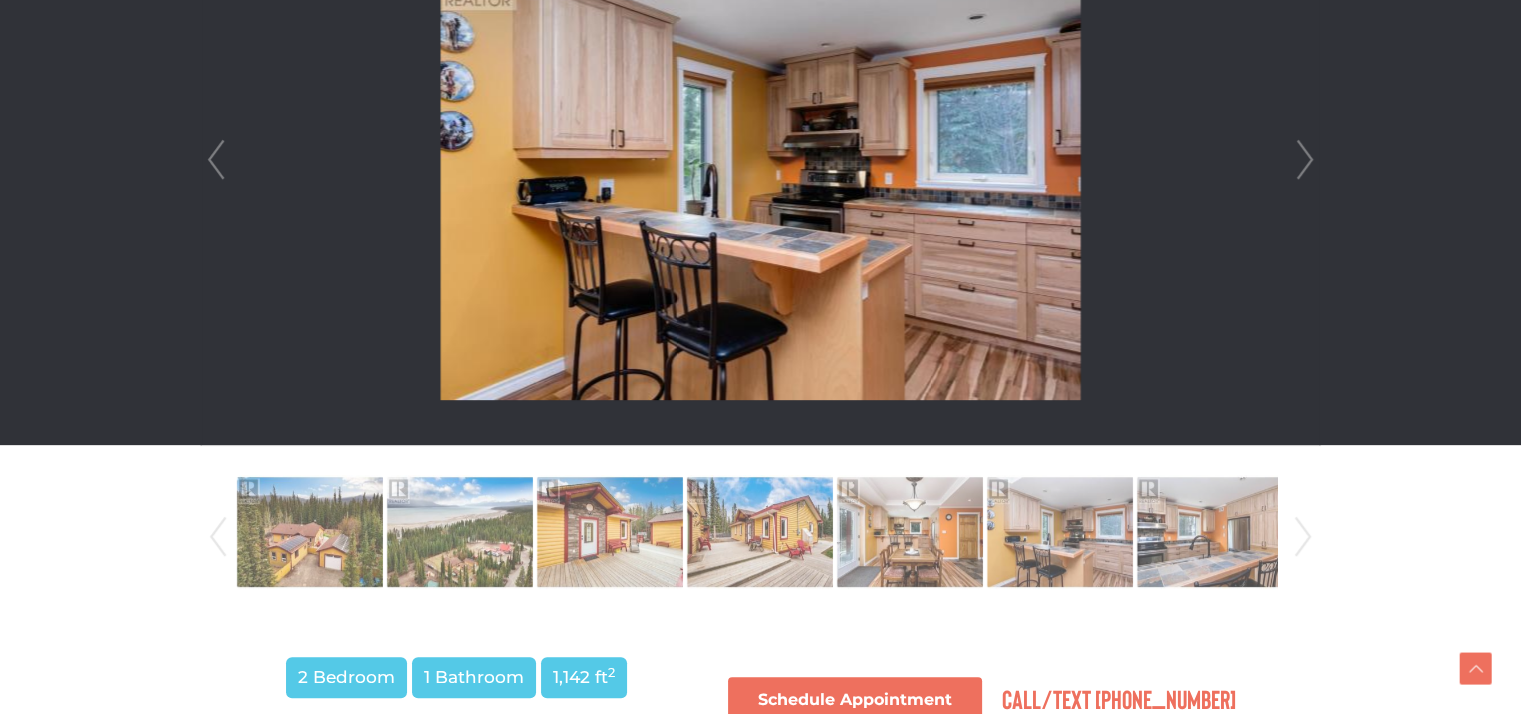 click on "Next" at bounding box center [1305, 160] 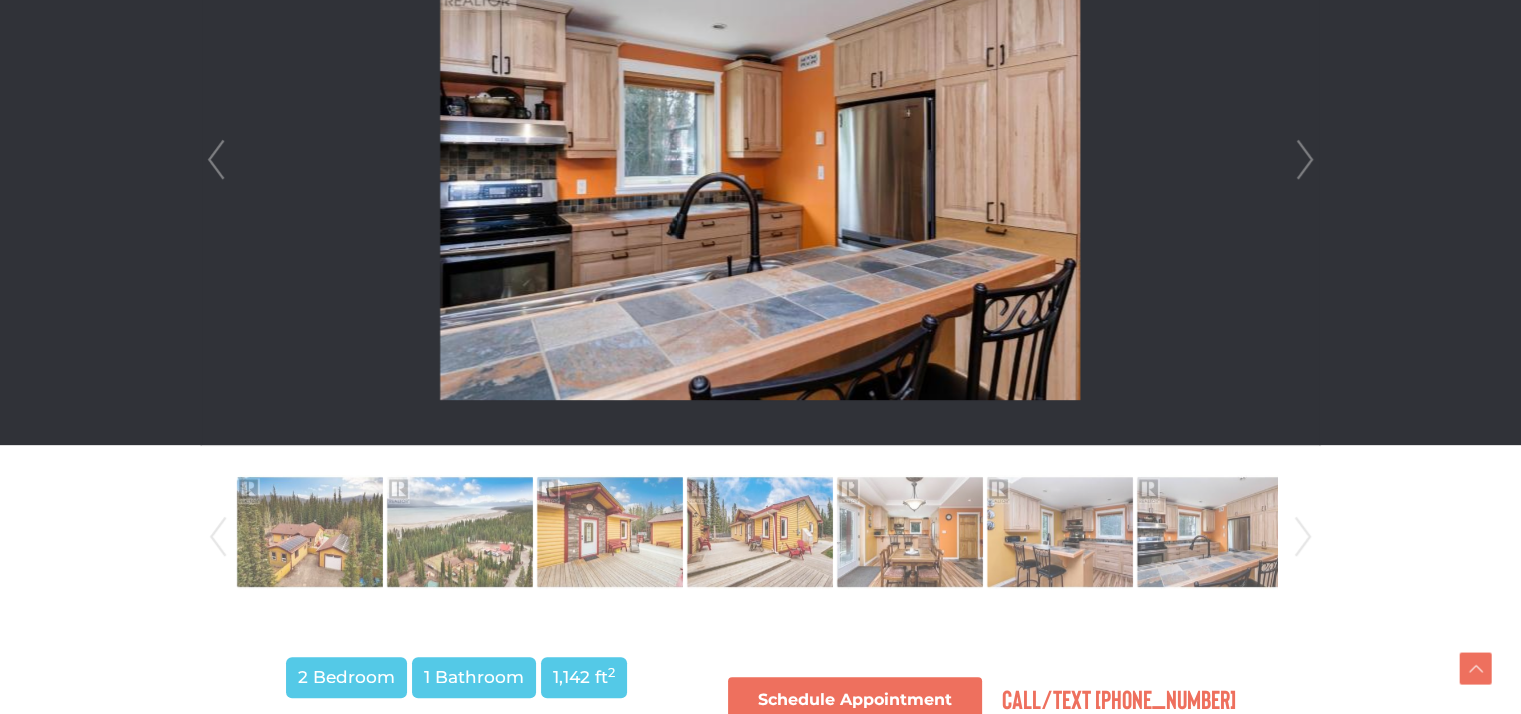 click on "Next" at bounding box center (1305, 160) 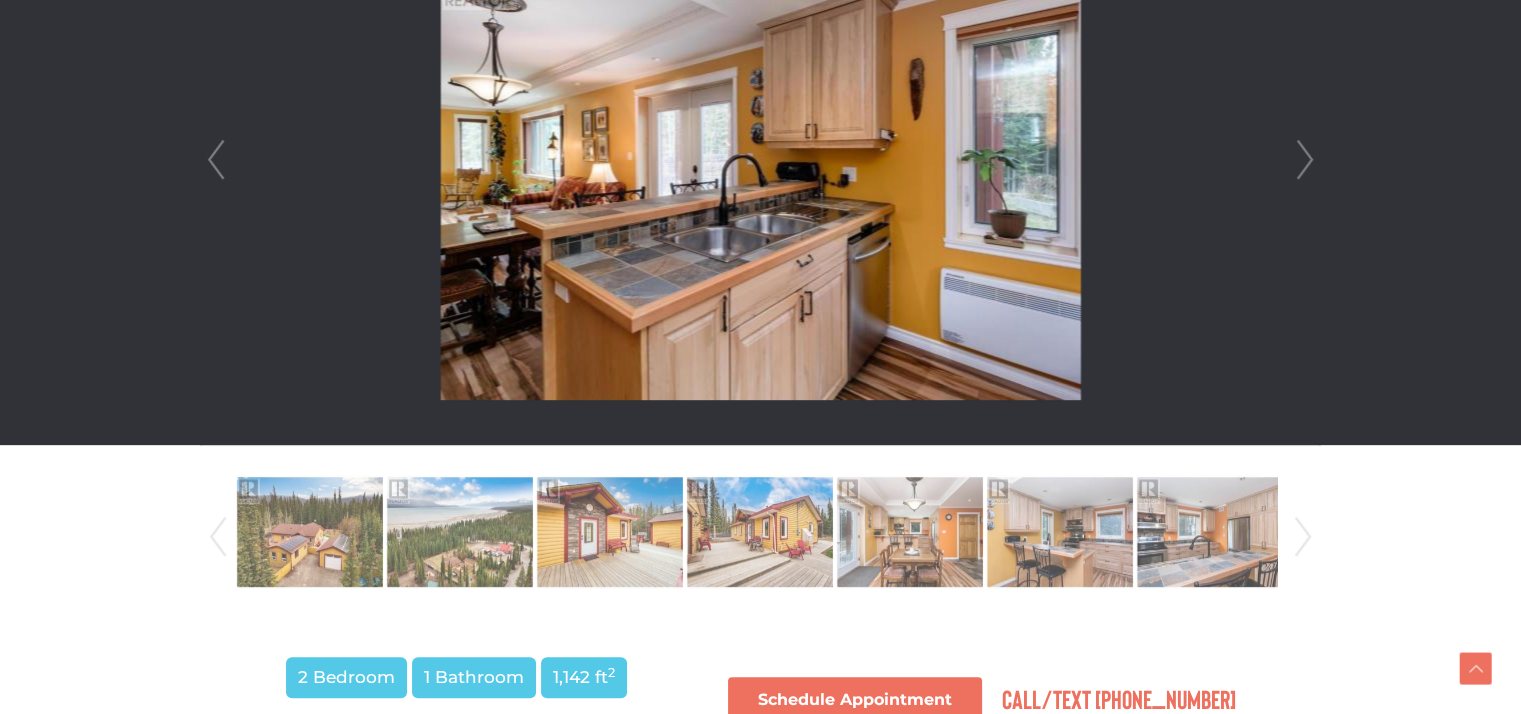 click on "Next" at bounding box center (1305, 160) 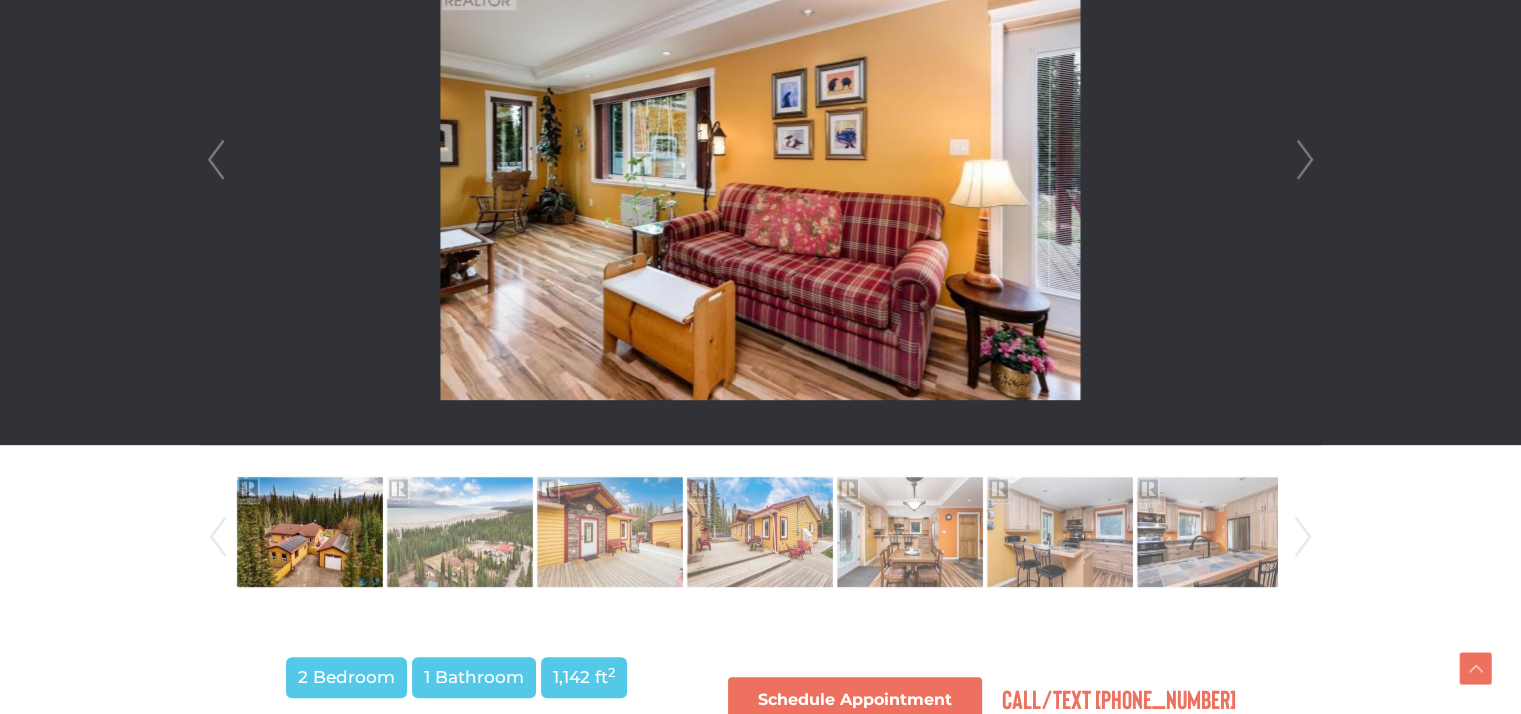 click on "Next" at bounding box center (1305, 160) 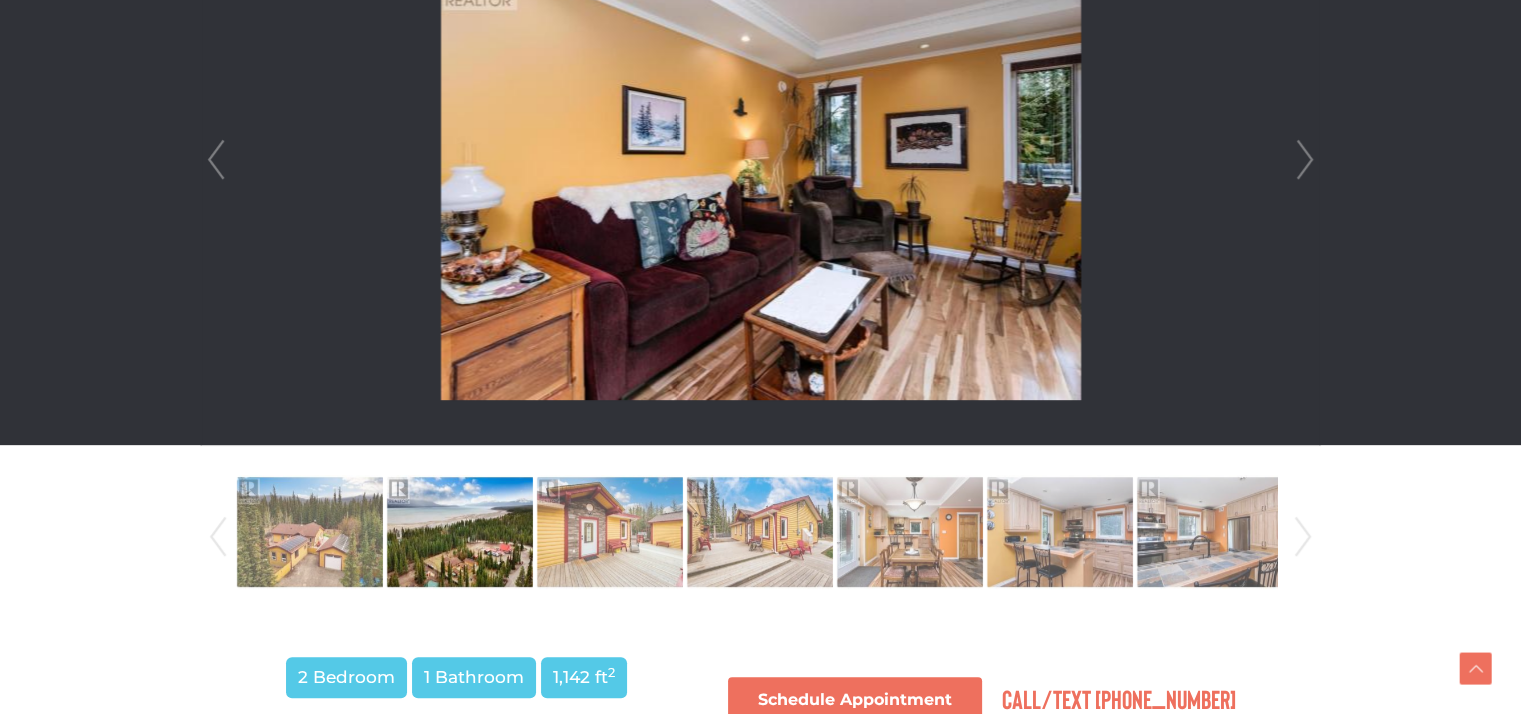 click on "Next" at bounding box center [1305, 160] 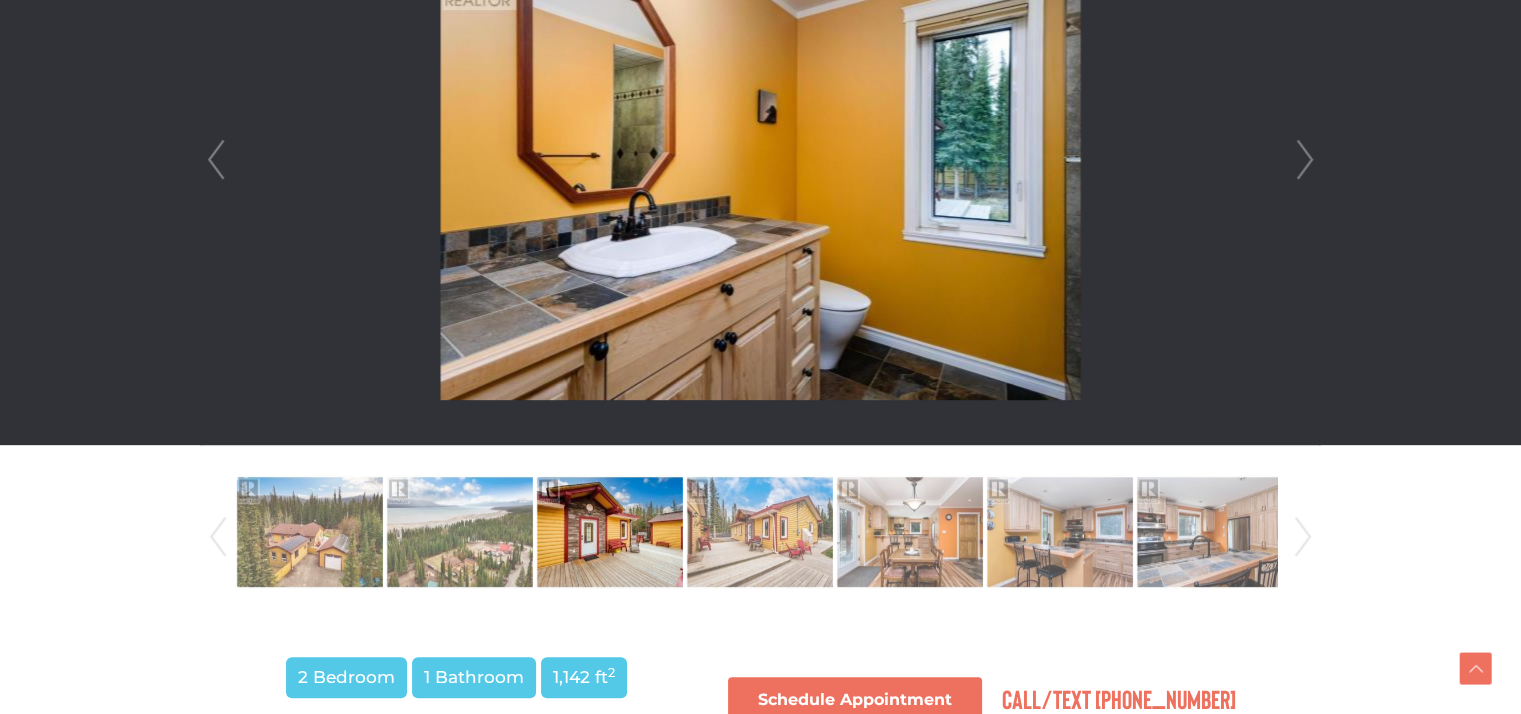 click on "Next" at bounding box center [1305, 160] 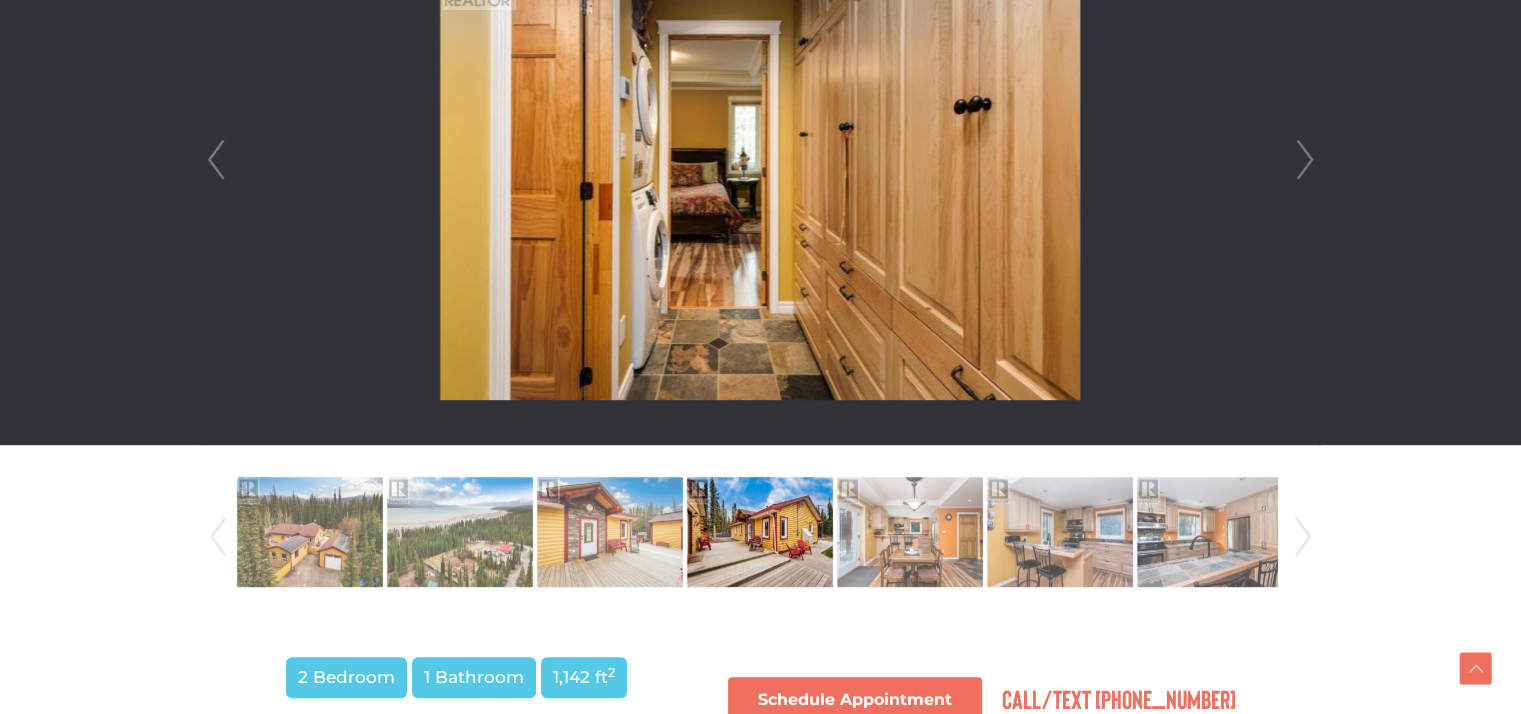 click on "Next" at bounding box center (1305, 160) 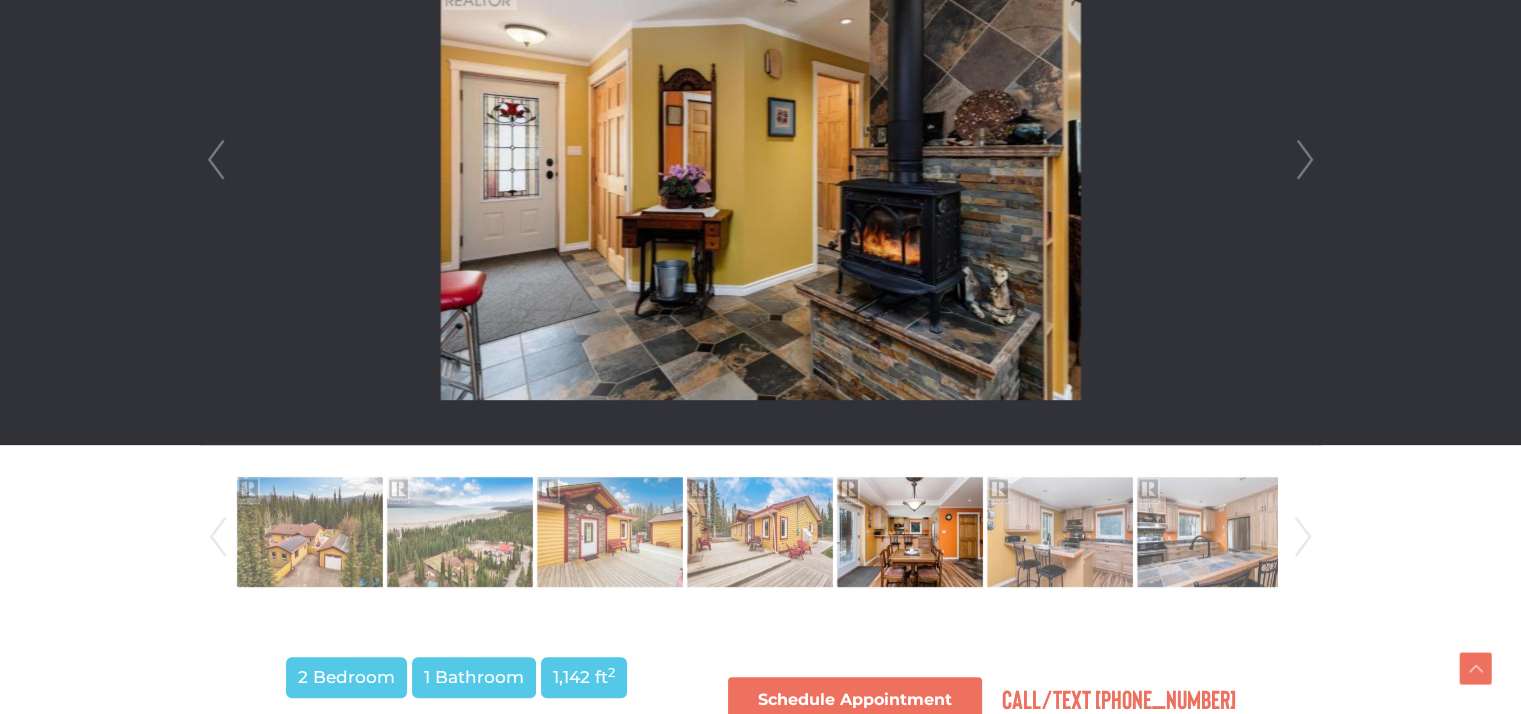 click on "Next" at bounding box center [1305, 160] 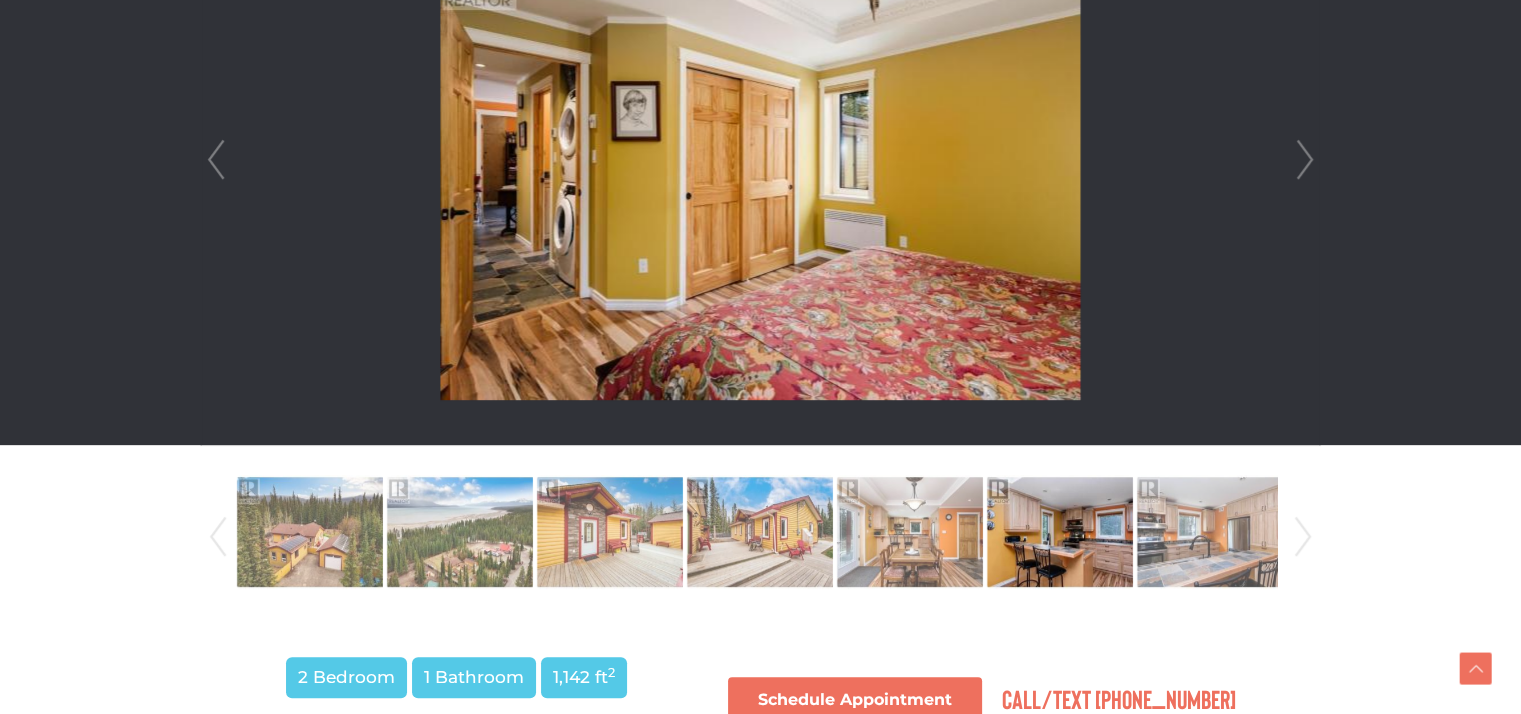 click on "Next" at bounding box center (1305, 160) 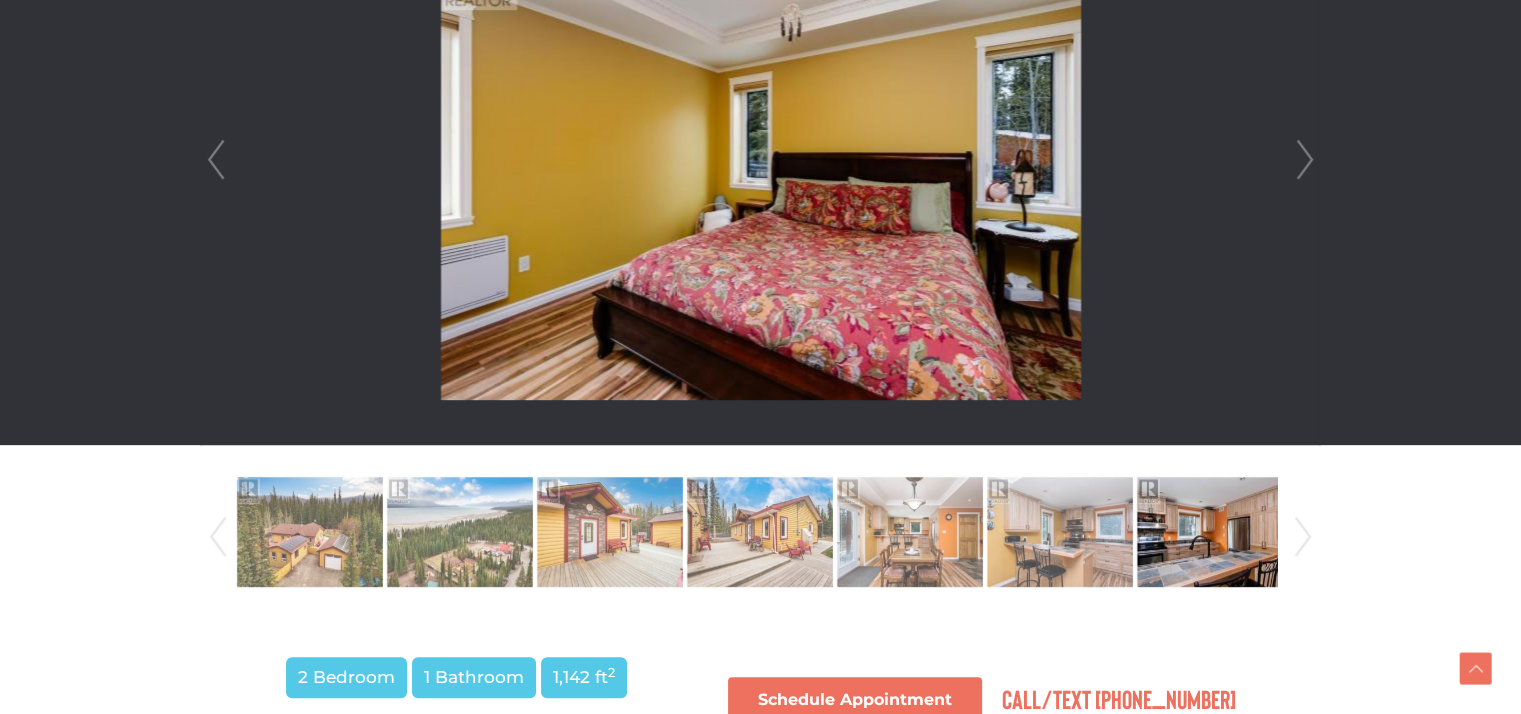 click on "Next" at bounding box center [1305, 160] 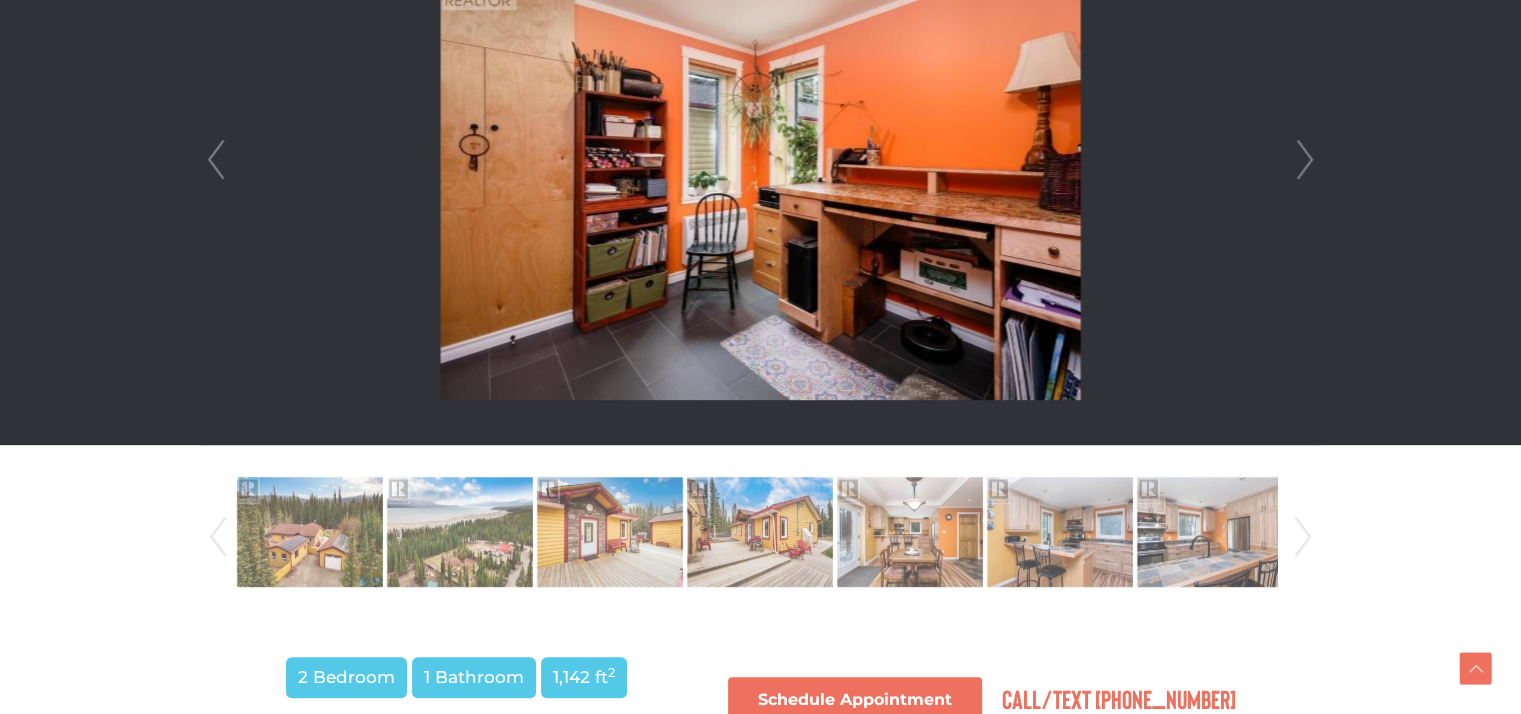 click on "Next" at bounding box center (1305, 160) 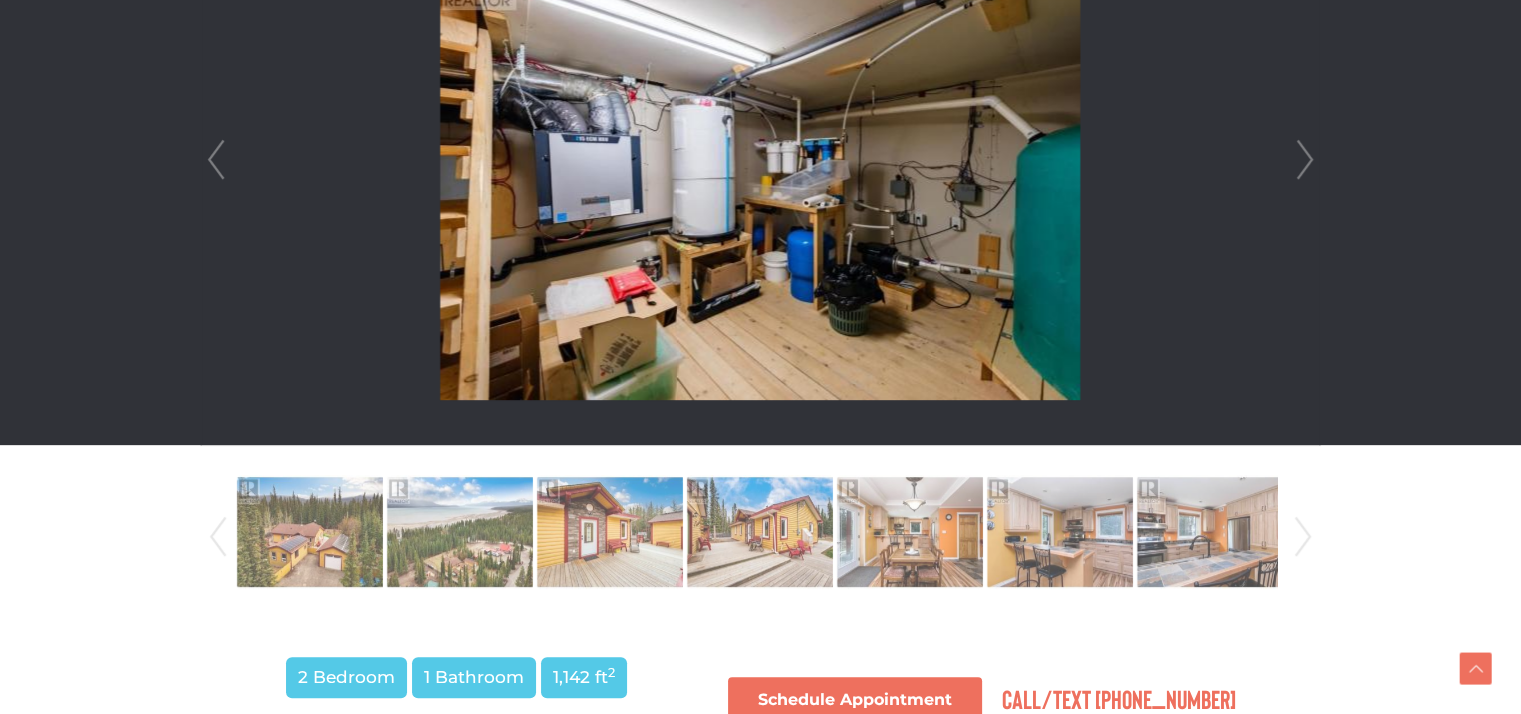 click on "Next" at bounding box center [1305, 160] 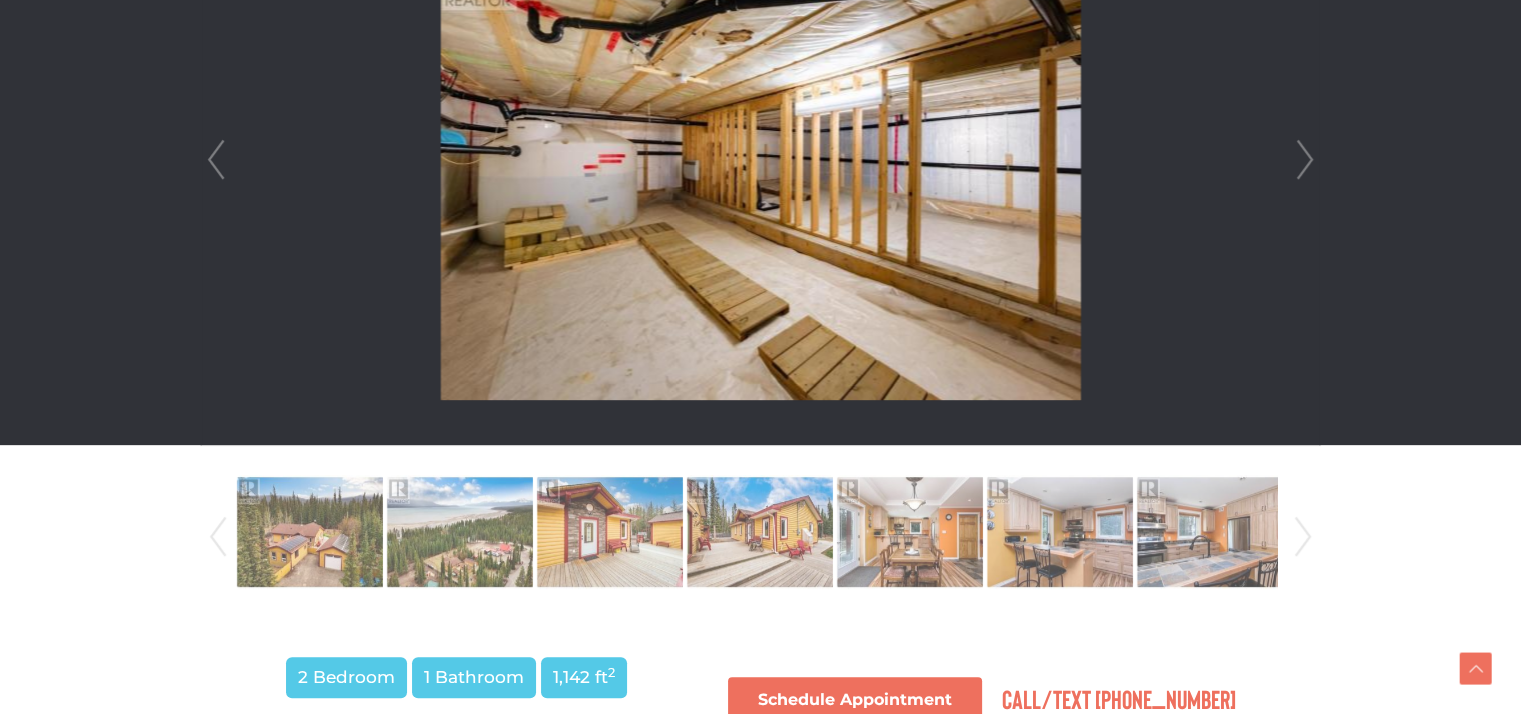 click on "Next" at bounding box center [1305, 160] 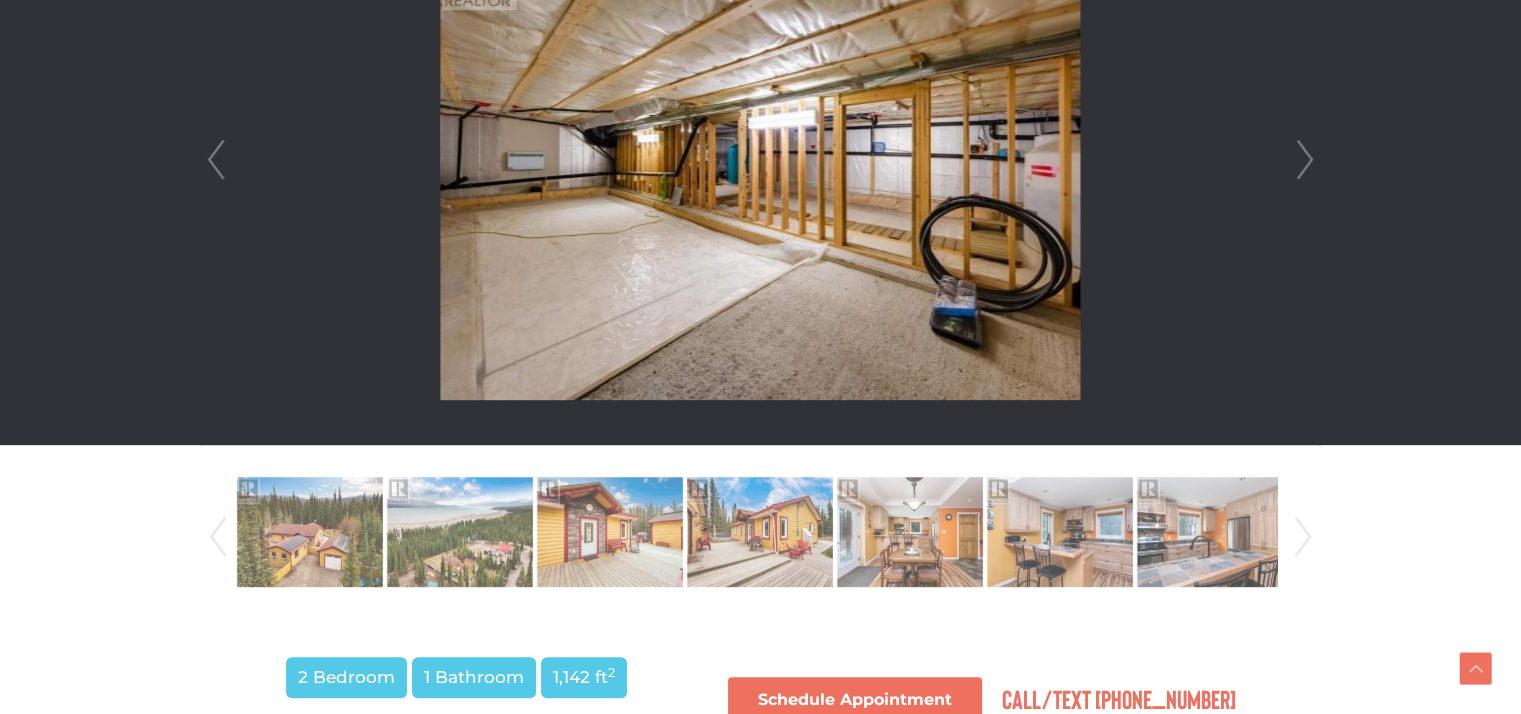 click on "Next" at bounding box center (1305, 160) 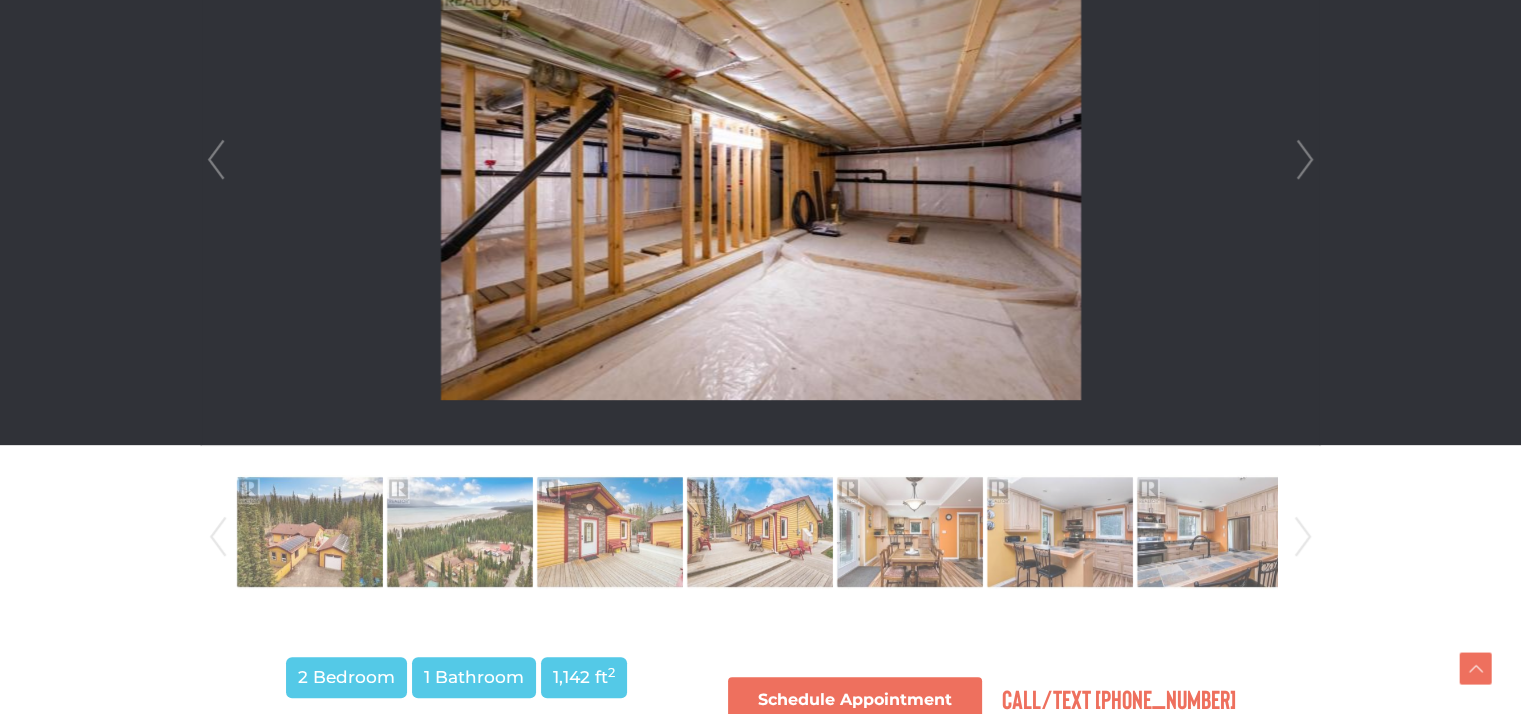 click on "Next" at bounding box center [1305, 160] 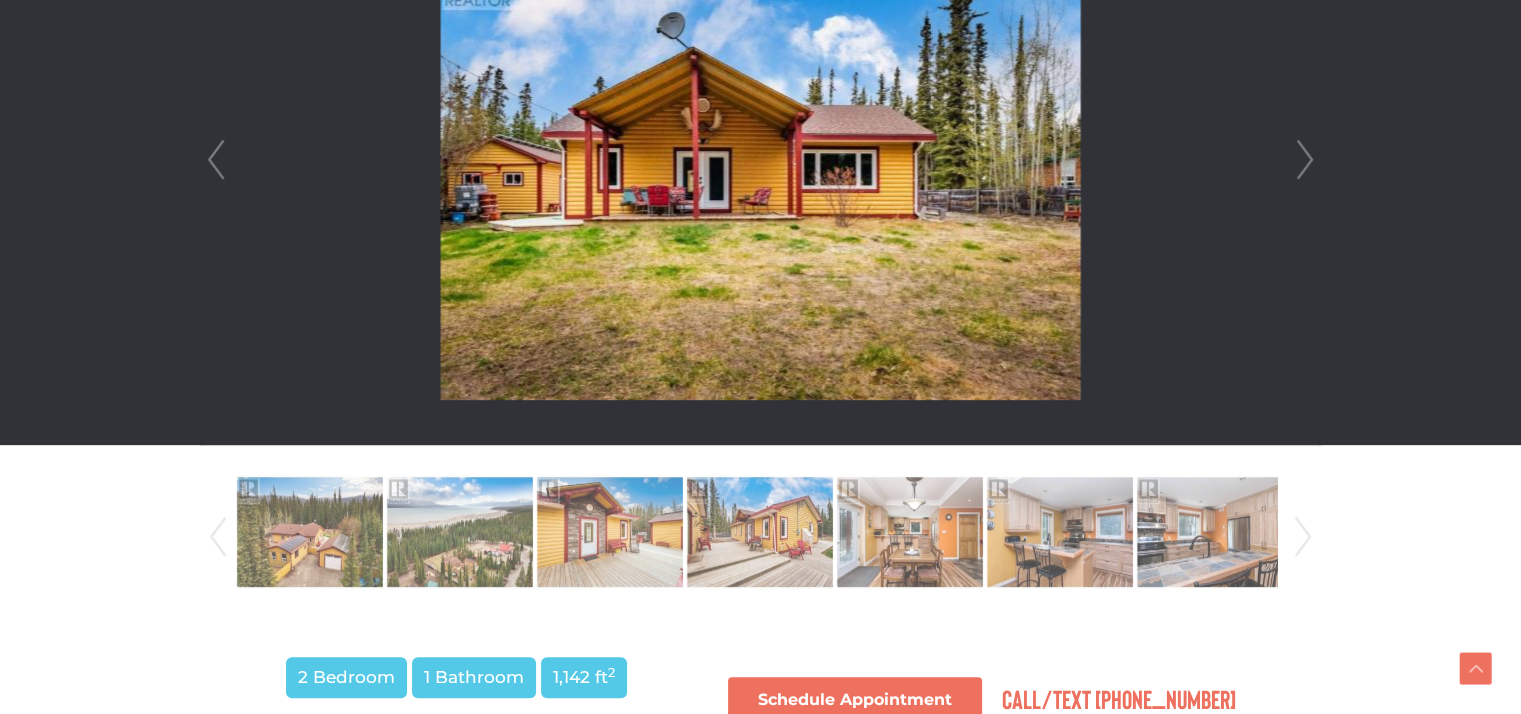 click on "Next" at bounding box center (1305, 160) 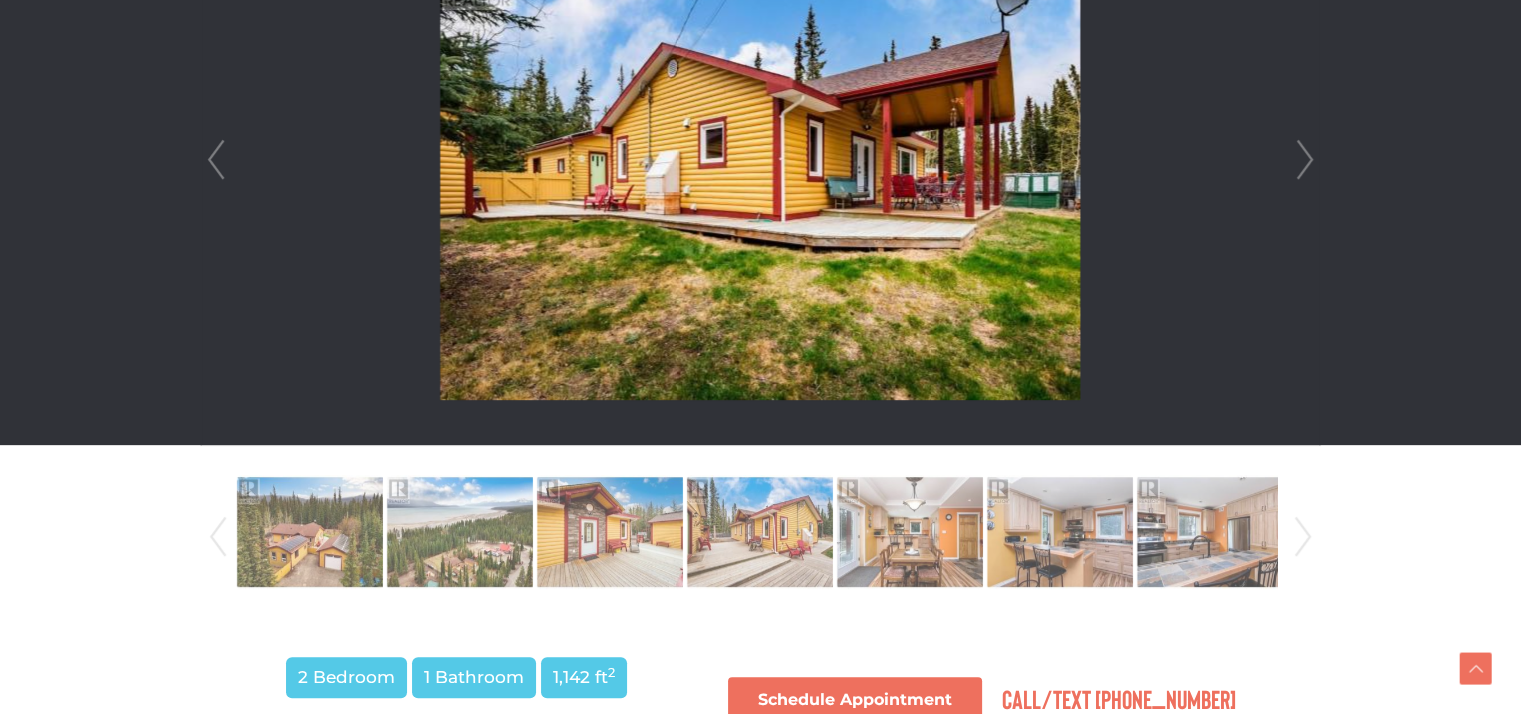 click on "Next" at bounding box center [1305, 160] 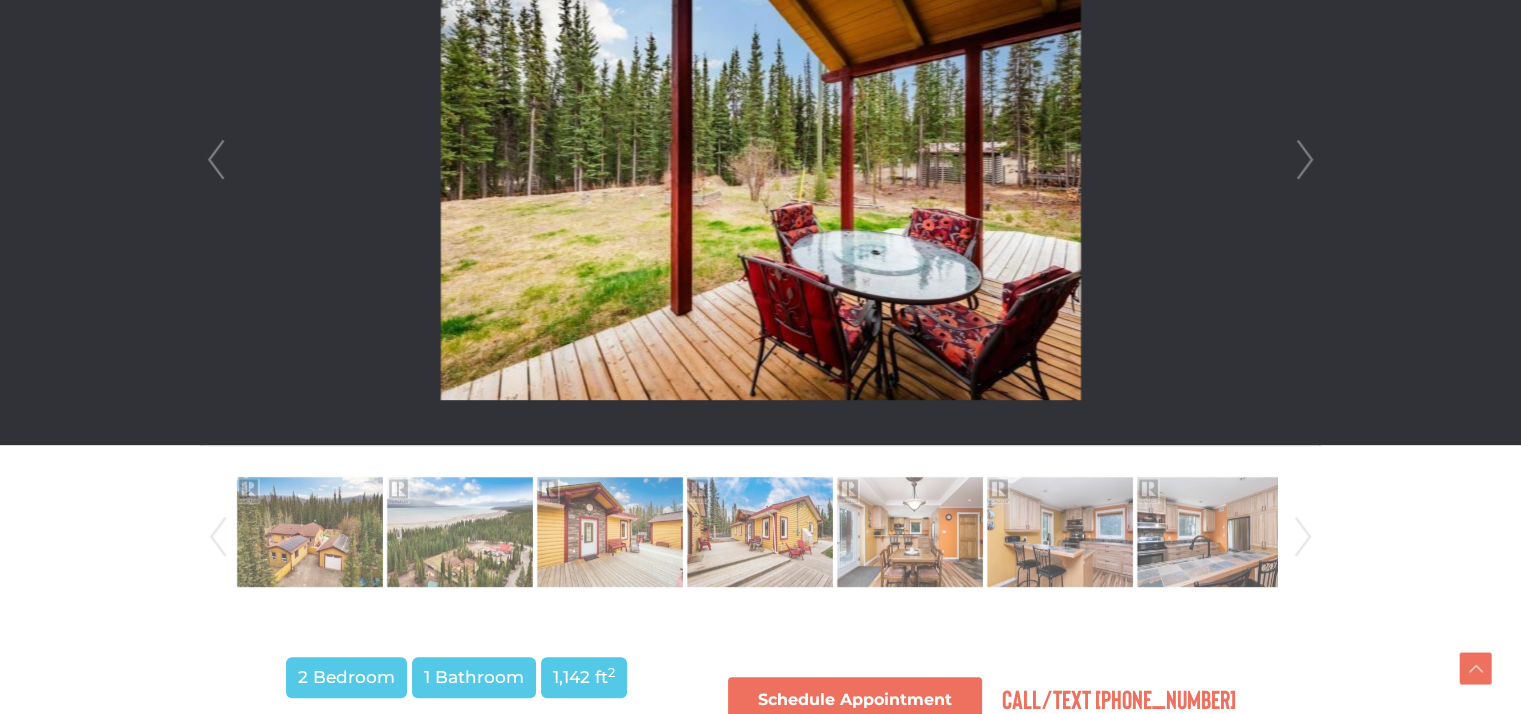 click on "Next" at bounding box center (1305, 160) 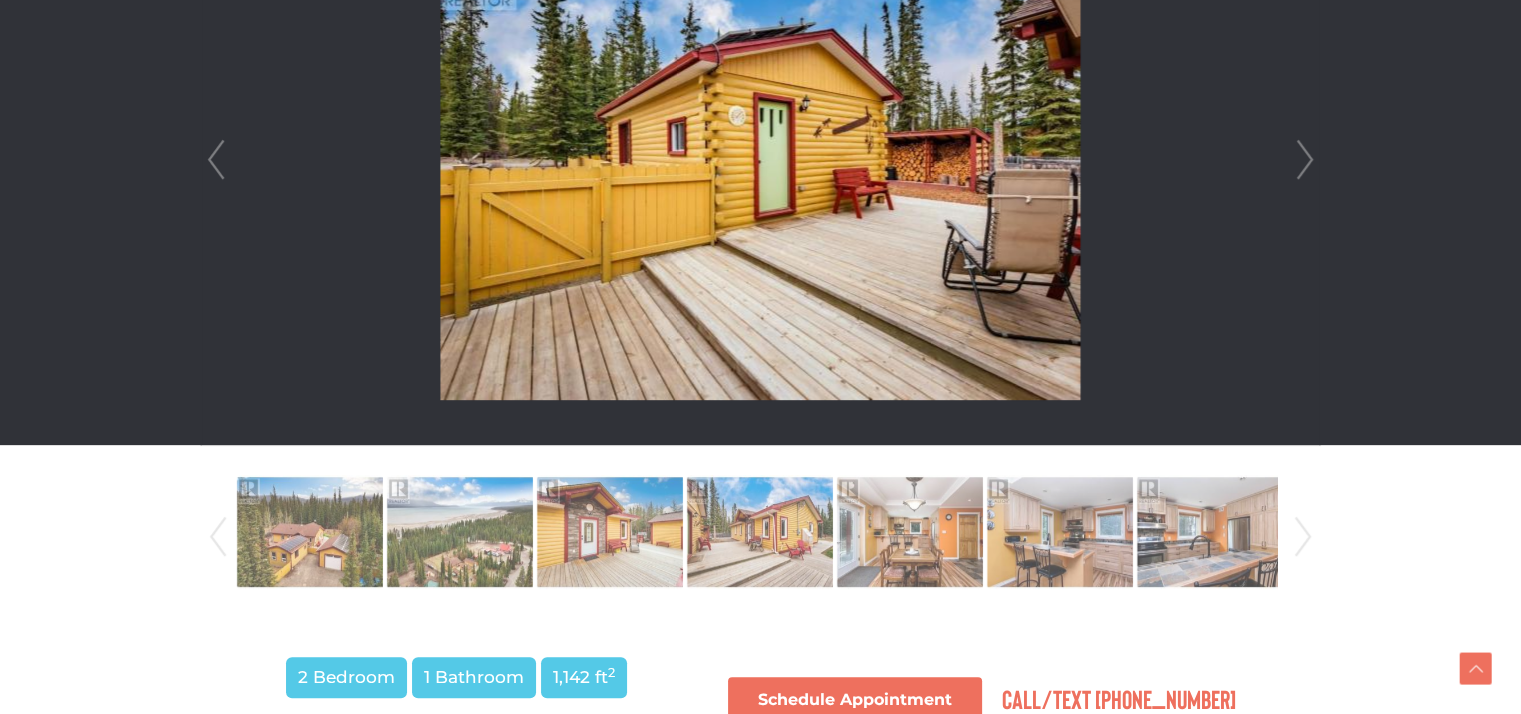 click on "Next" at bounding box center (1305, 160) 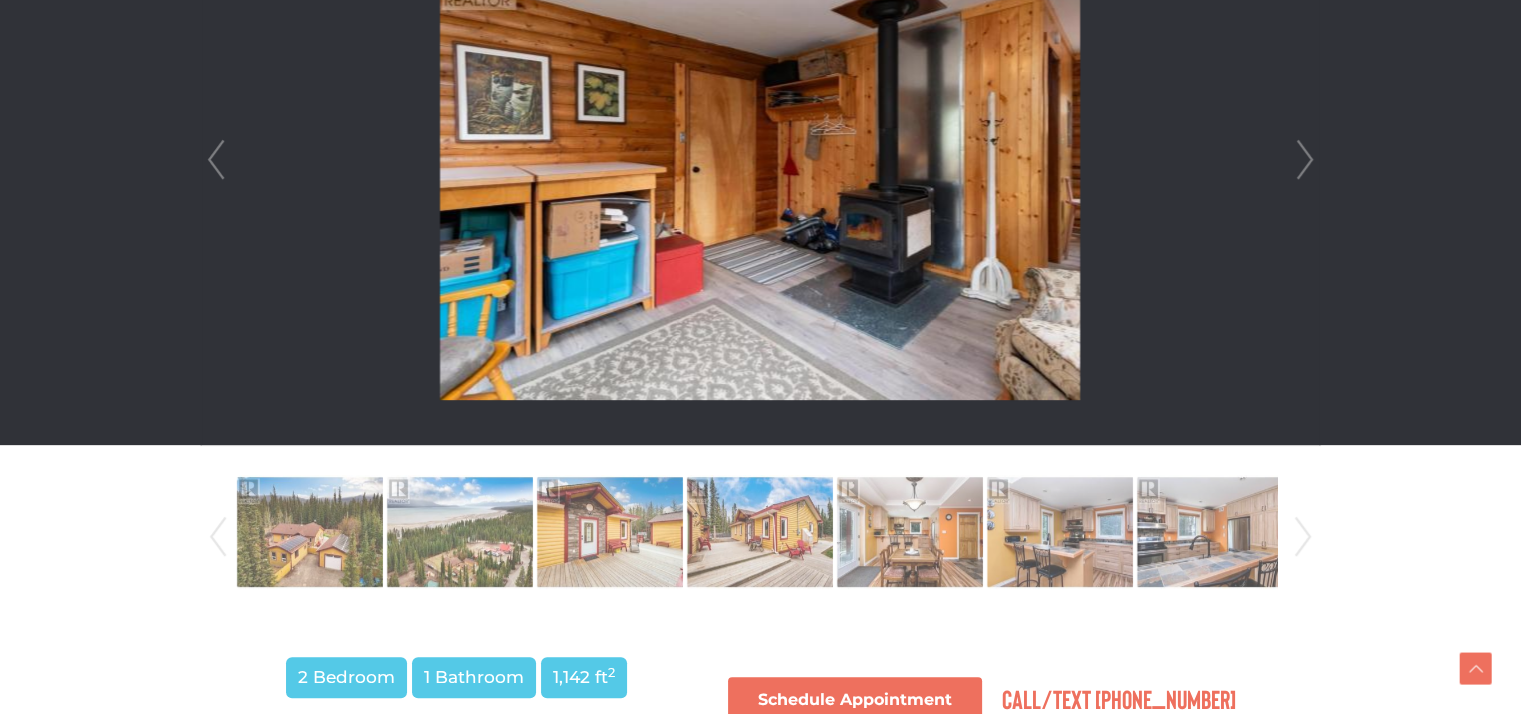 click on "Next" at bounding box center [1305, 160] 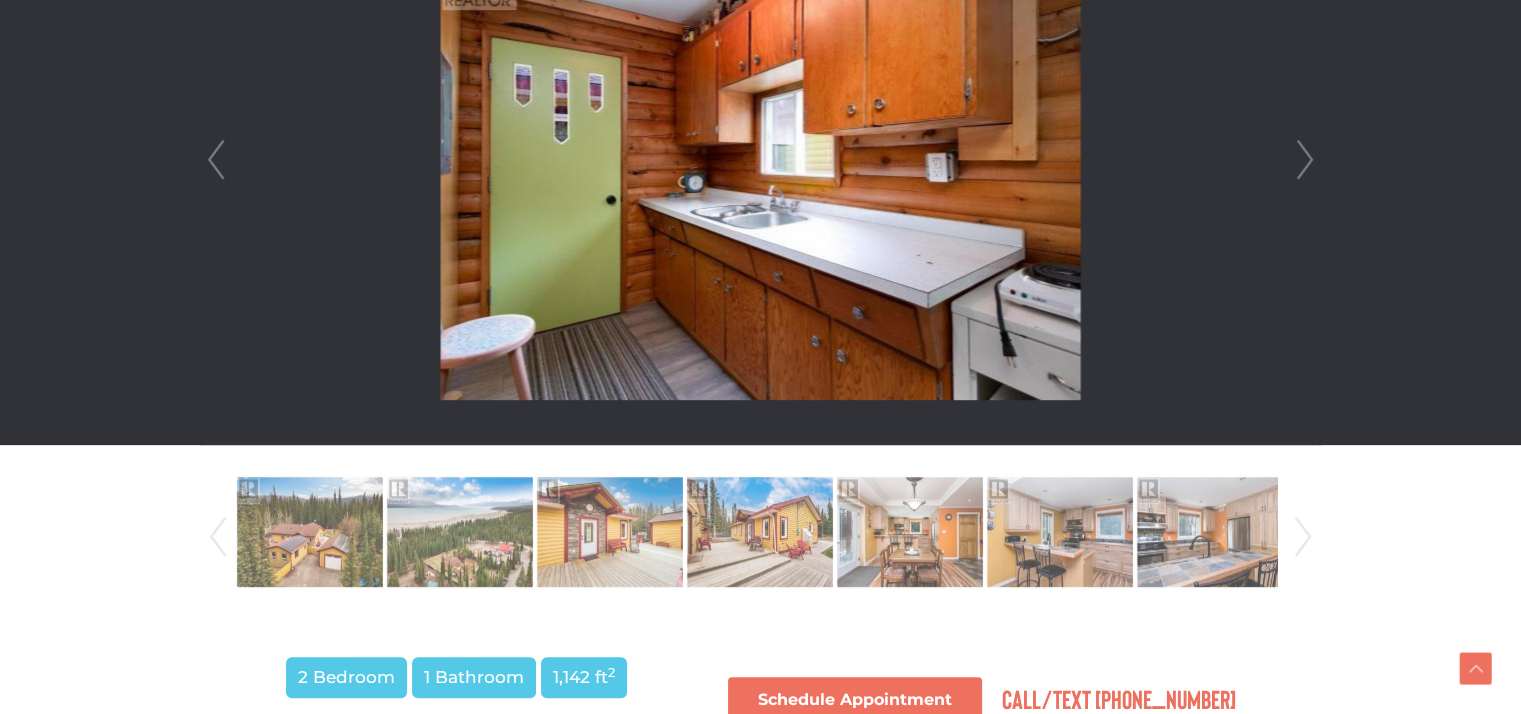 click on "Next" at bounding box center (1305, 160) 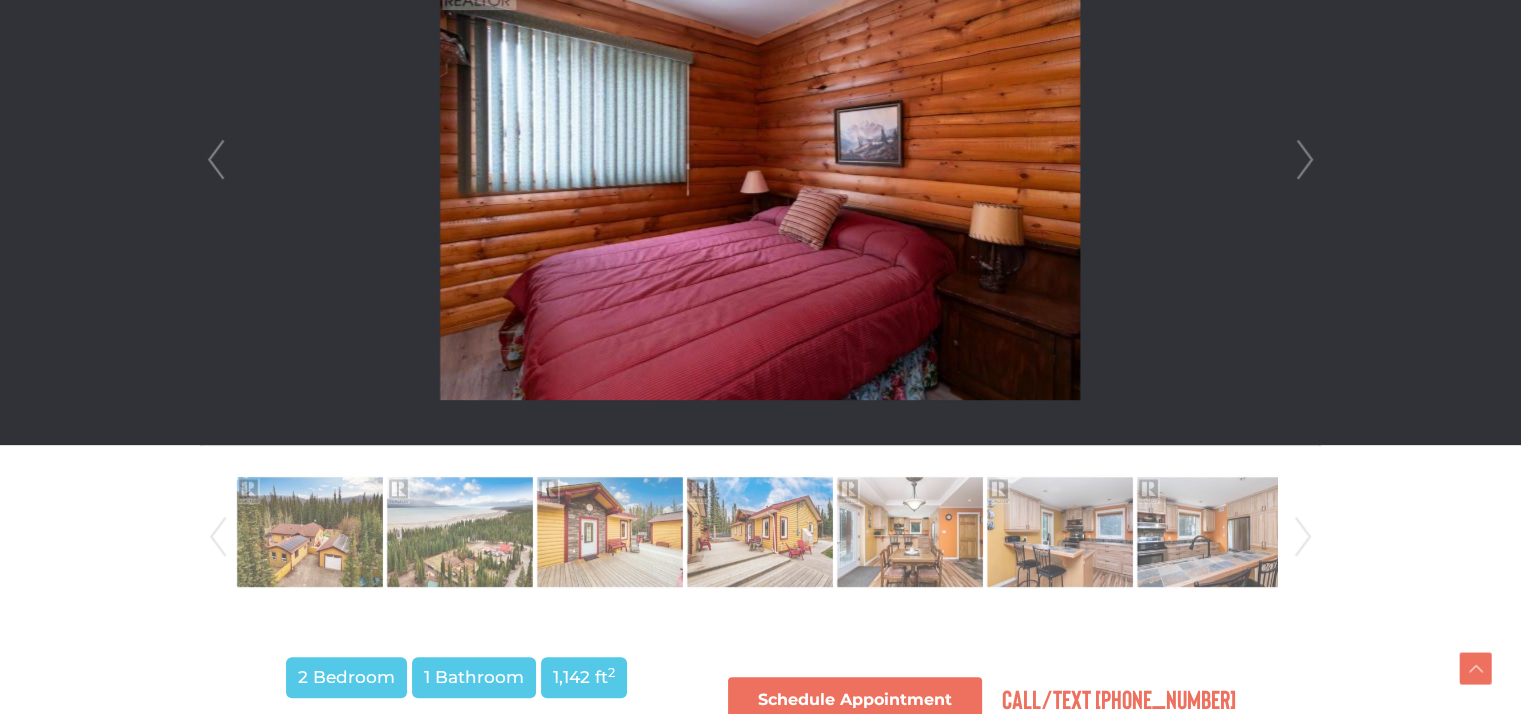 click on "Next" at bounding box center (1305, 160) 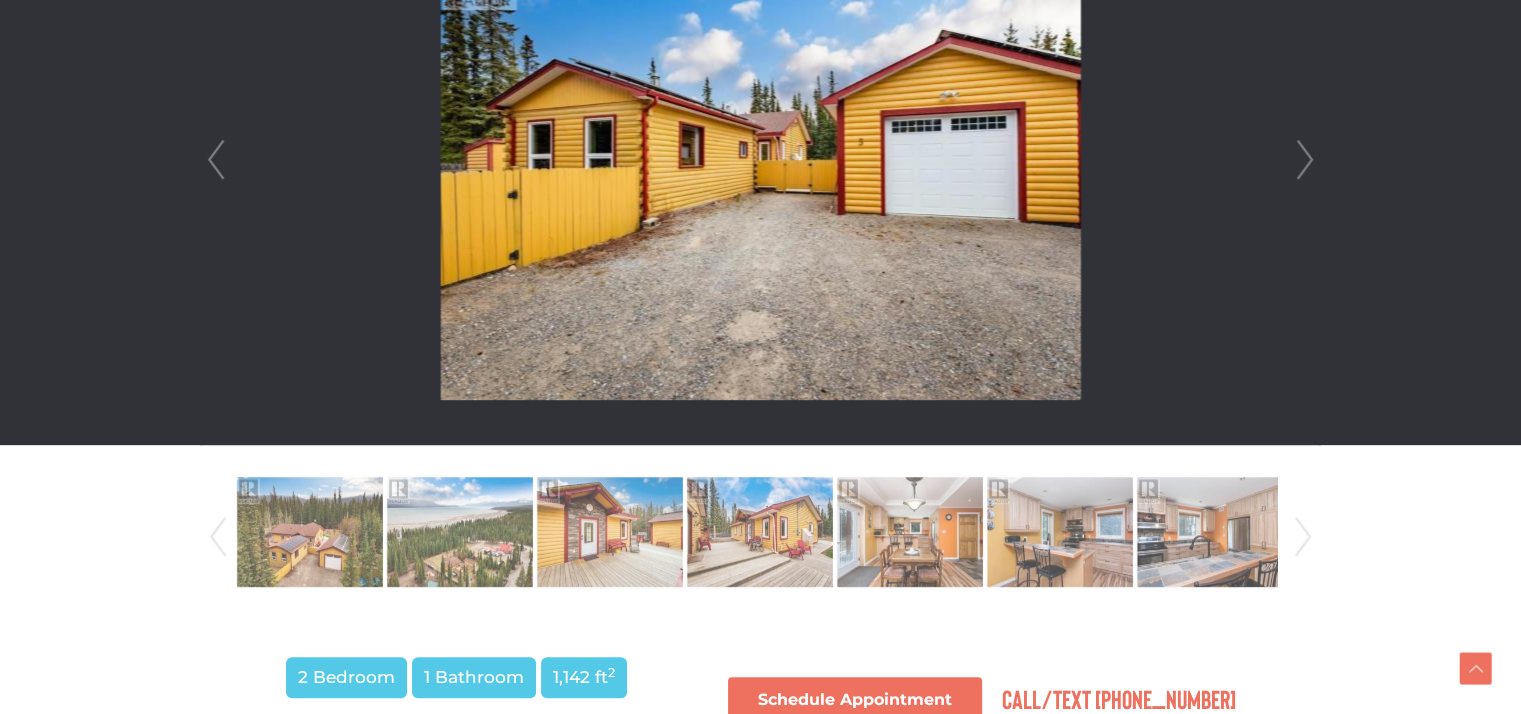 click on "Next" at bounding box center [1305, 160] 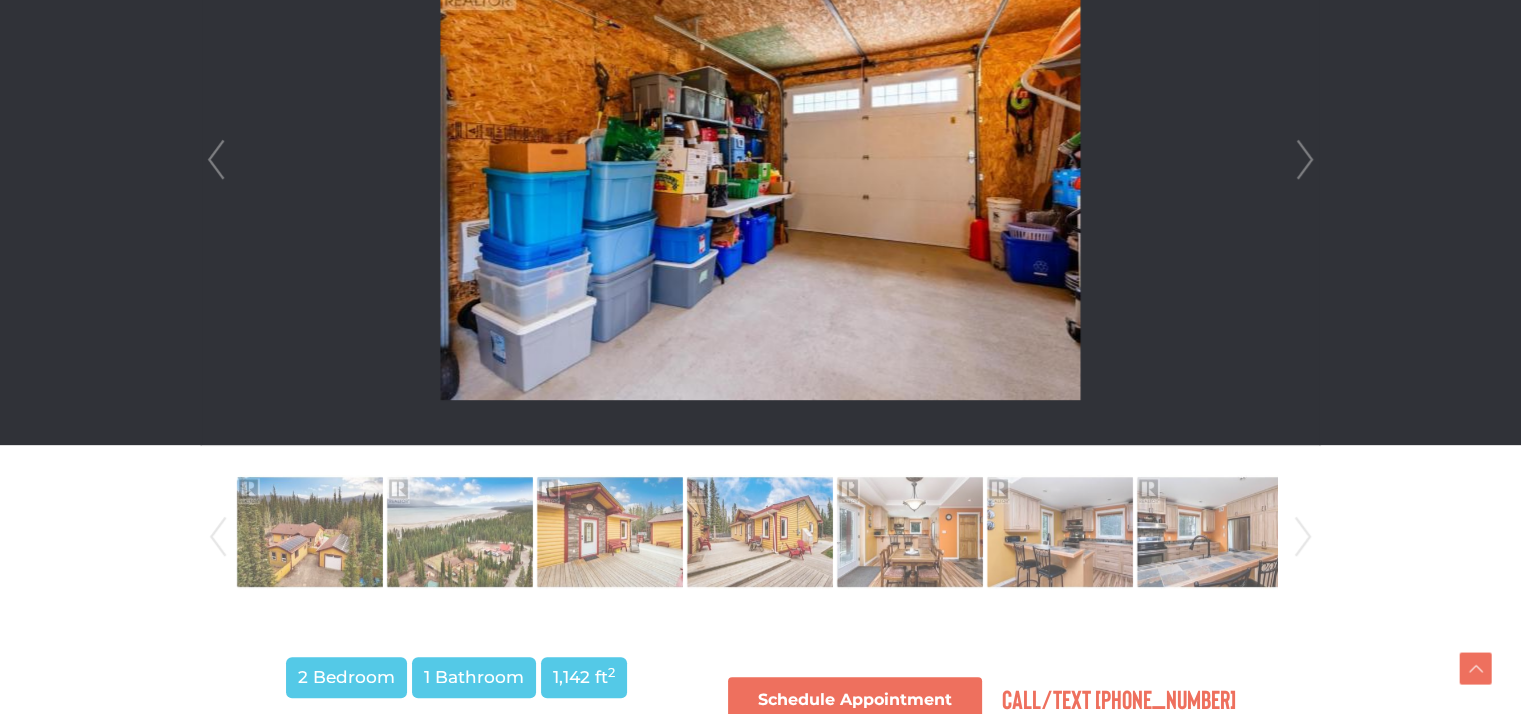 click on "Next" at bounding box center [1305, 160] 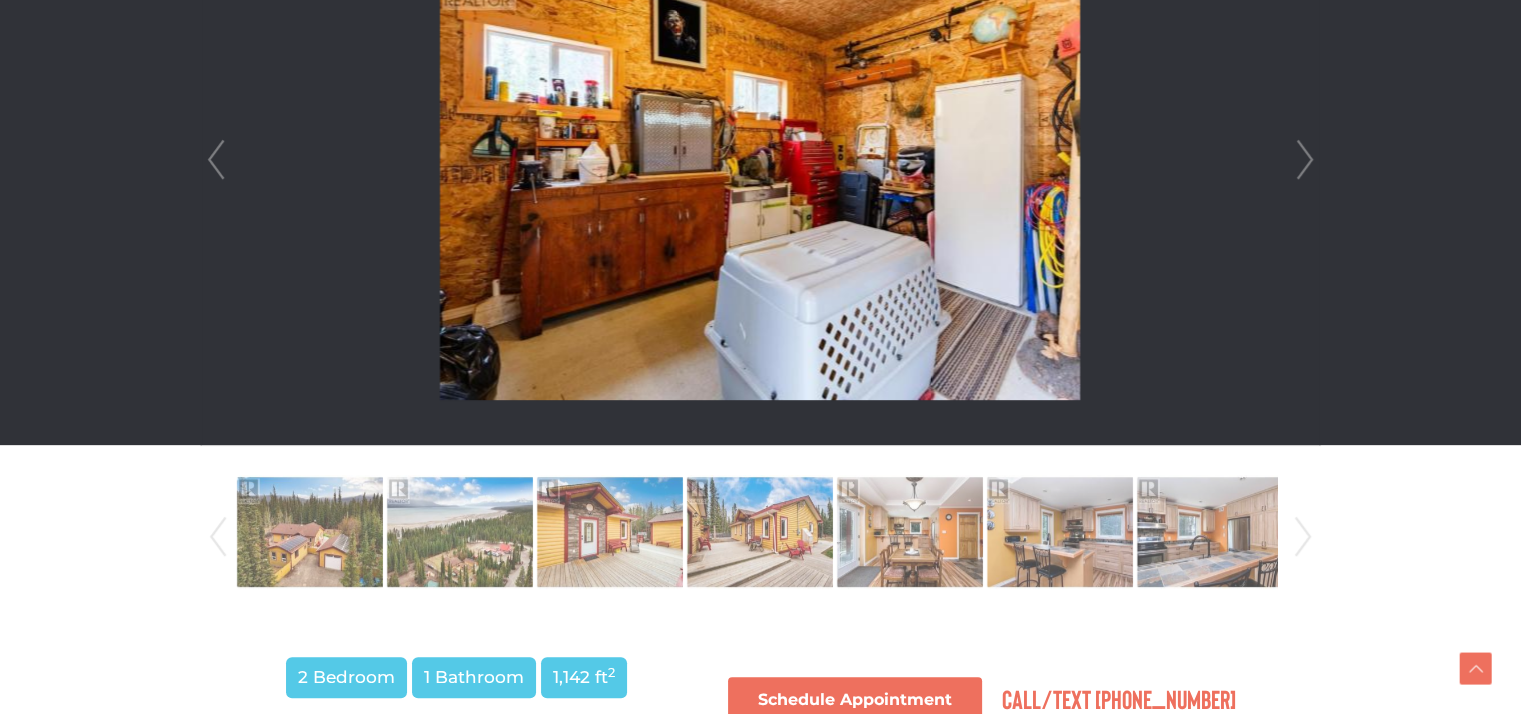 click on "Next" at bounding box center (1305, 160) 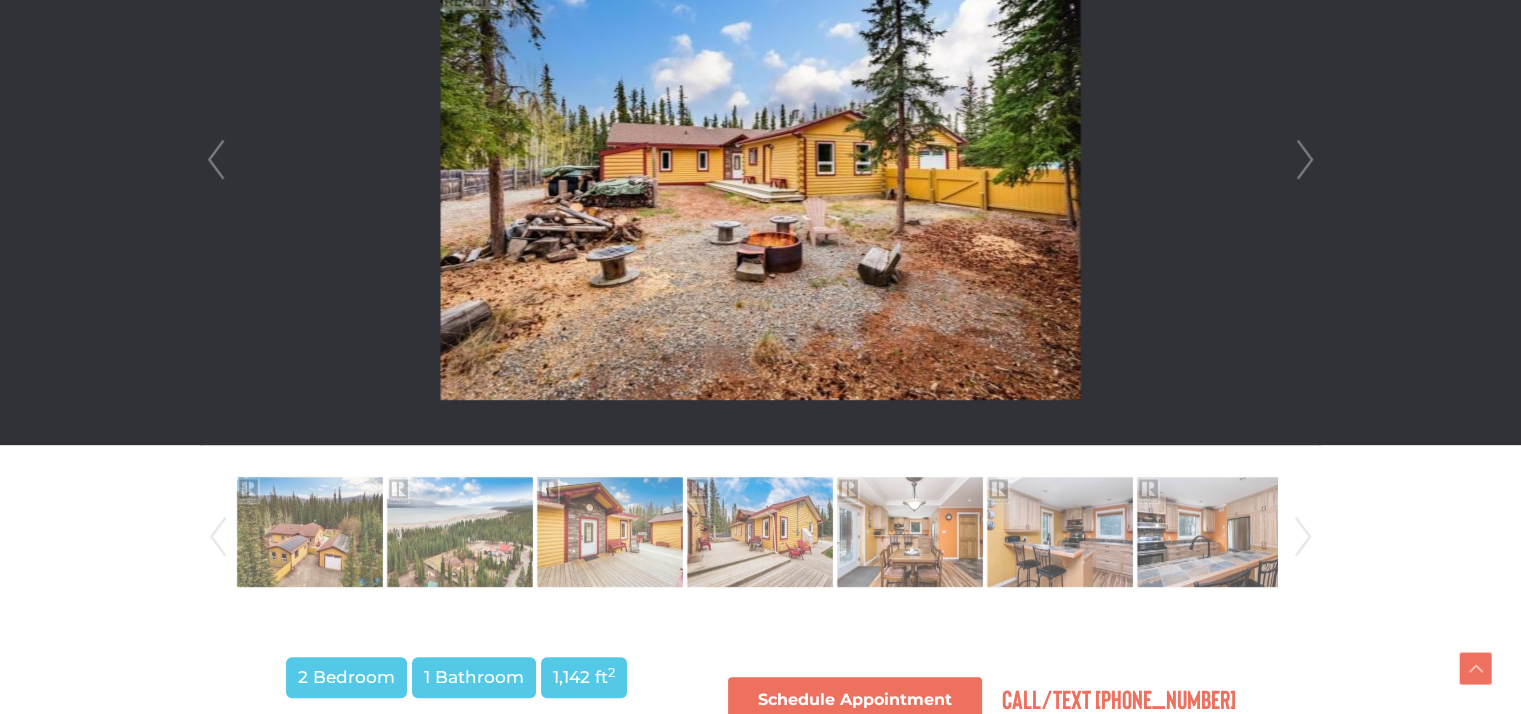 click on "Next" at bounding box center [1305, 160] 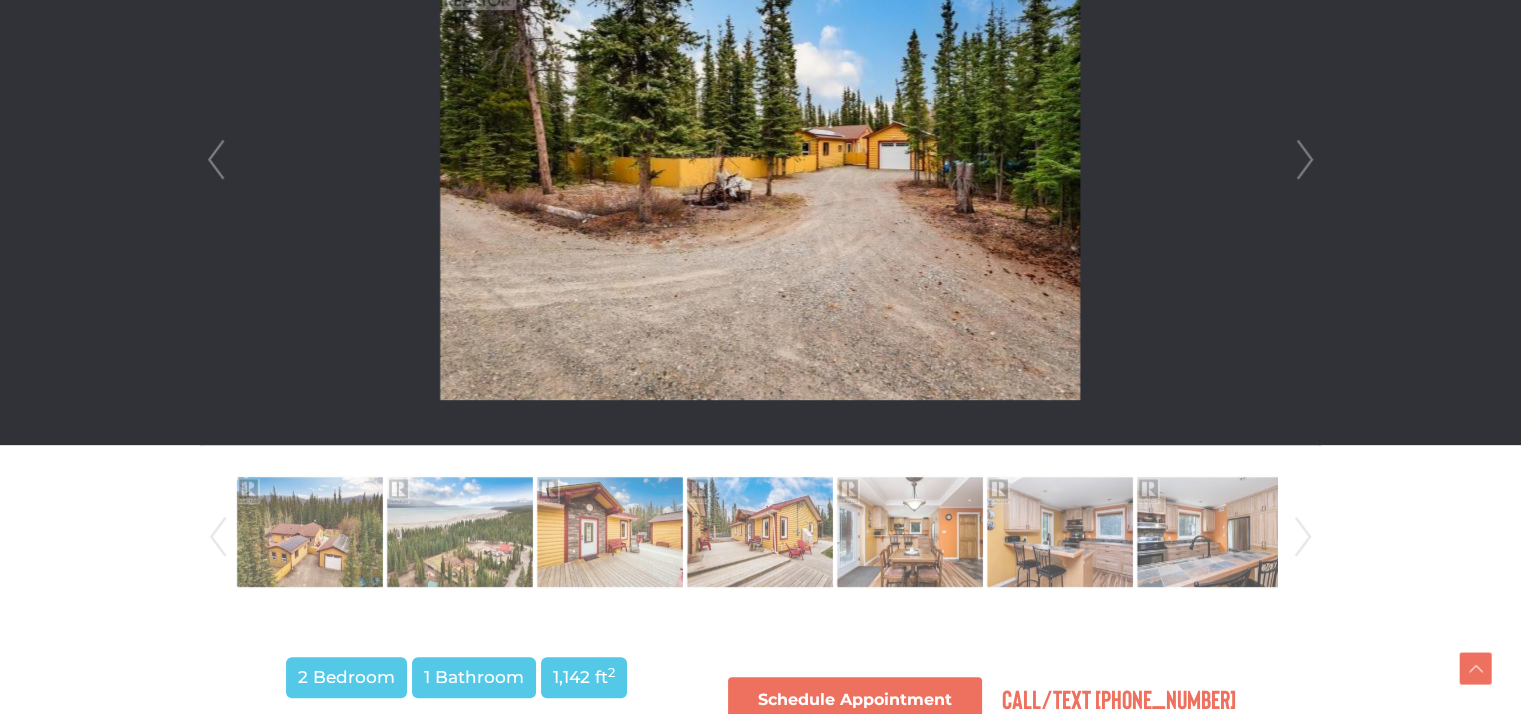 click on "Next" at bounding box center (1305, 160) 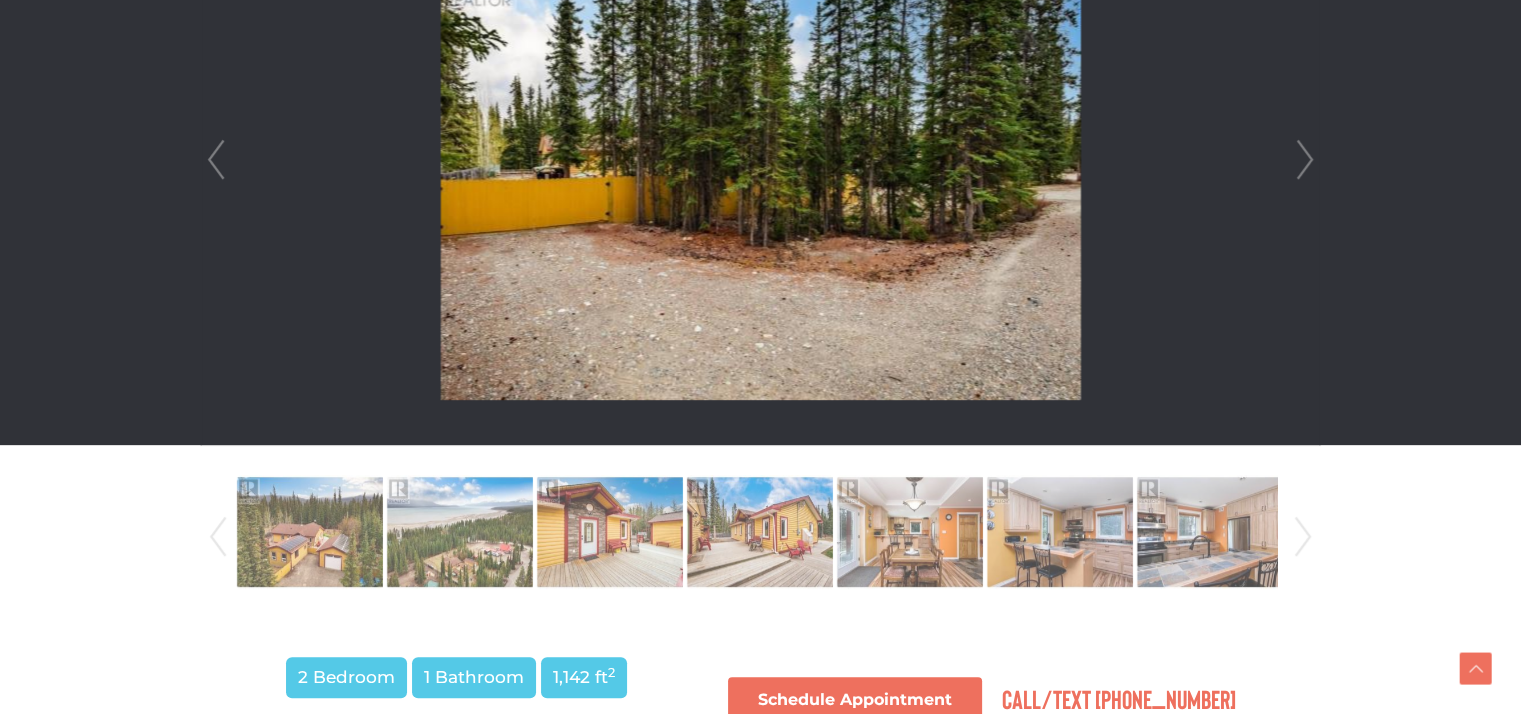 click on "Next" at bounding box center [1305, 160] 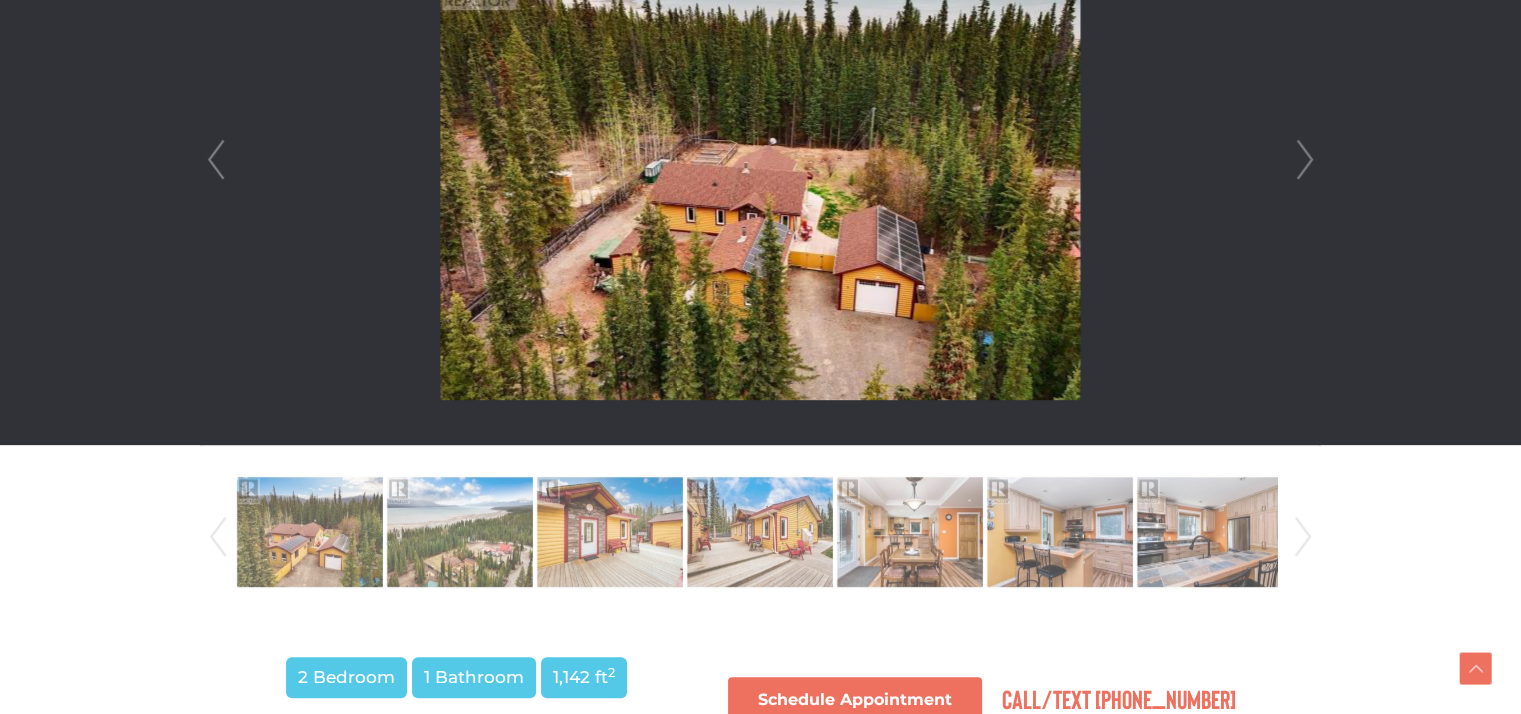 click on "Next" at bounding box center (1305, 160) 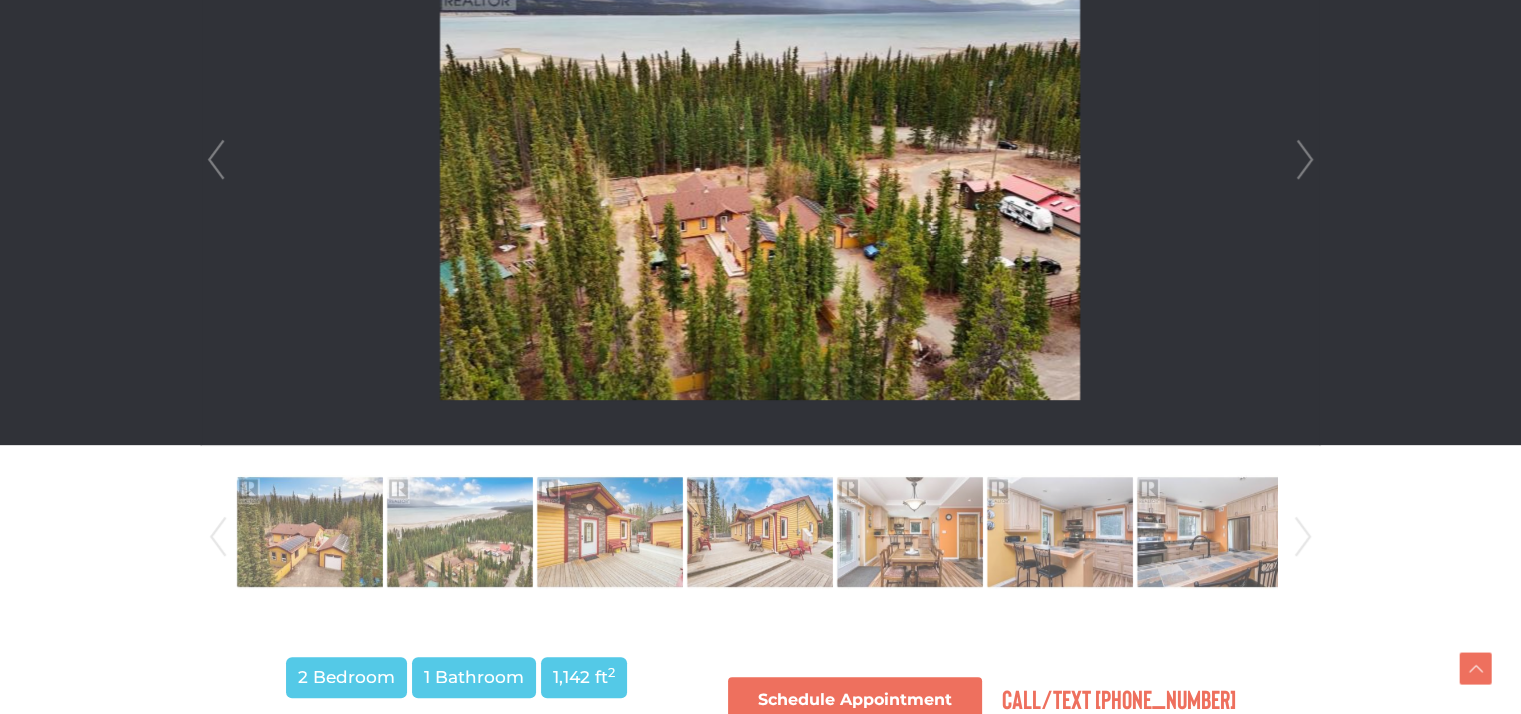 click on "Next" at bounding box center (1305, 160) 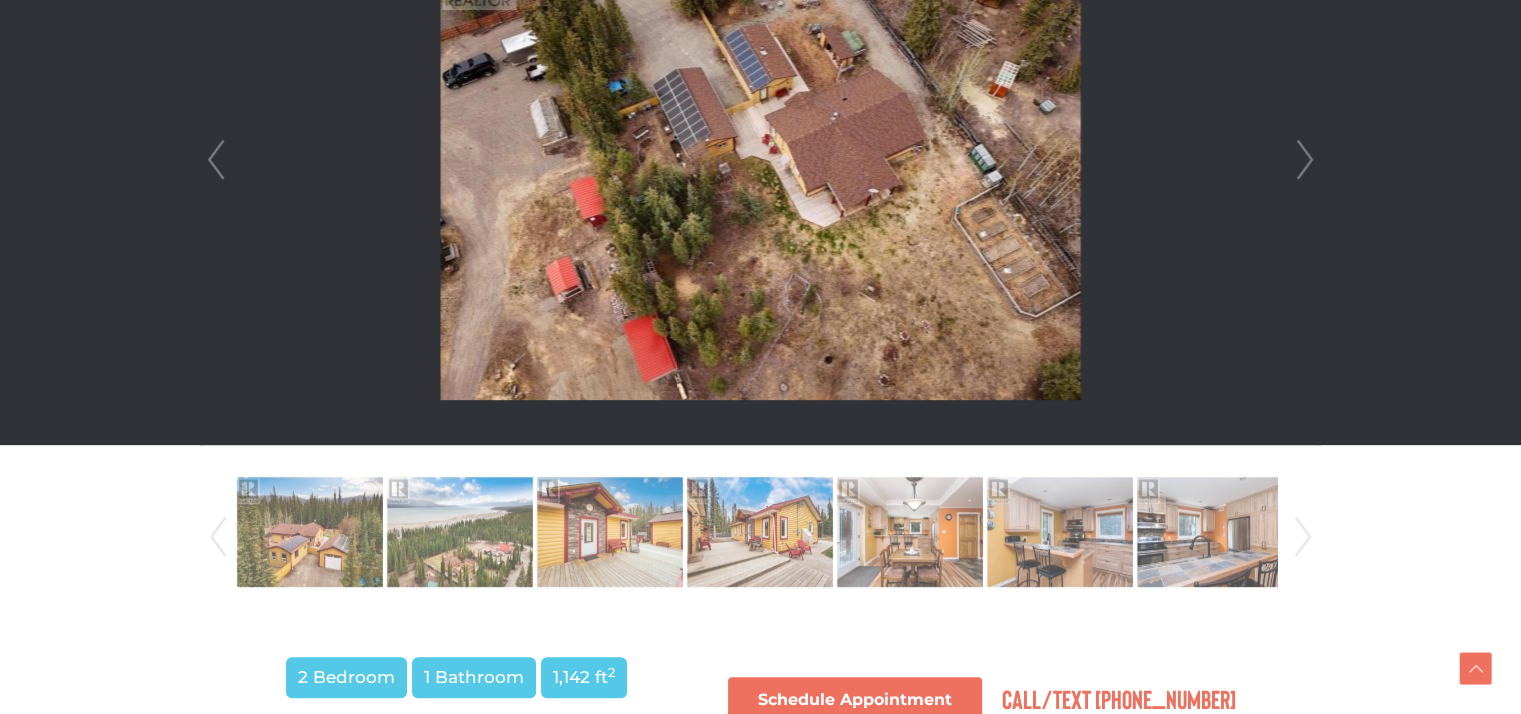 click on "Next" at bounding box center [1305, 160] 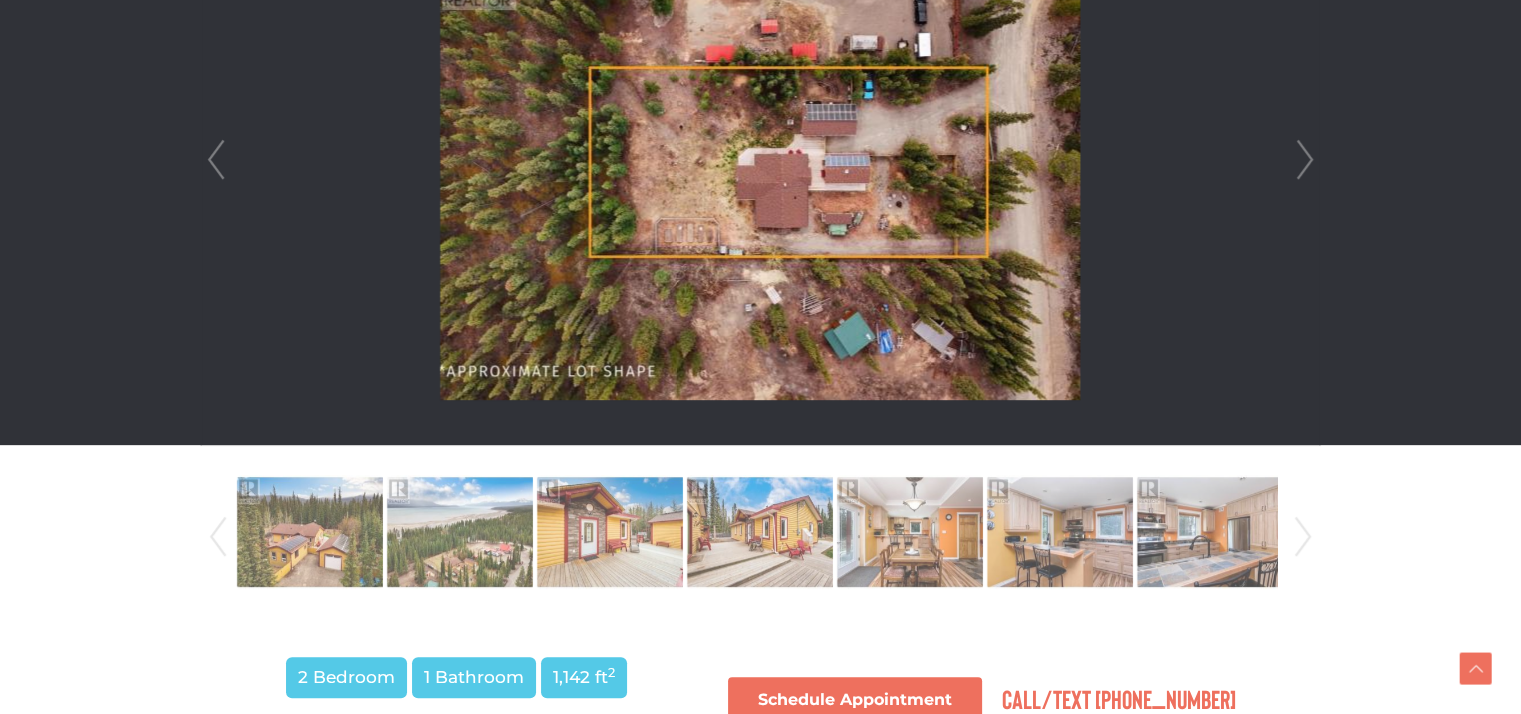 click on "Next" at bounding box center (1305, 160) 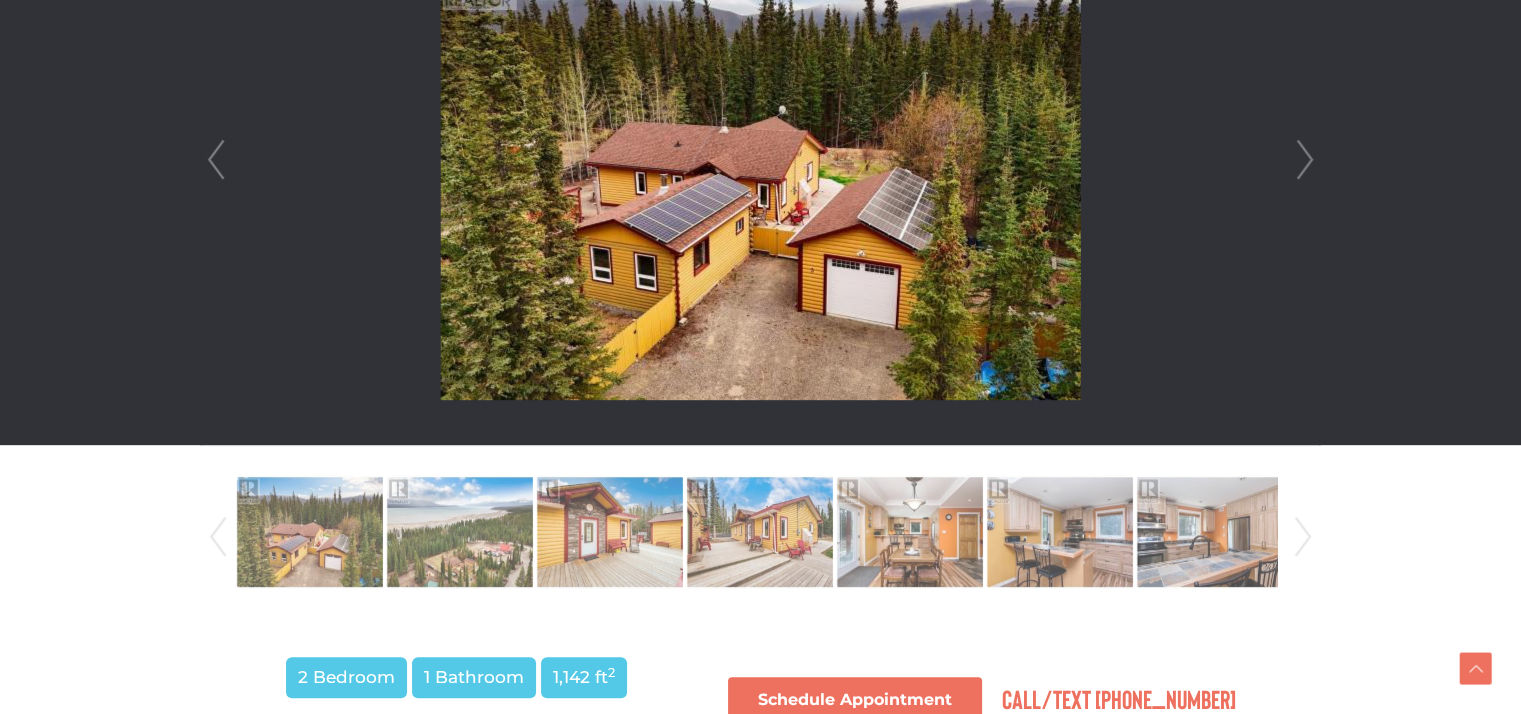 click on "Next" at bounding box center [1305, 160] 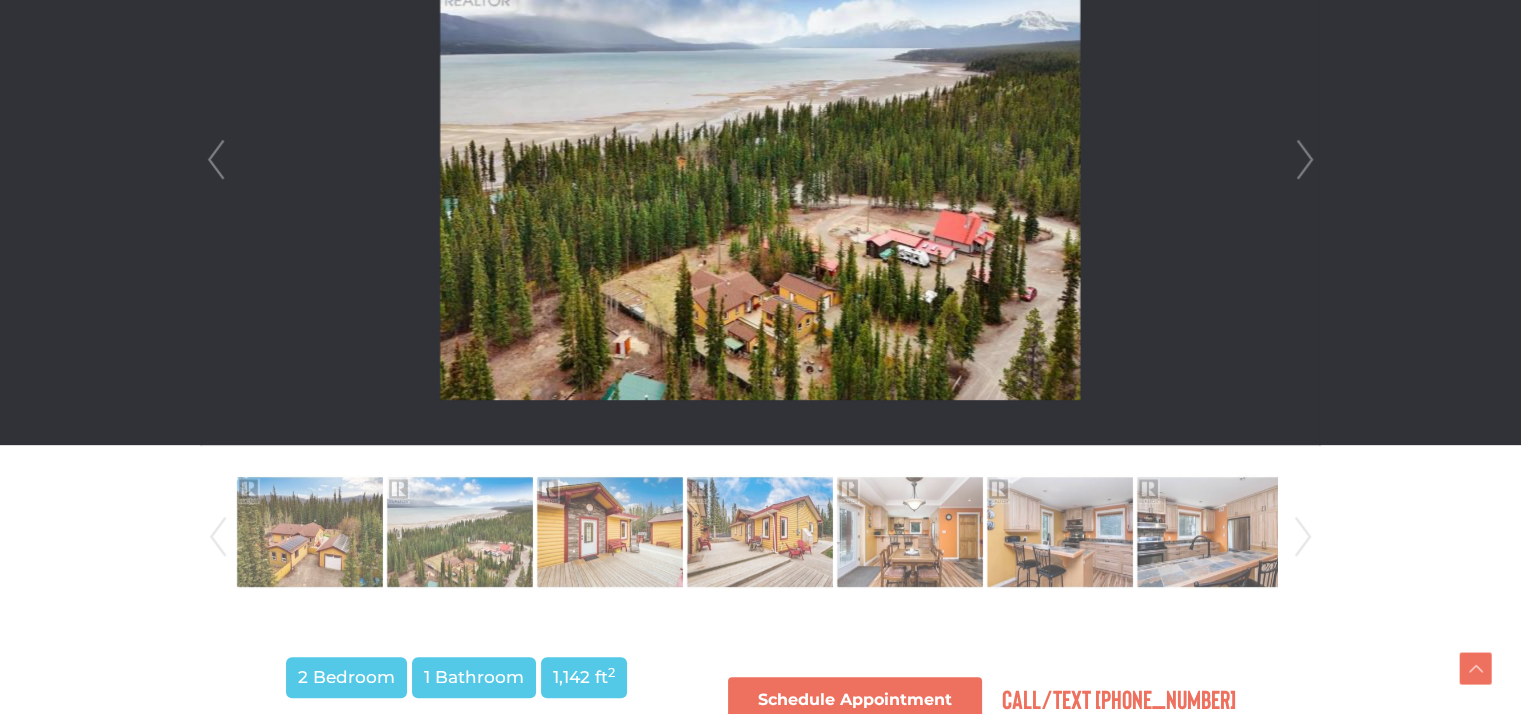 click on "Next" at bounding box center (1305, 160) 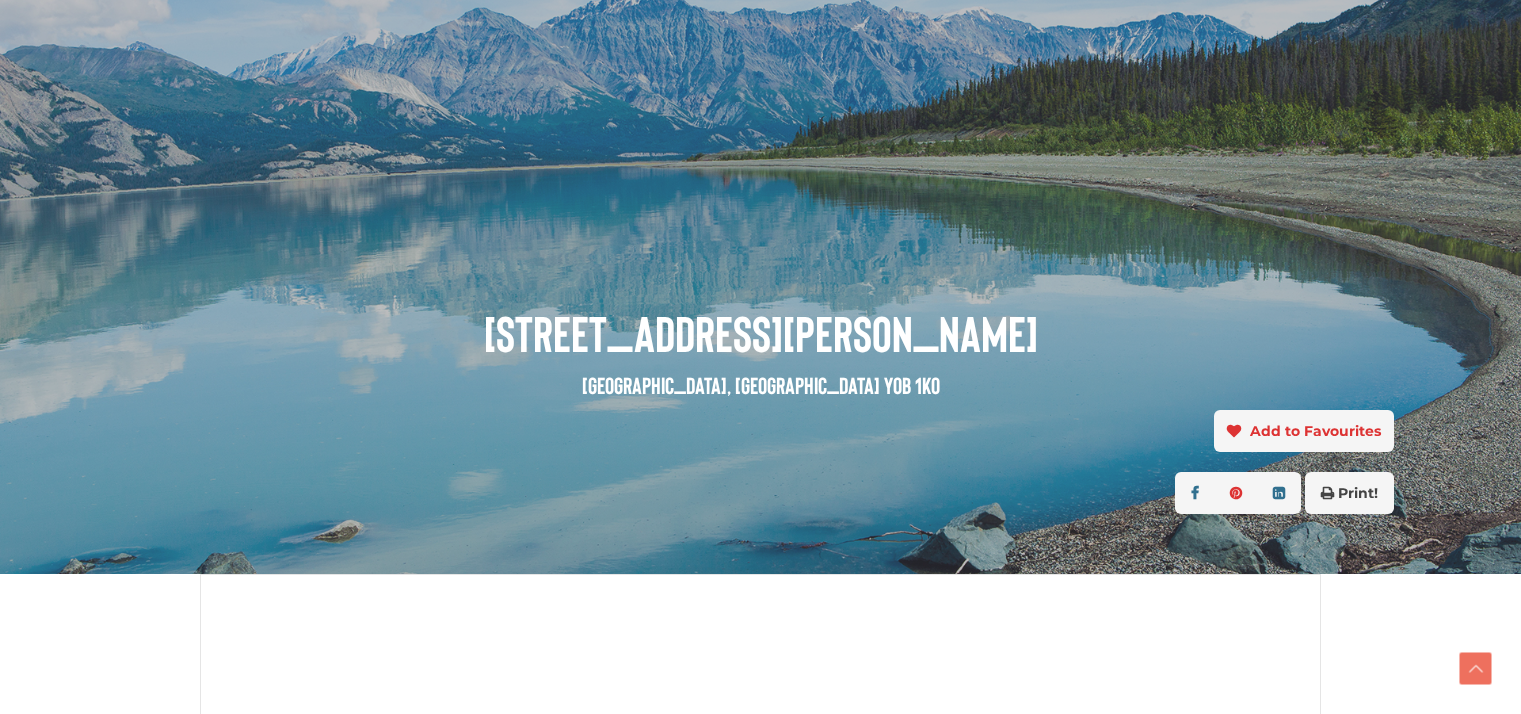scroll, scrollTop: 800, scrollLeft: 0, axis: vertical 